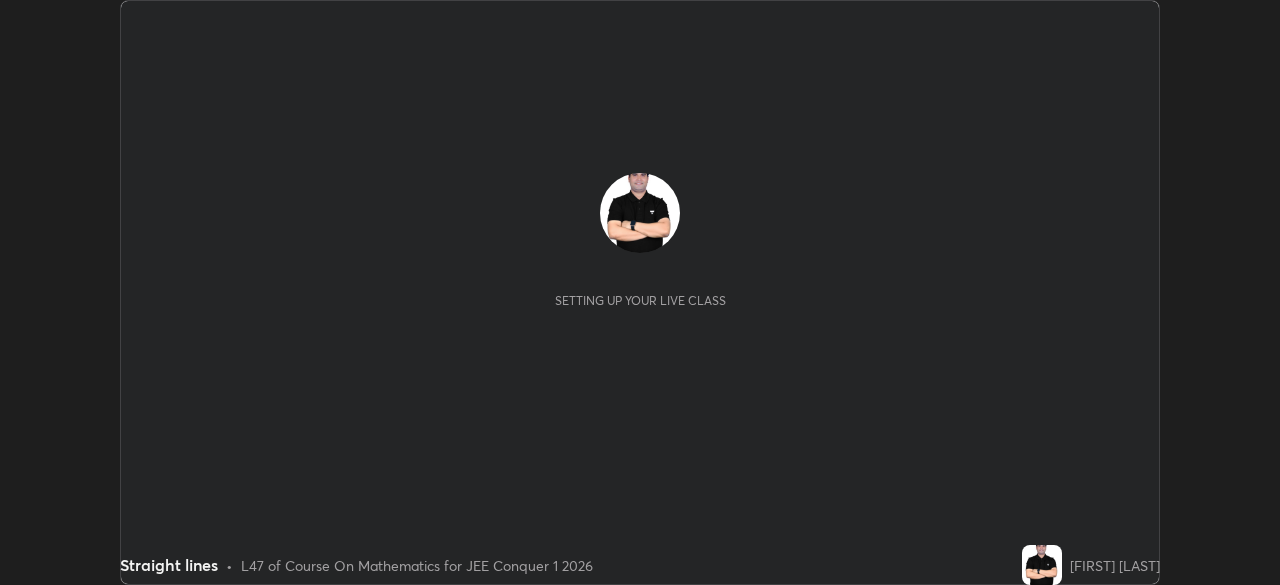 scroll, scrollTop: 0, scrollLeft: 0, axis: both 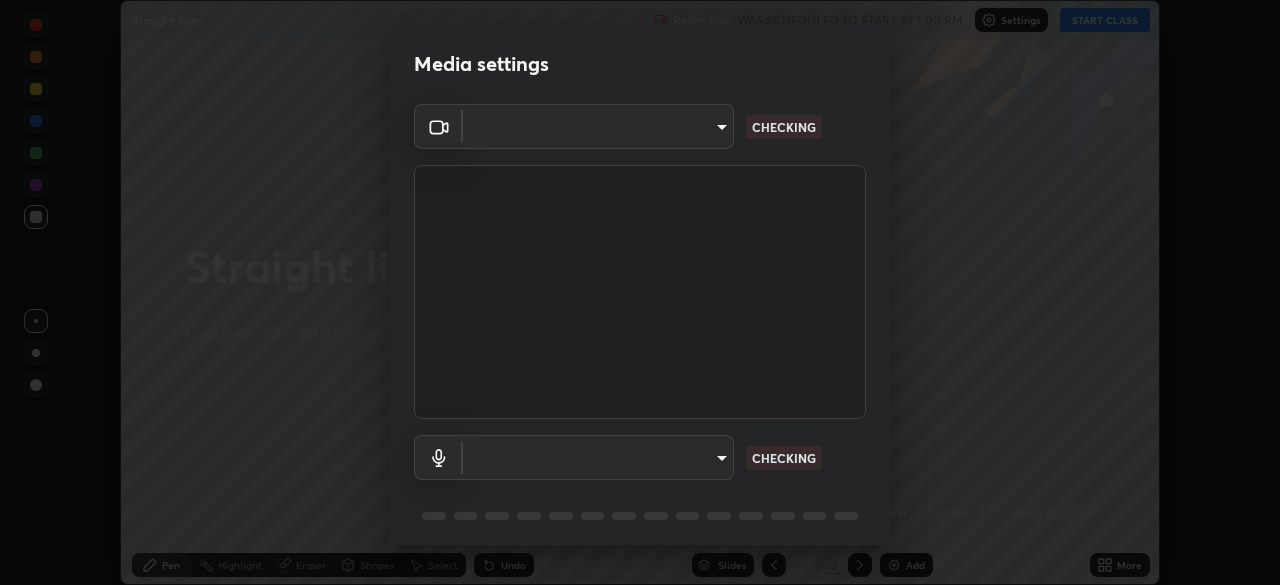 type on "e4a14edf74154413cfd76e5a8fe32d0dda7702648f32890f0d9f0039b1d652d0" 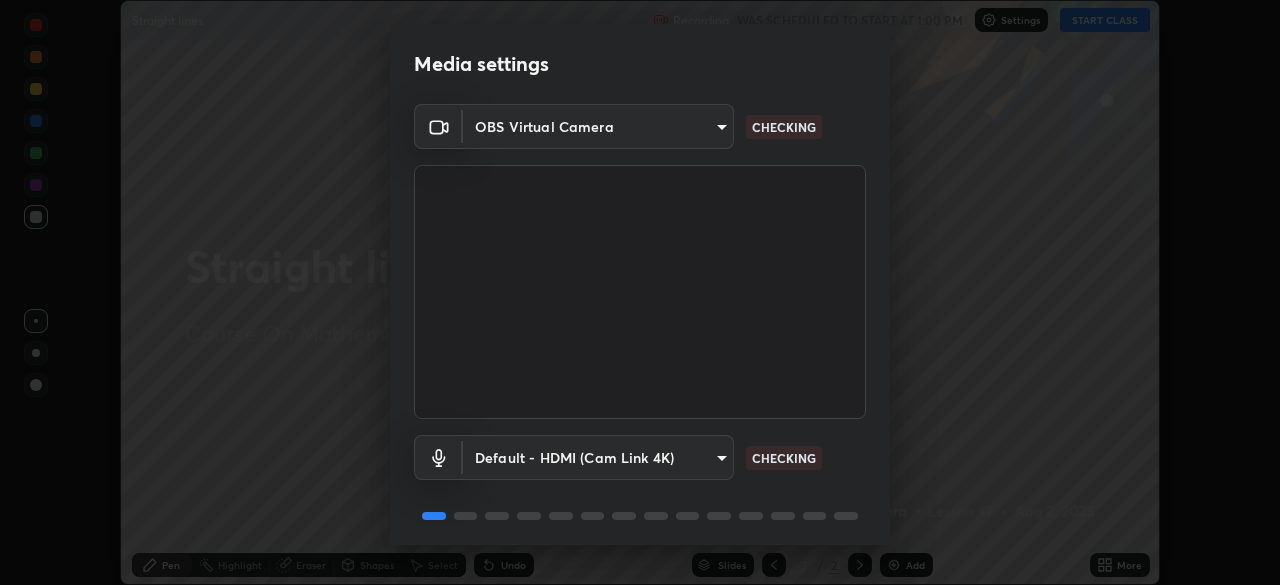 scroll, scrollTop: 71, scrollLeft: 0, axis: vertical 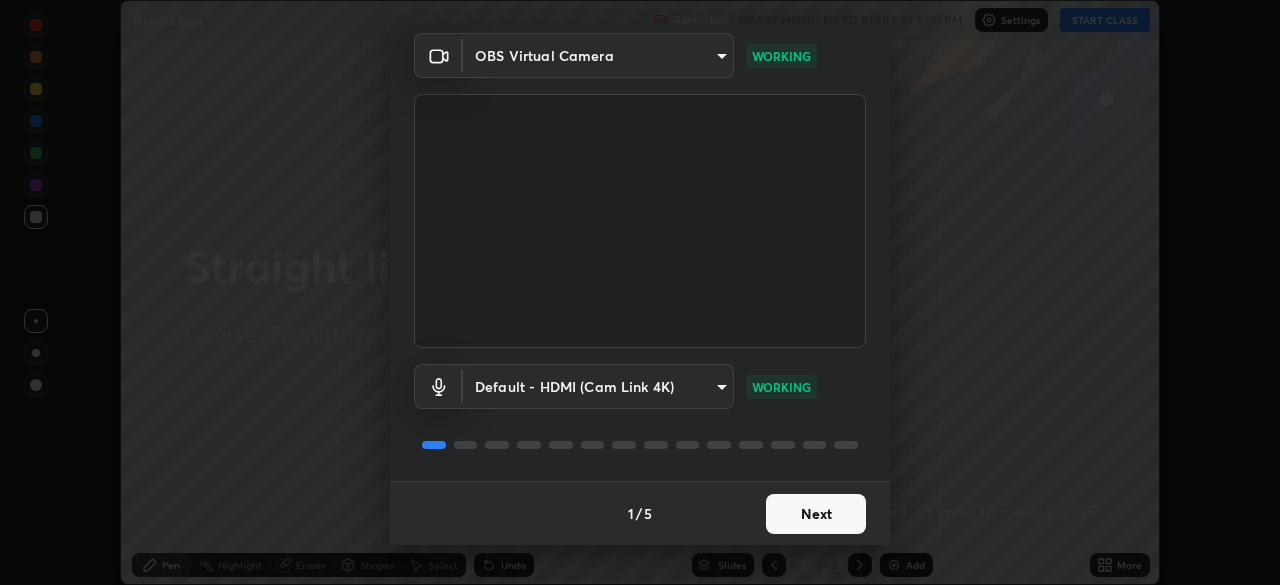 click on "Next" at bounding box center (816, 514) 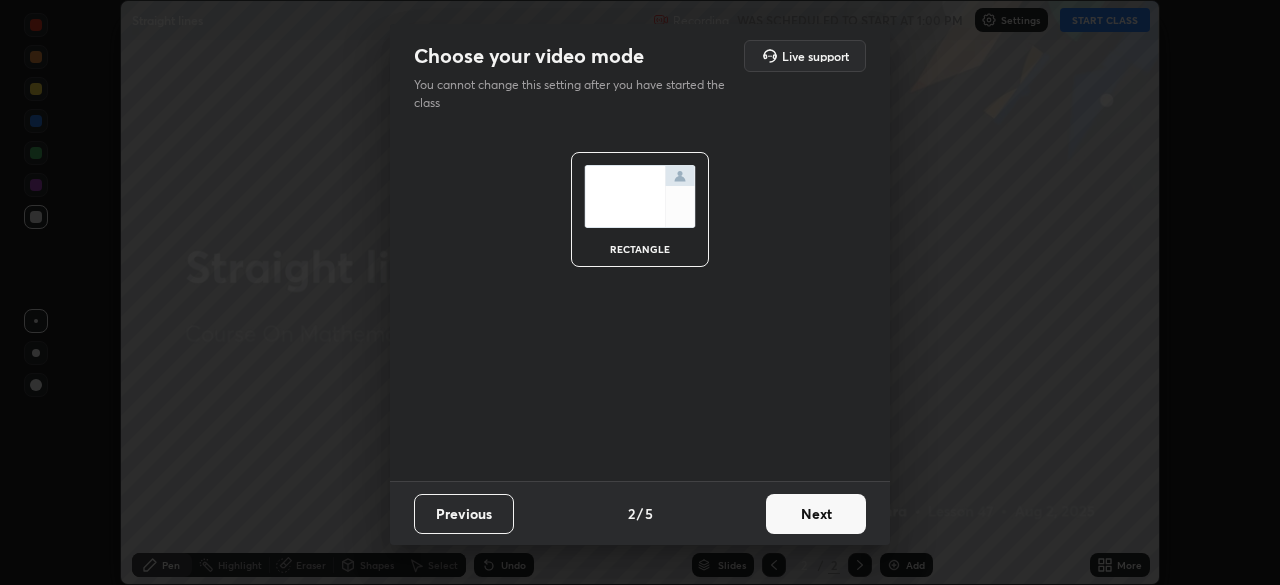 scroll, scrollTop: 0, scrollLeft: 0, axis: both 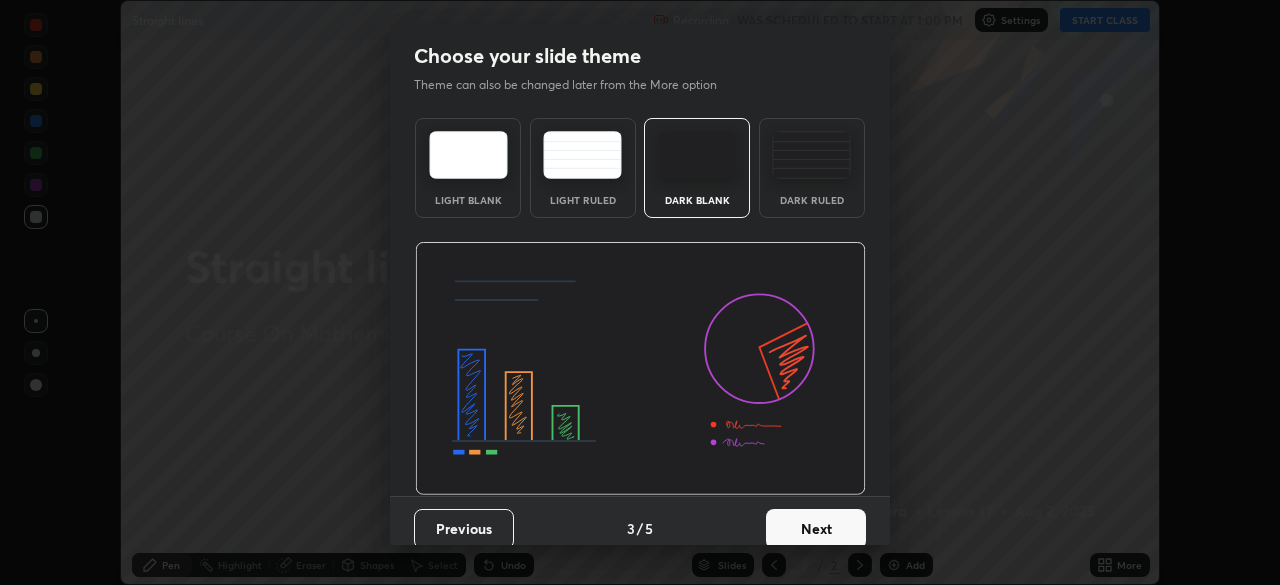 click on "Next" at bounding box center [816, 529] 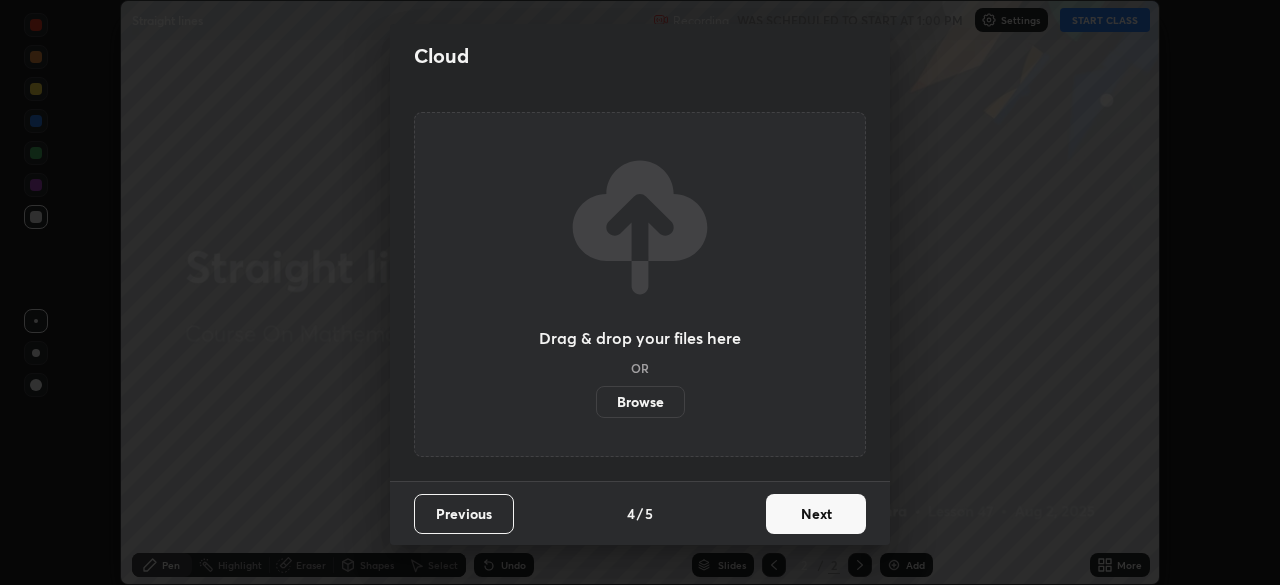 click on "Browse" at bounding box center [640, 402] 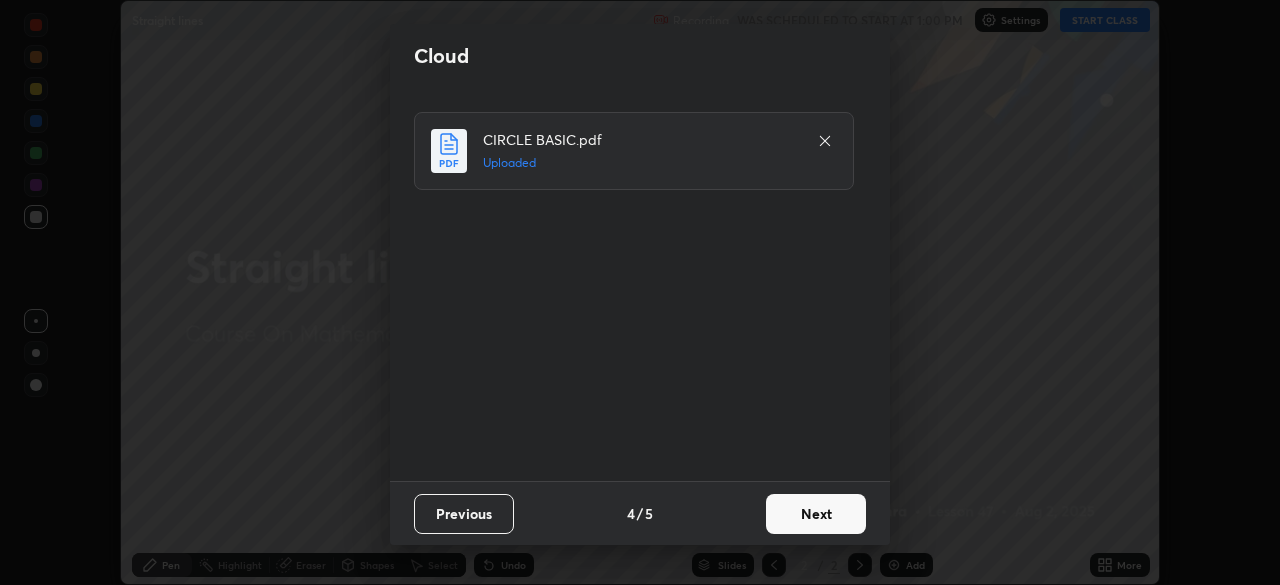 click on "Next" at bounding box center (816, 514) 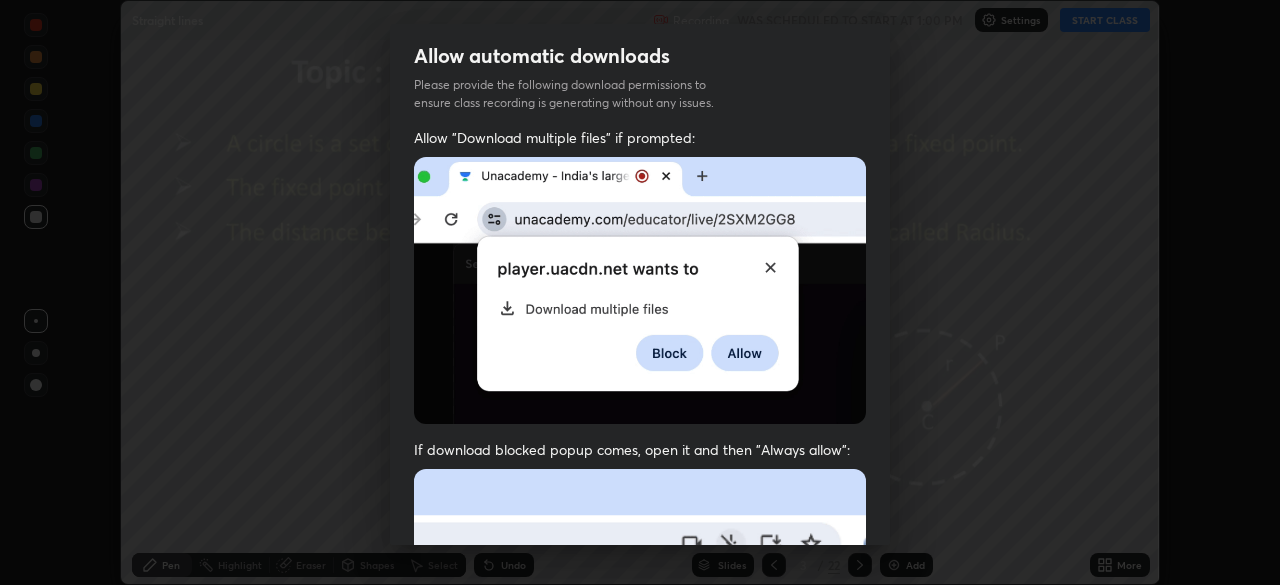click on "Allow automatic downloads Please provide the following download permissions to ensure class recording is generating without any issues. Allow "Download multiple files" if prompted: If download blocked popup comes, open it and then "Always allow": I agree that if I don't provide required permissions, class recording will not be generated Previous 5 / 5 Done" at bounding box center (640, 292) 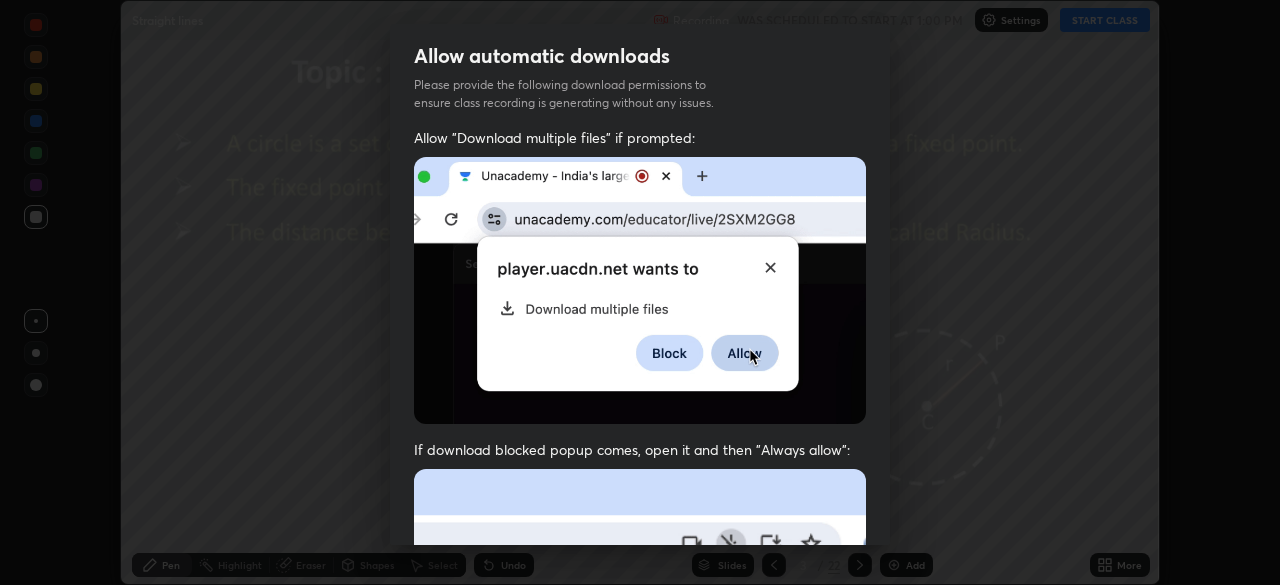 click on "Allow automatic downloads Please provide the following download permissions to ensure class recording is generating without any issues. Allow "Download multiple files" if prompted: If download blocked popup comes, open it and then "Always allow": I agree that if I don't provide required permissions, class recording will not be generated Previous 5 / 5 Done" at bounding box center (640, 292) 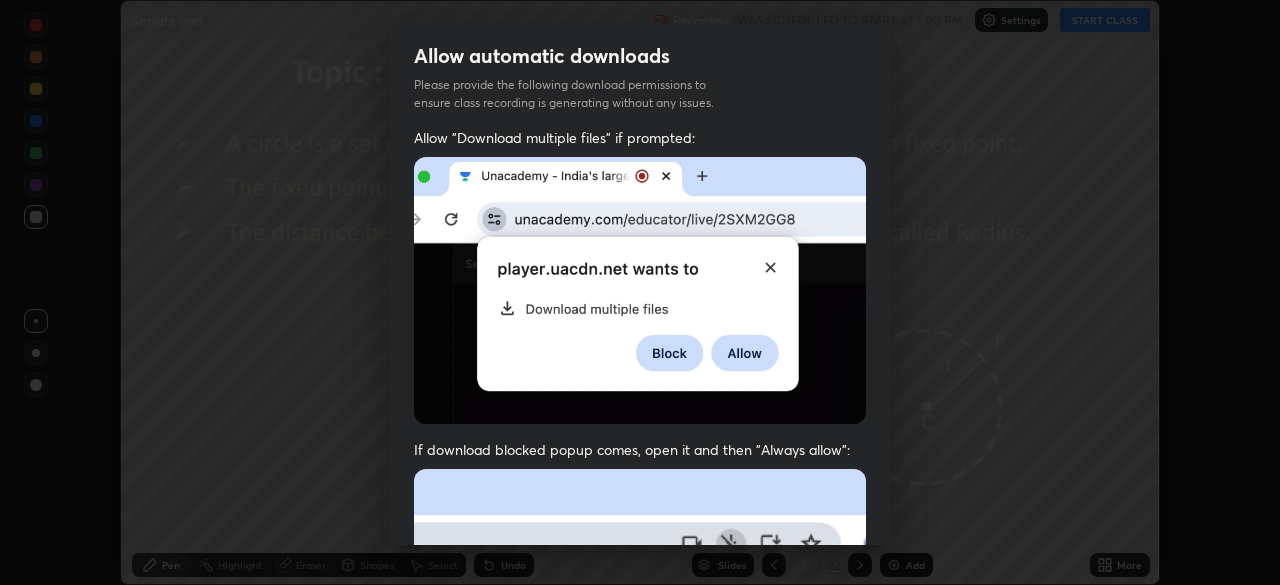 click on "Allow automatic downloads Please provide the following download permissions to ensure class recording is generating without any issues. Allow "Download multiple files" if prompted: If download blocked popup comes, open it and then "Always allow": I agree that if I don't provide required permissions, class recording will not be generated Previous 5 / 5 Done" at bounding box center (640, 292) 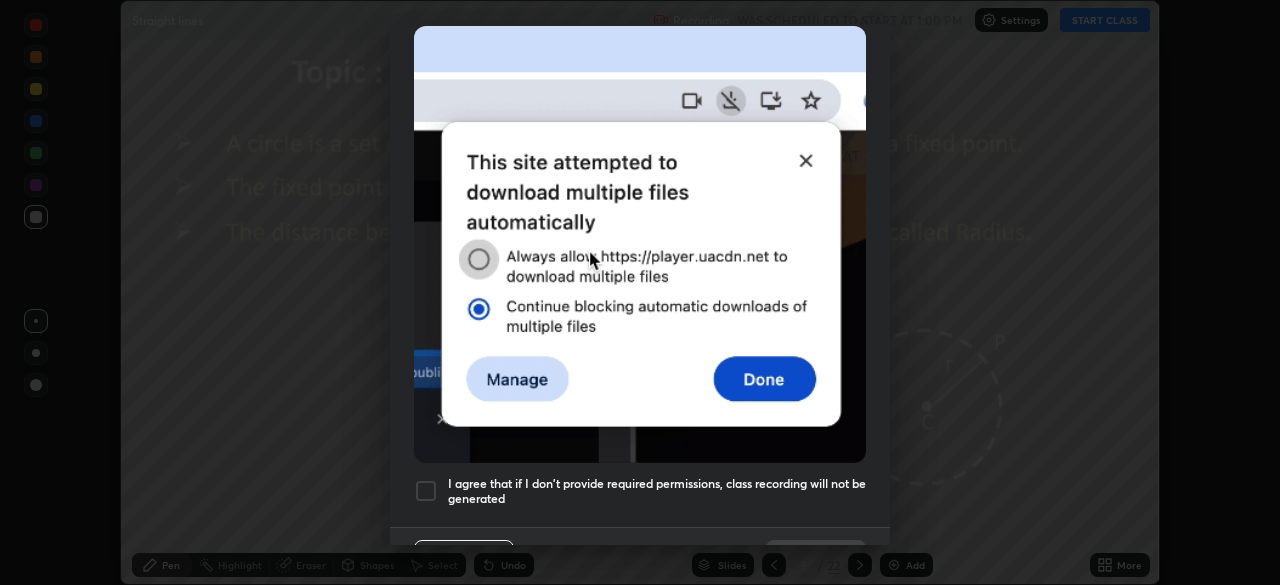 scroll, scrollTop: 479, scrollLeft: 0, axis: vertical 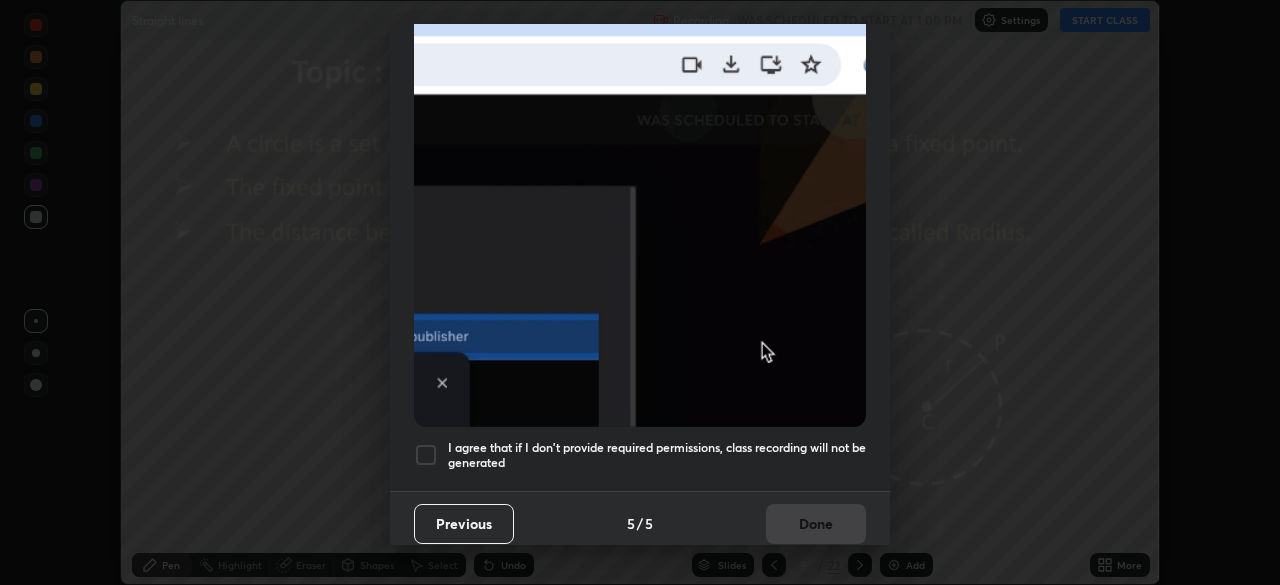 click at bounding box center [426, 455] 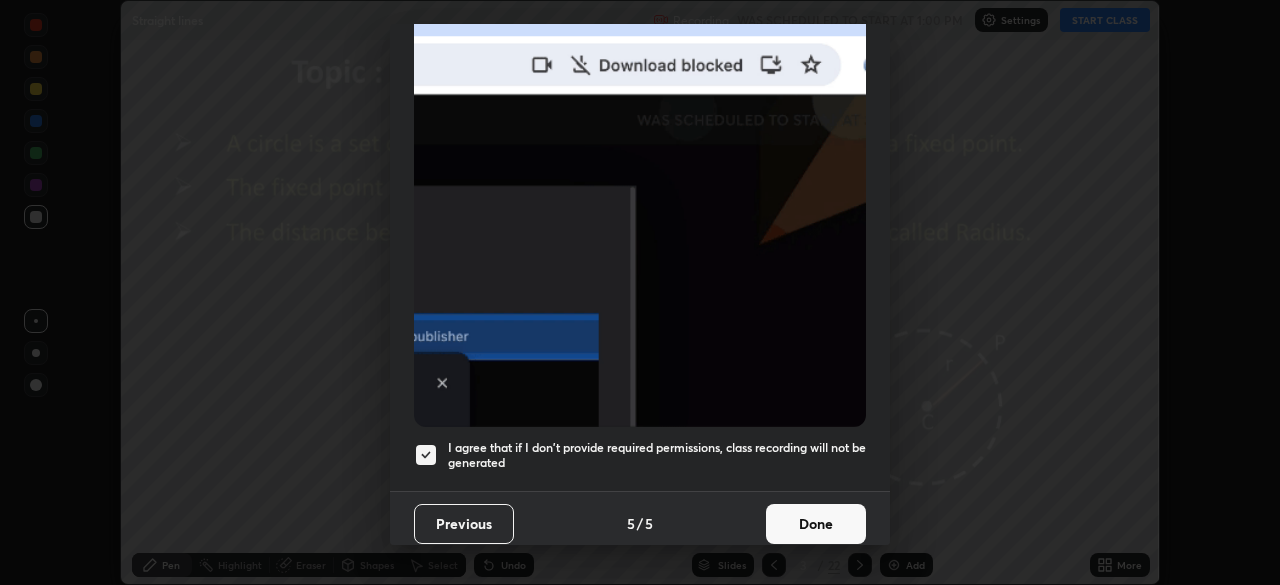 click on "Done" at bounding box center (816, 524) 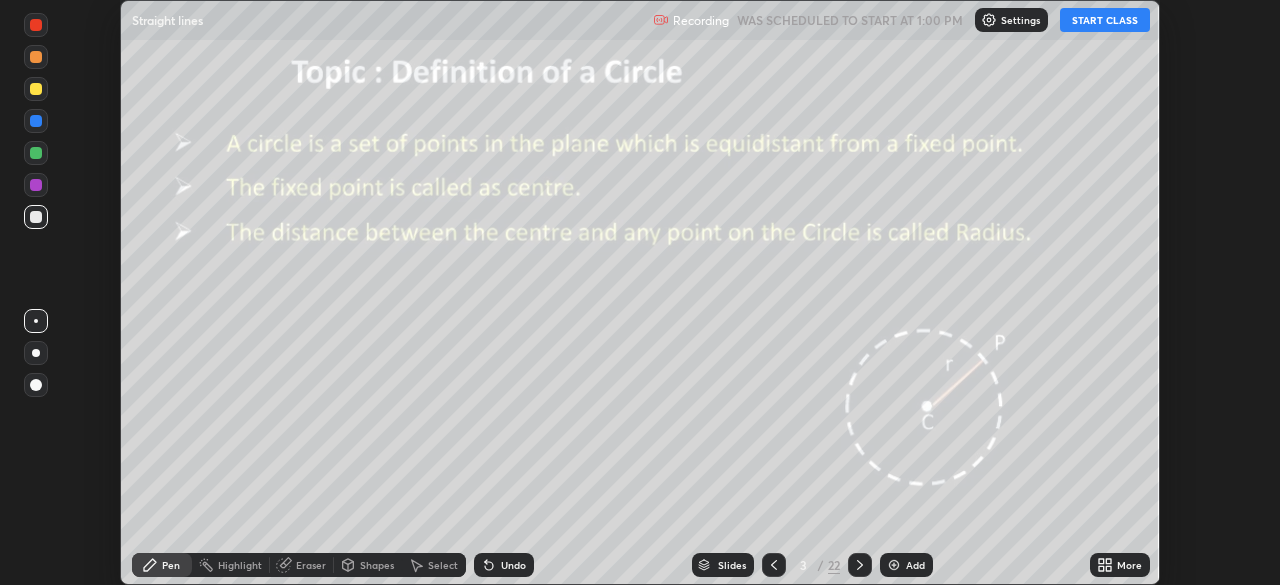 click 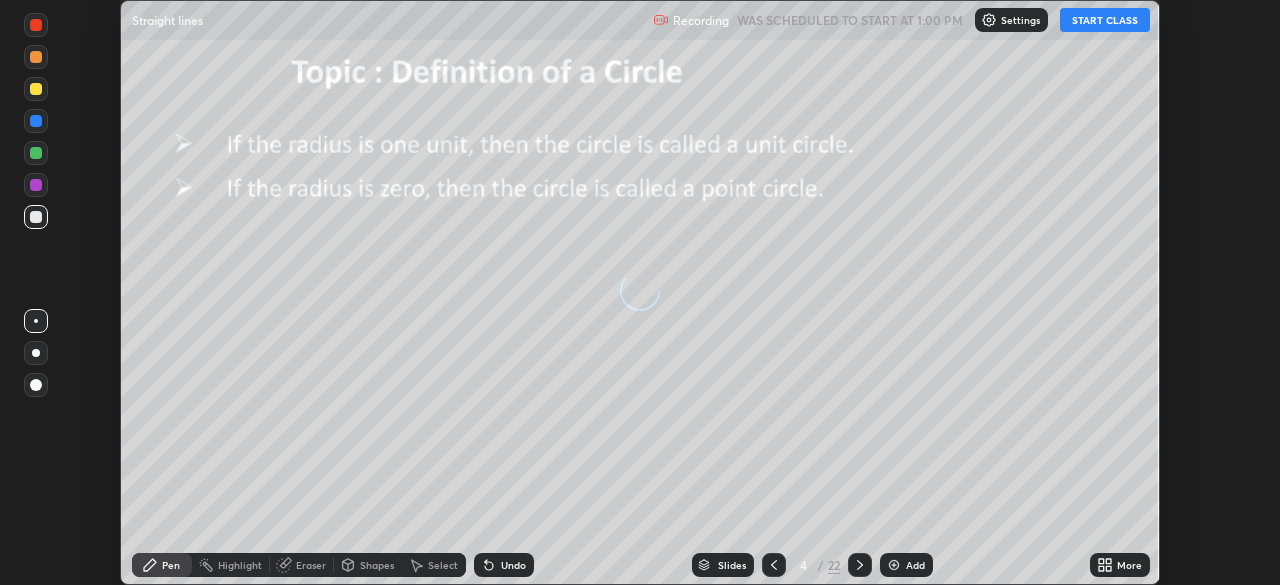 click 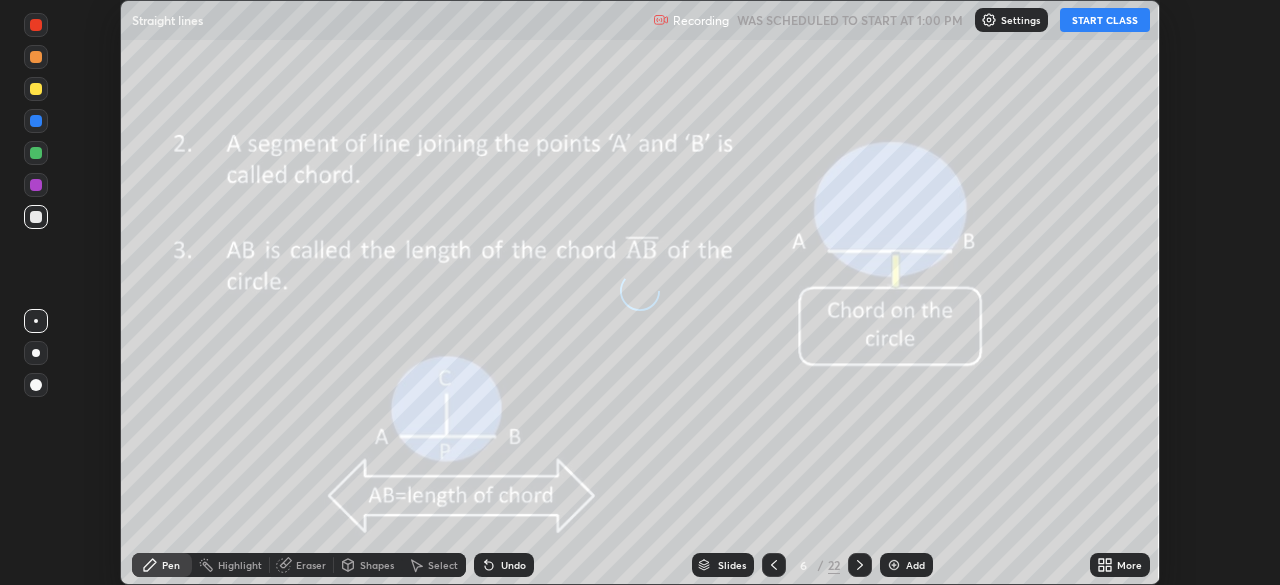 click 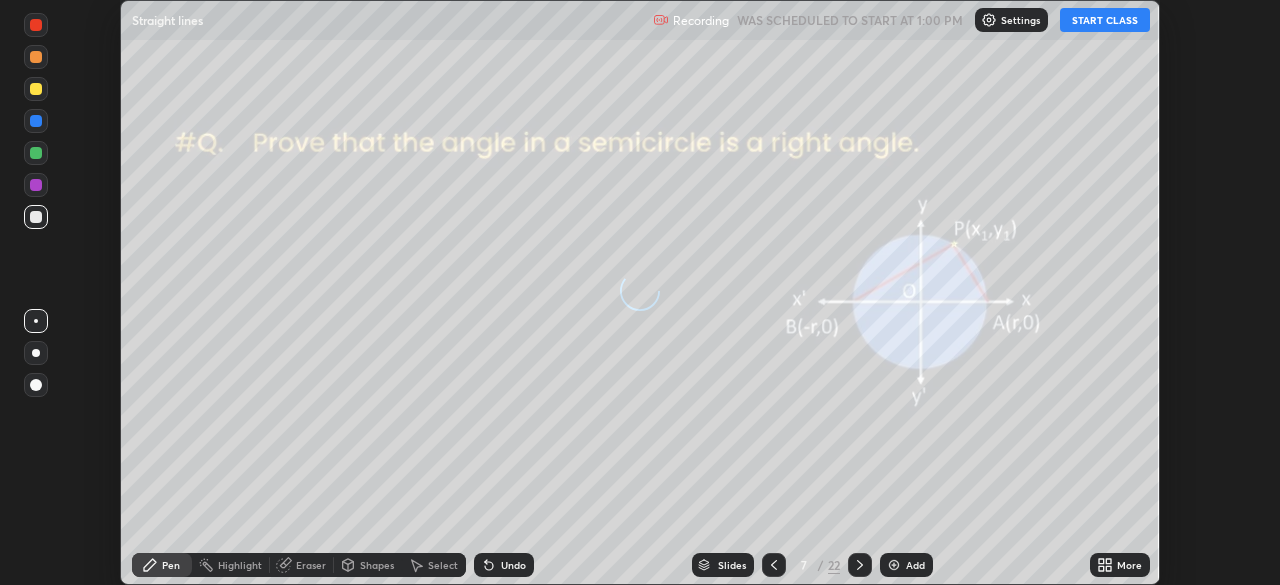 click 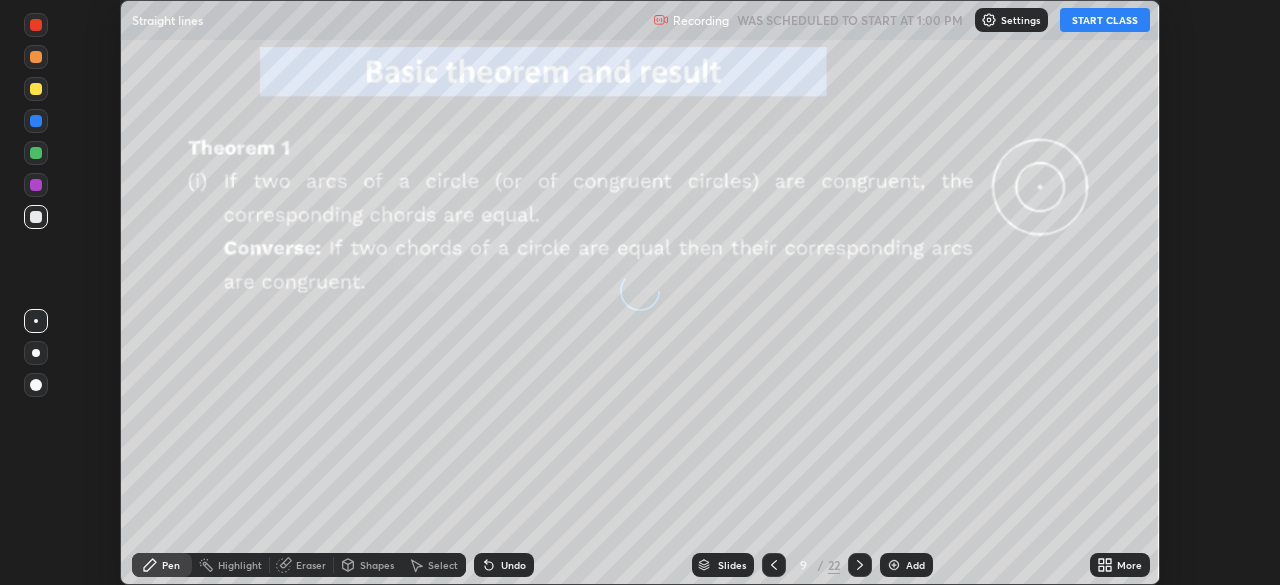 click 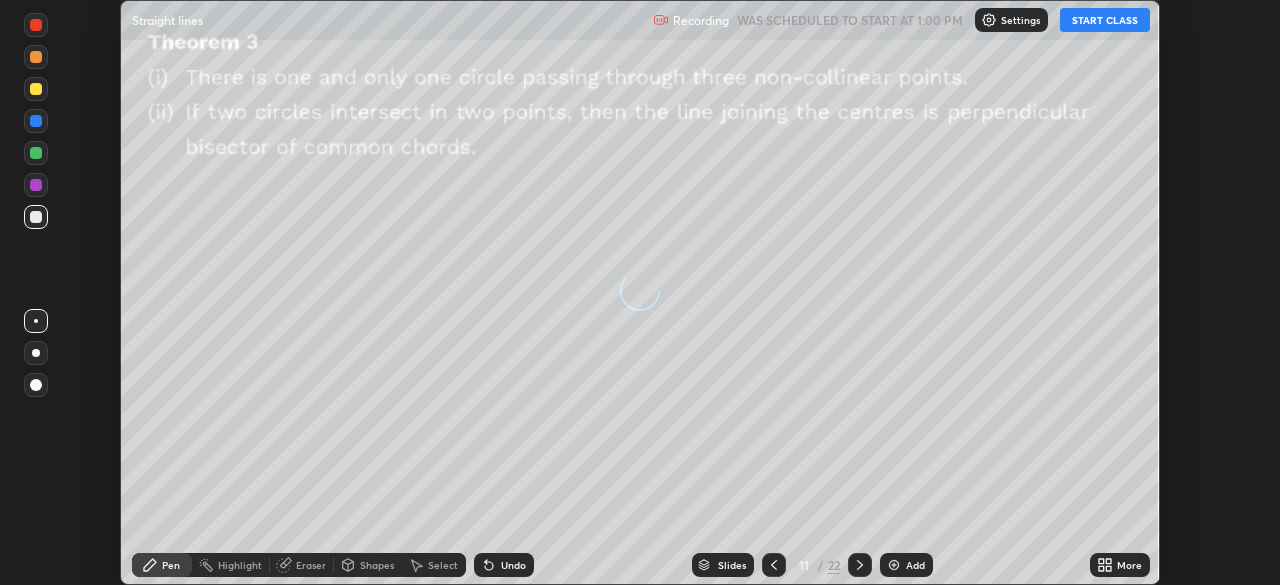 click 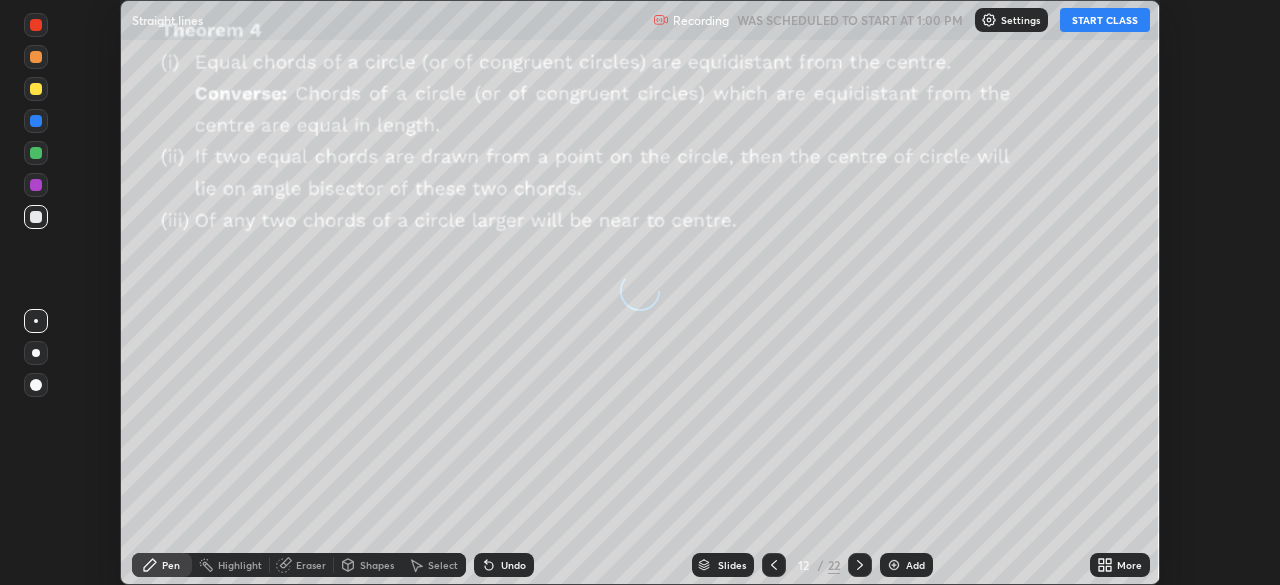 click 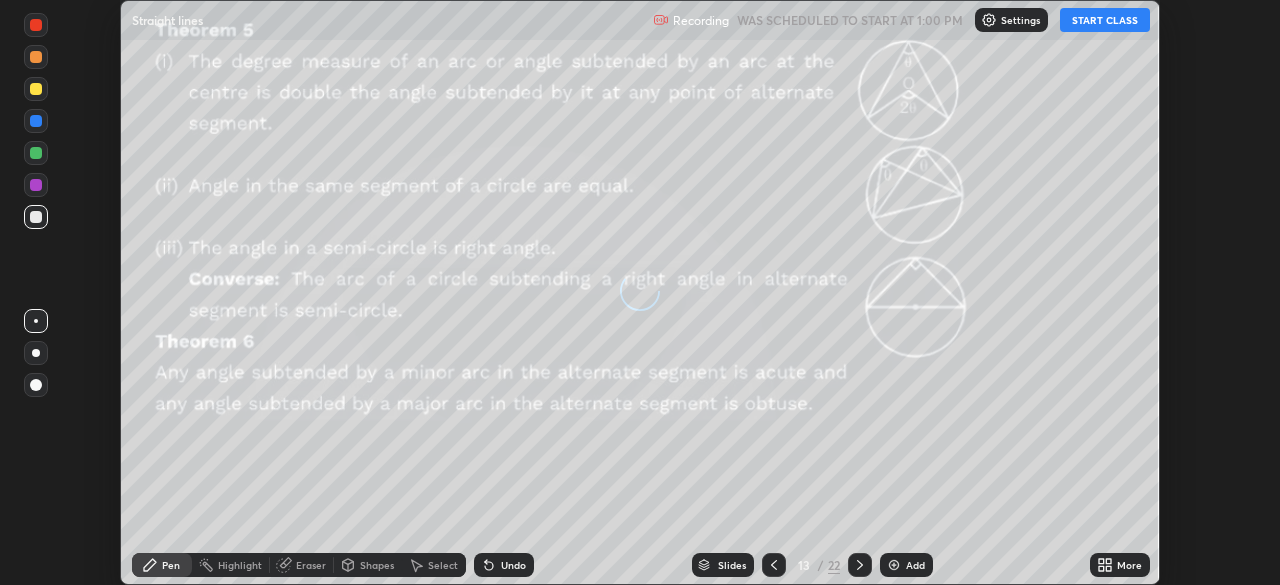 click 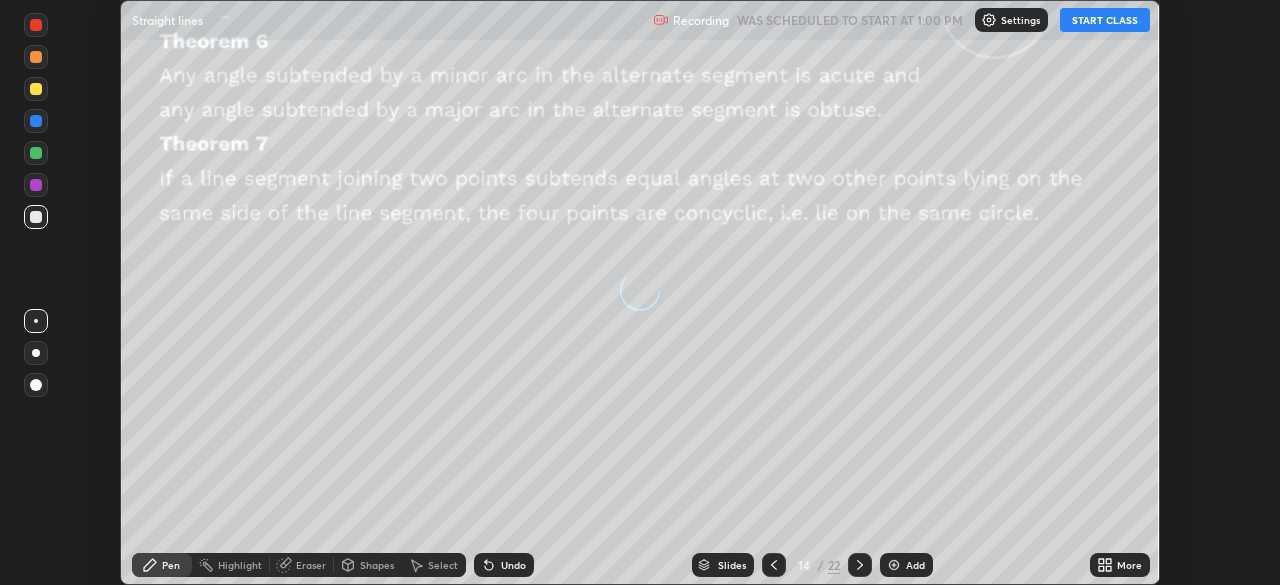 click 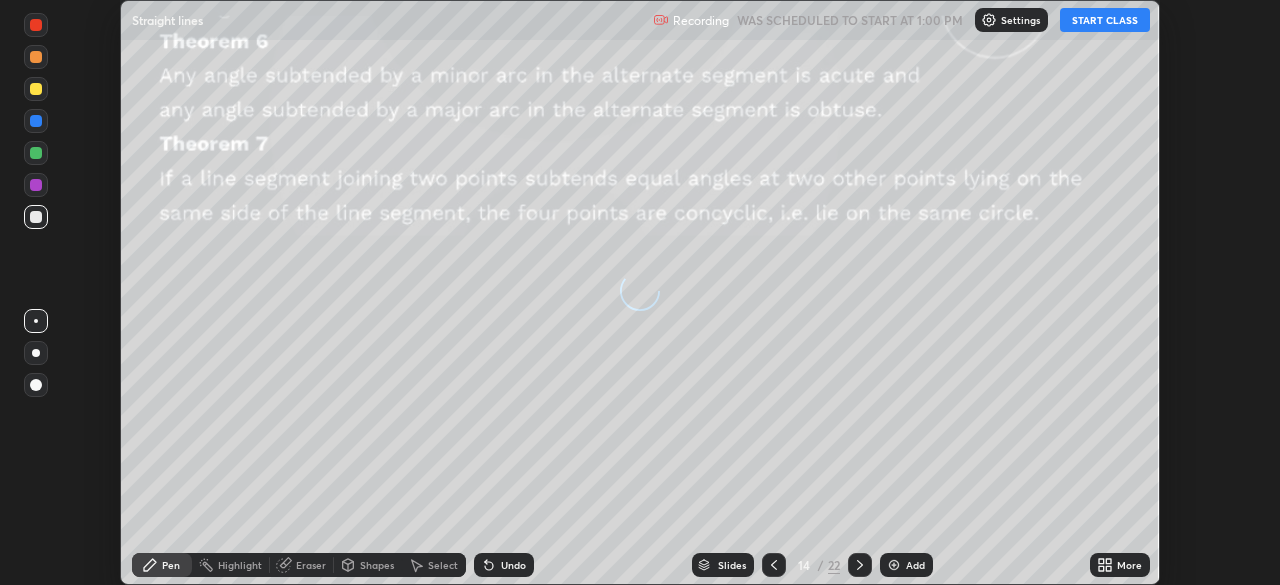 click 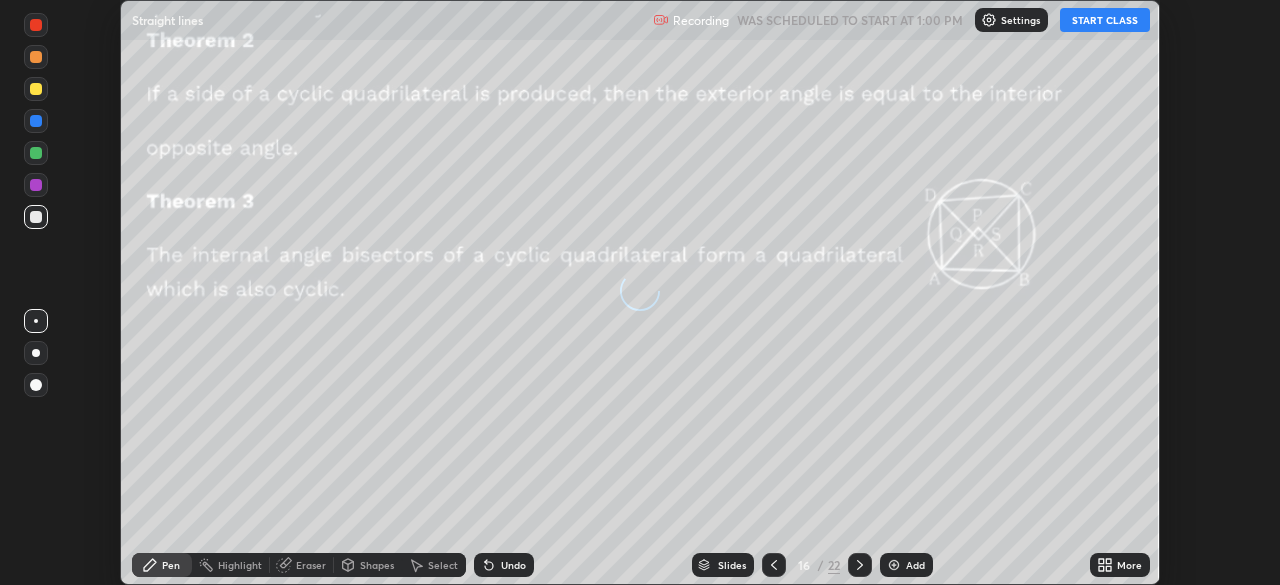 click 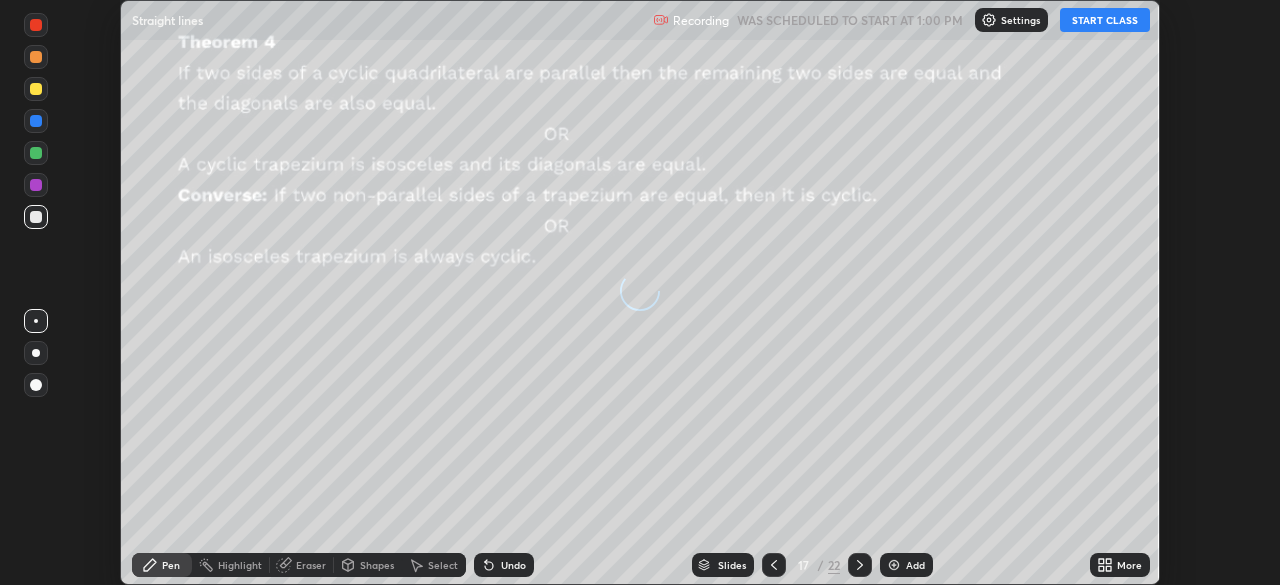 click 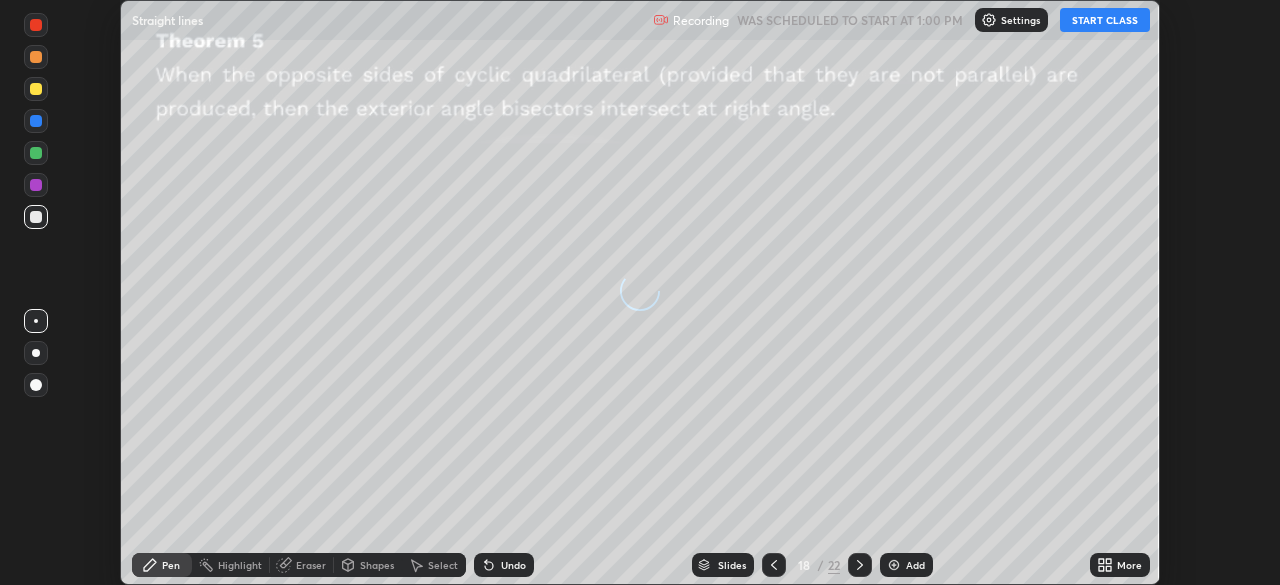 click 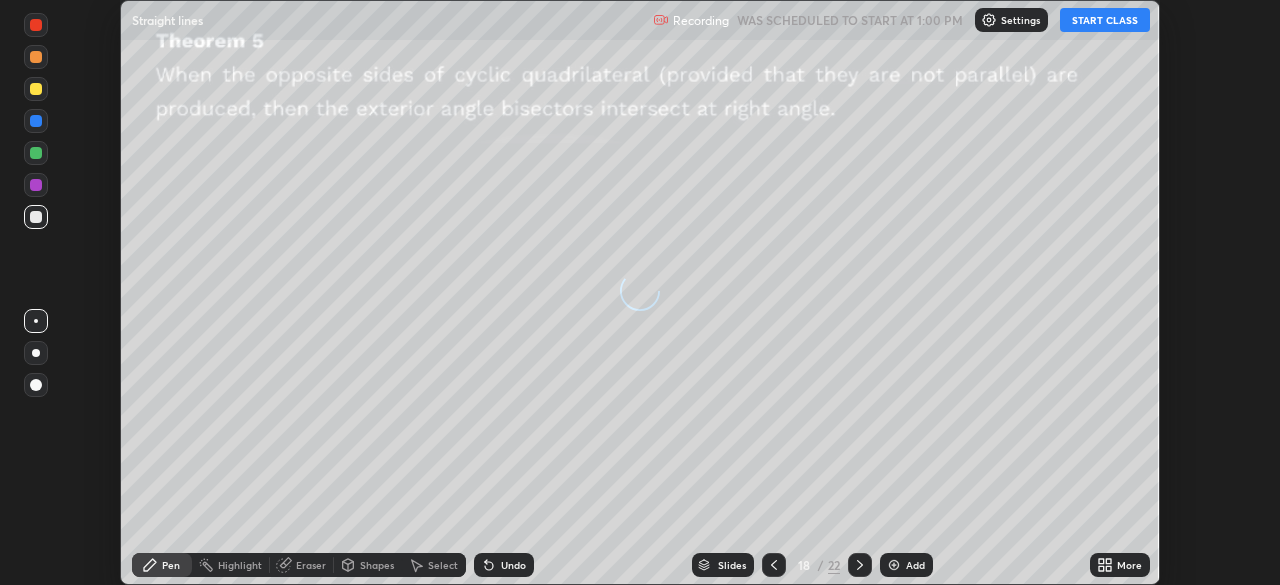 click 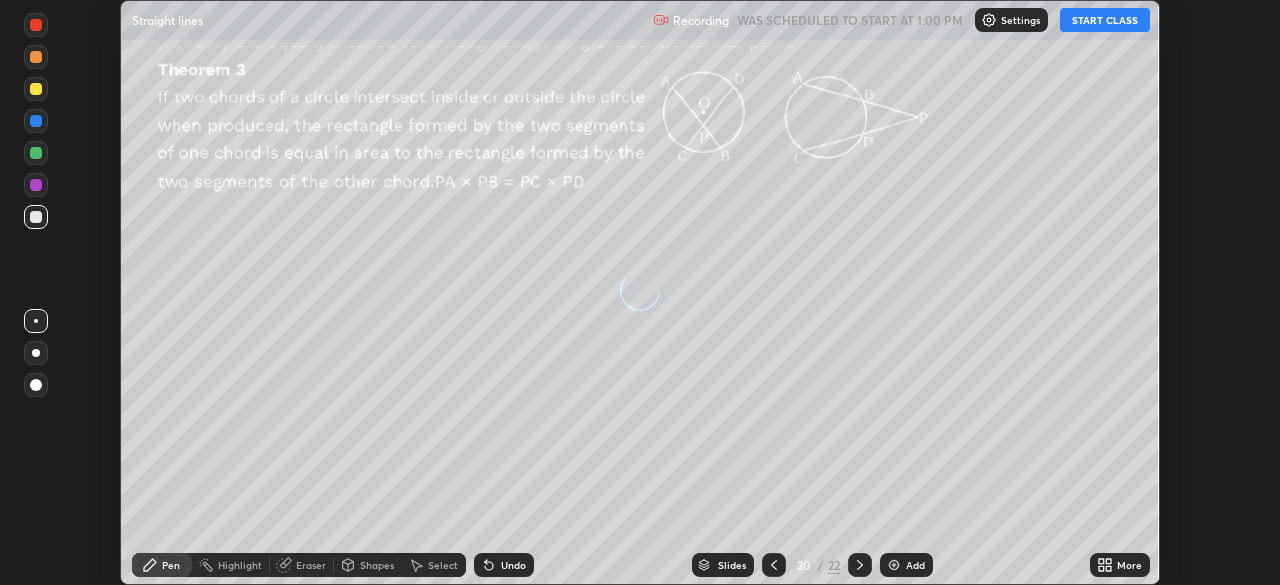 click 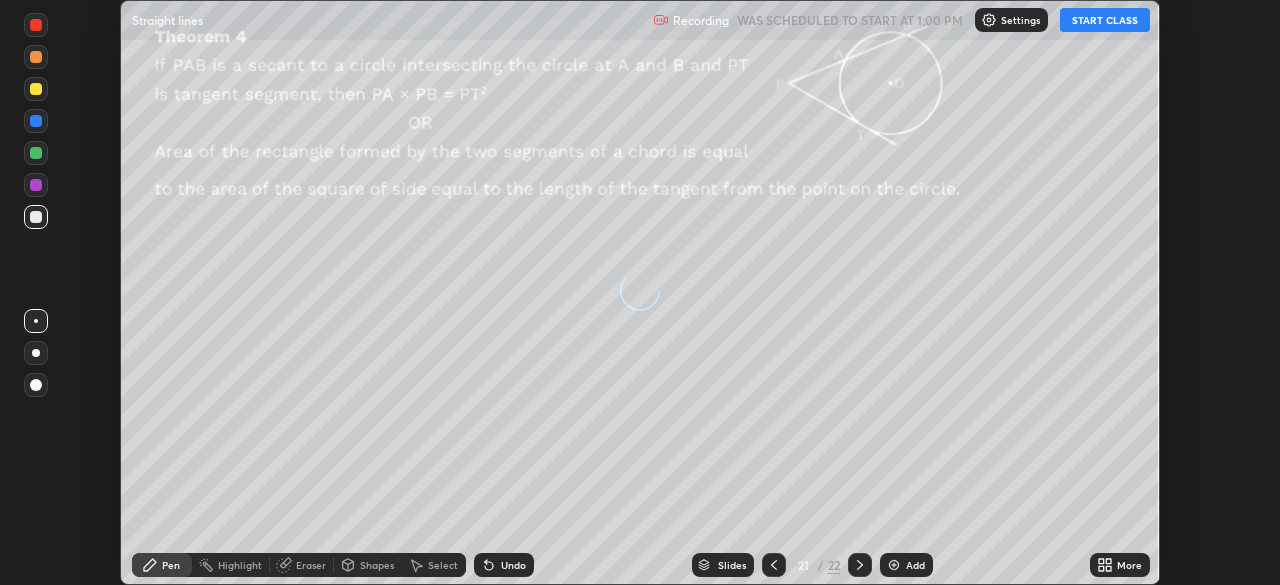 click 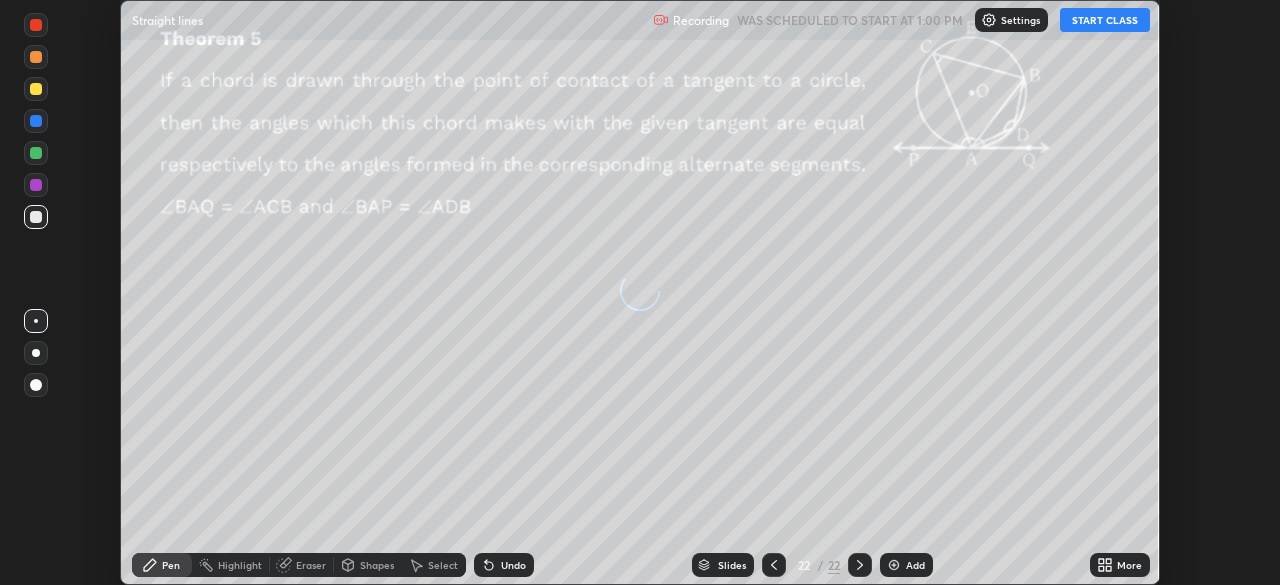 click 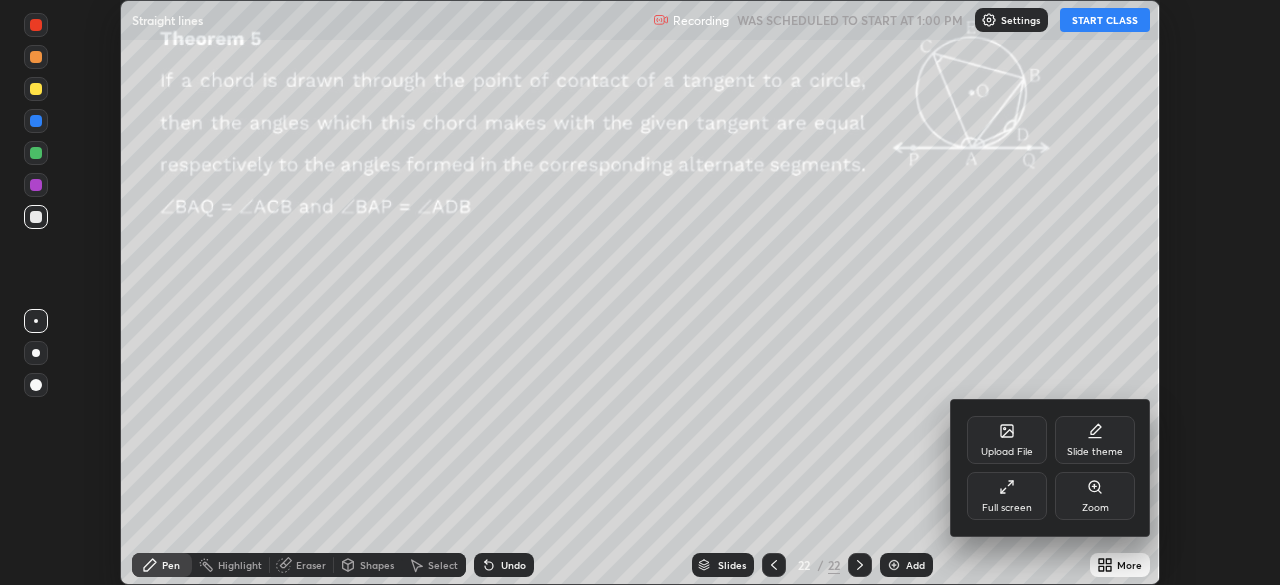 click 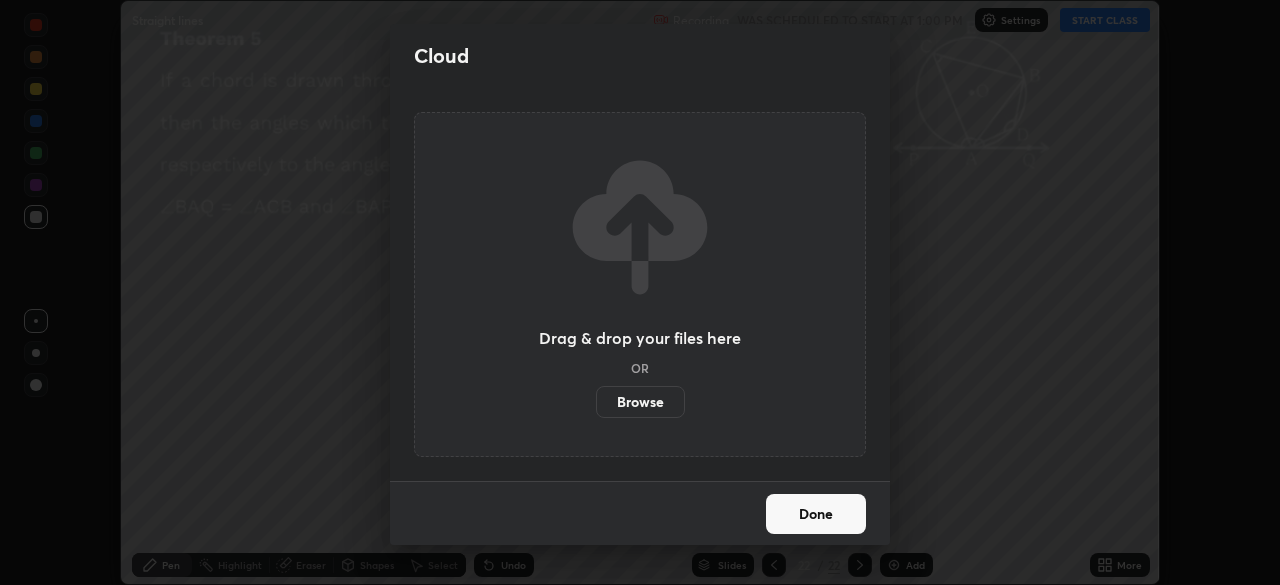 click on "Browse" at bounding box center (640, 402) 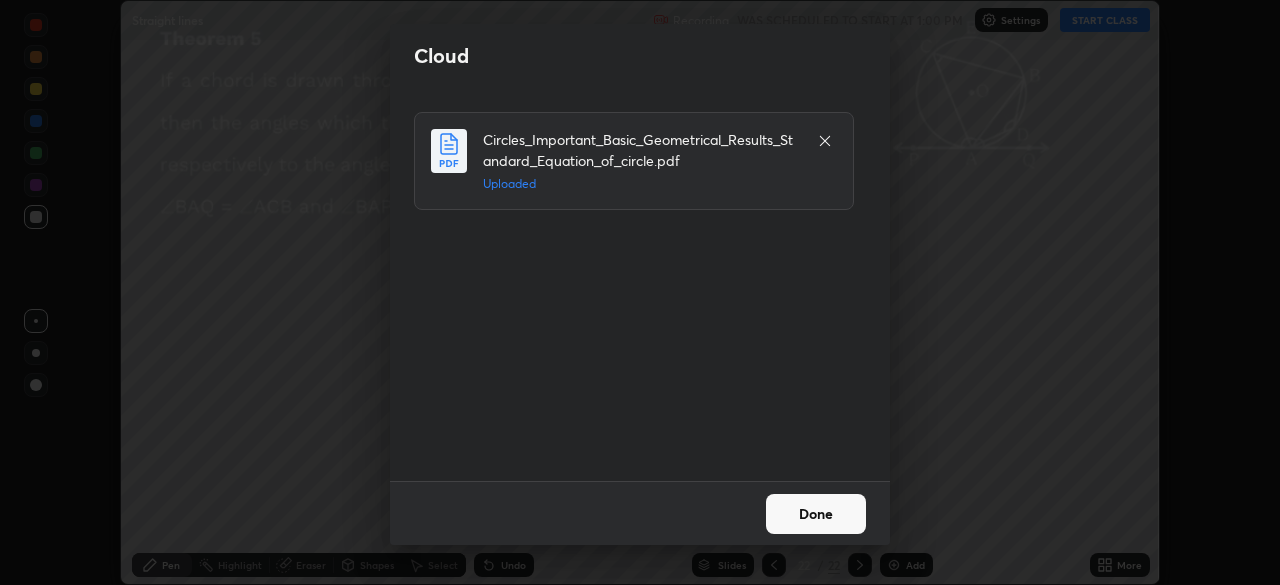 click on "Done" at bounding box center [816, 514] 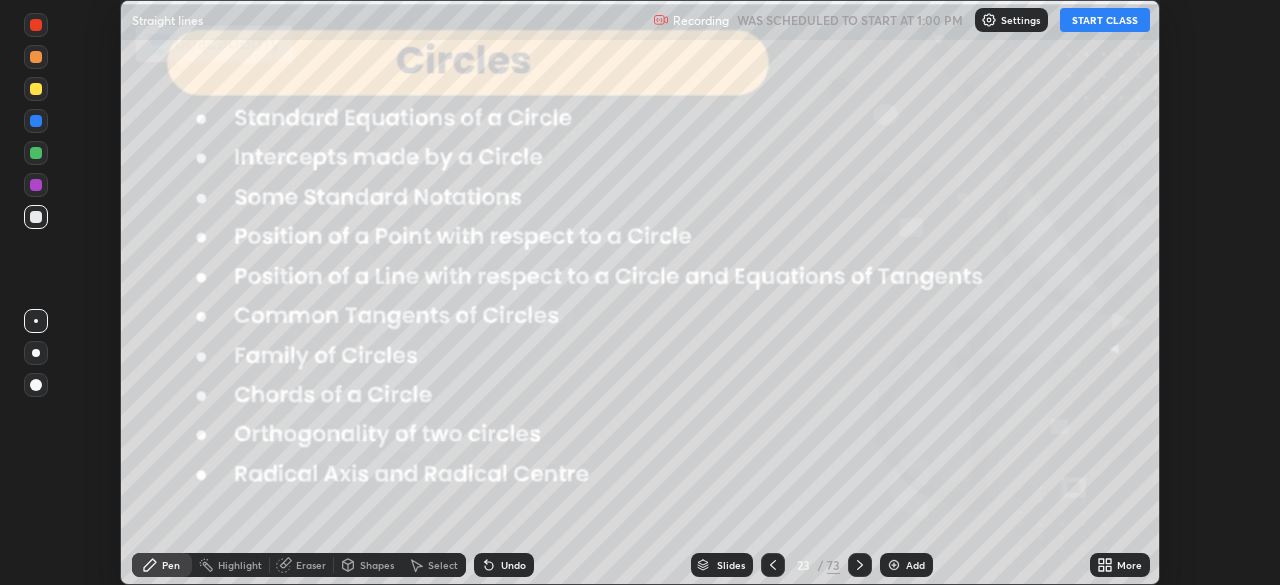 click on "Slides" at bounding box center (722, 565) 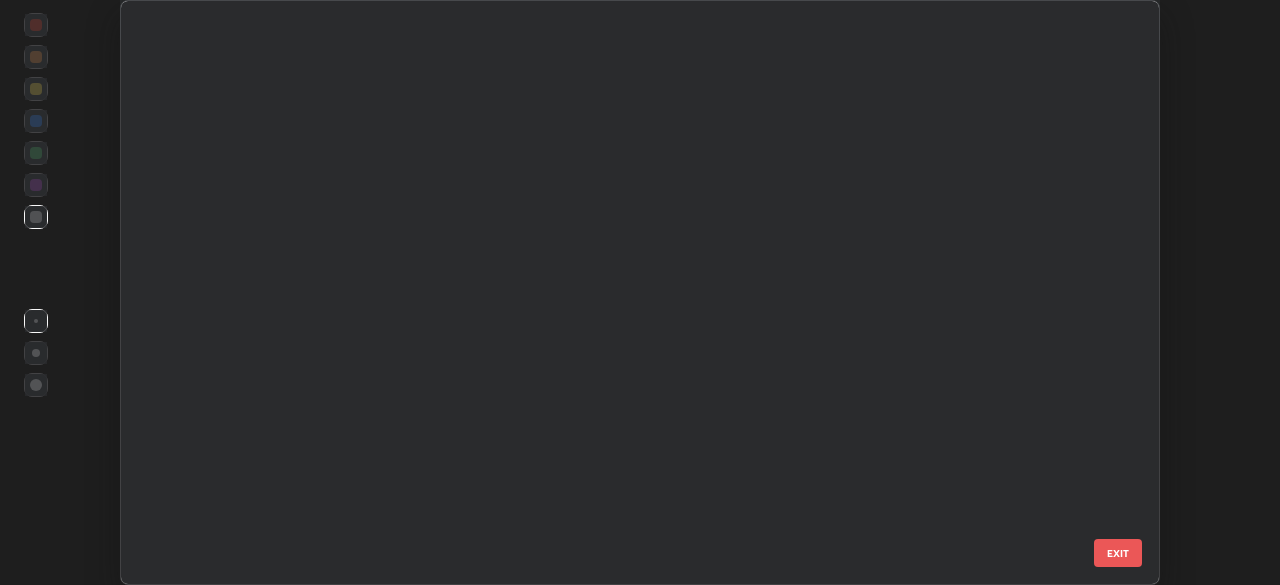 scroll, scrollTop: 854, scrollLeft: 0, axis: vertical 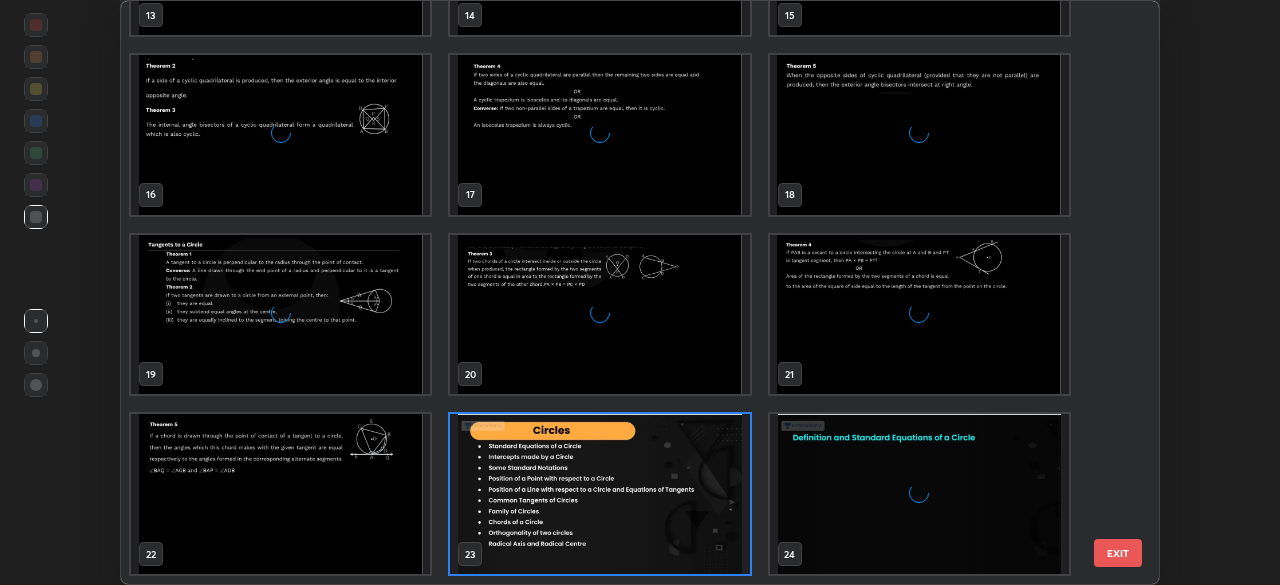 click at bounding box center (599, 494) 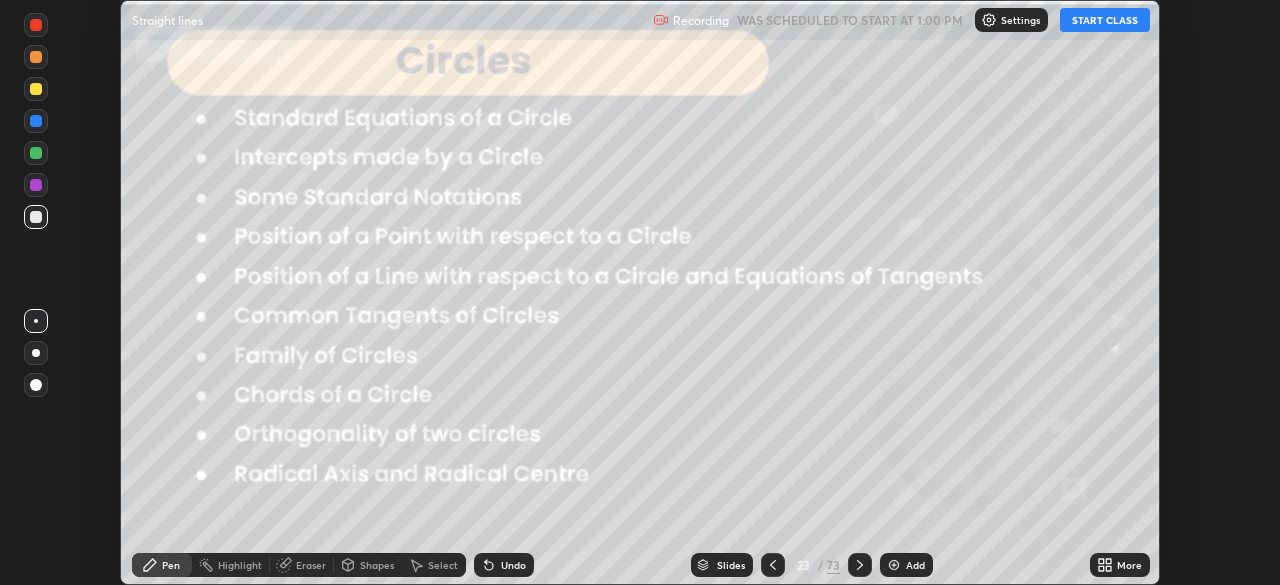 click on "Slides" at bounding box center (722, 565) 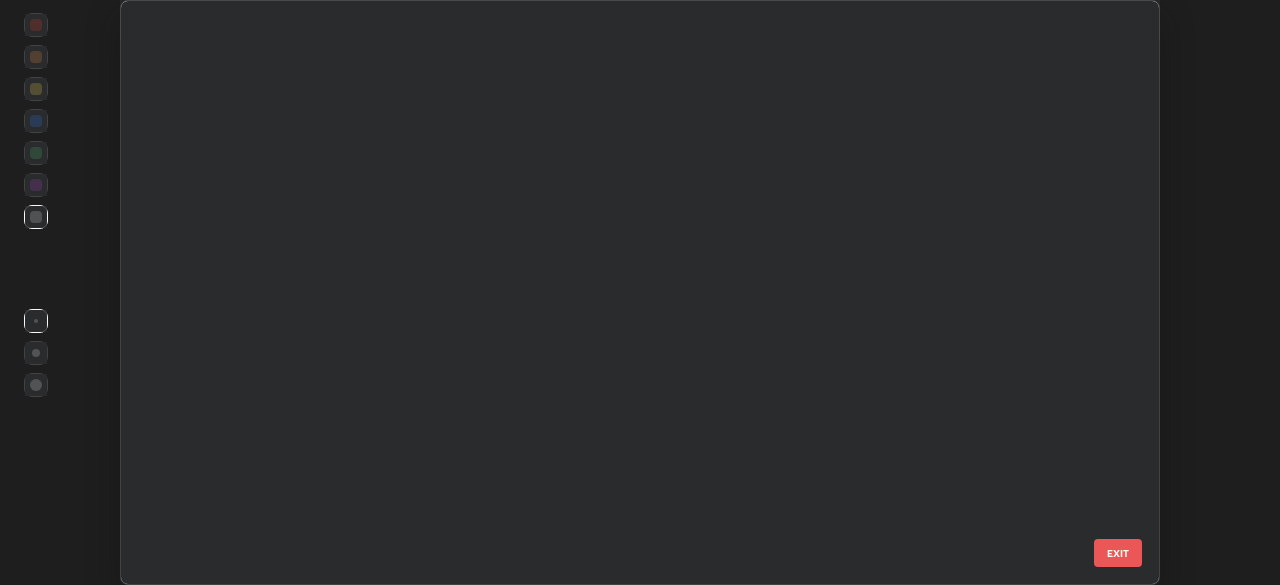 scroll, scrollTop: 854, scrollLeft: 0, axis: vertical 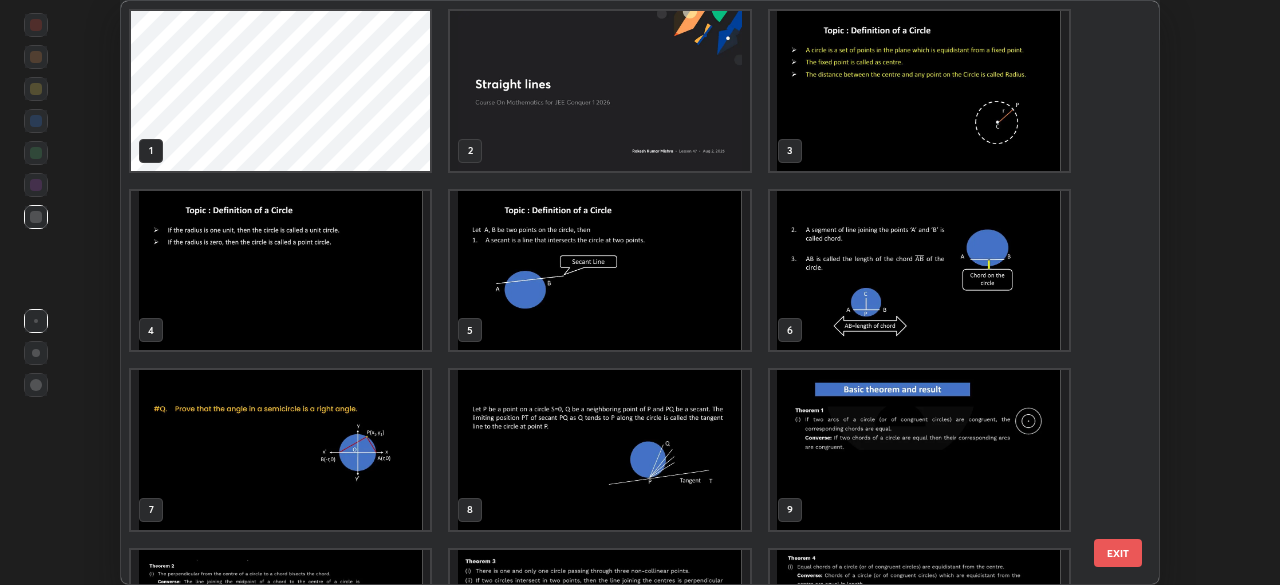click at bounding box center [919, 91] 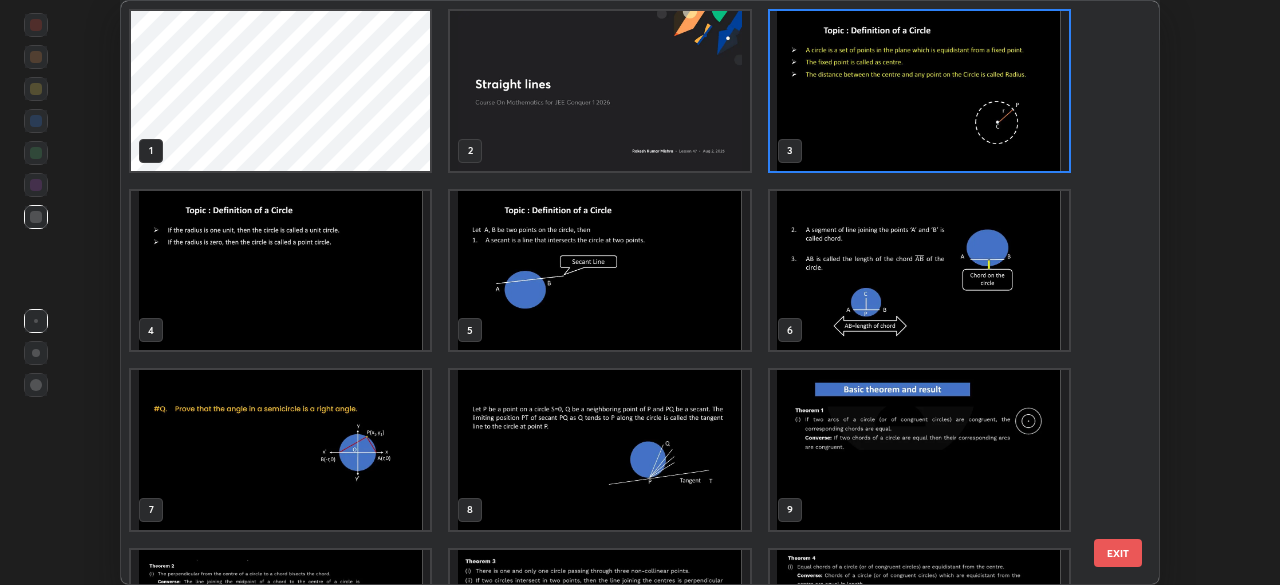 click at bounding box center (919, 91) 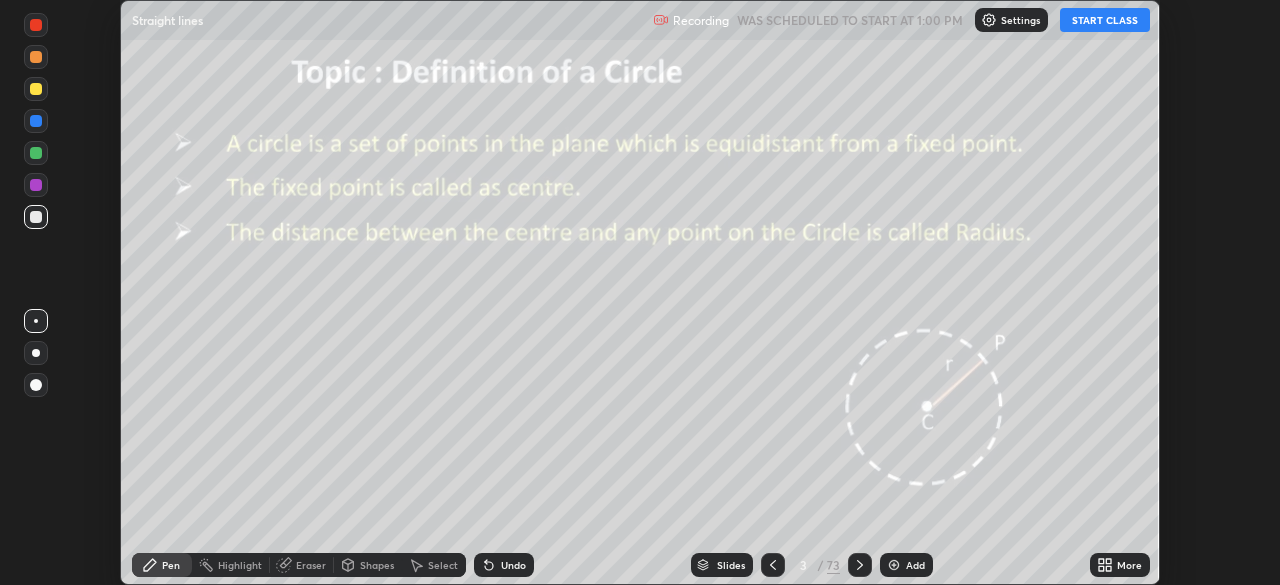 click at bounding box center [919, 91] 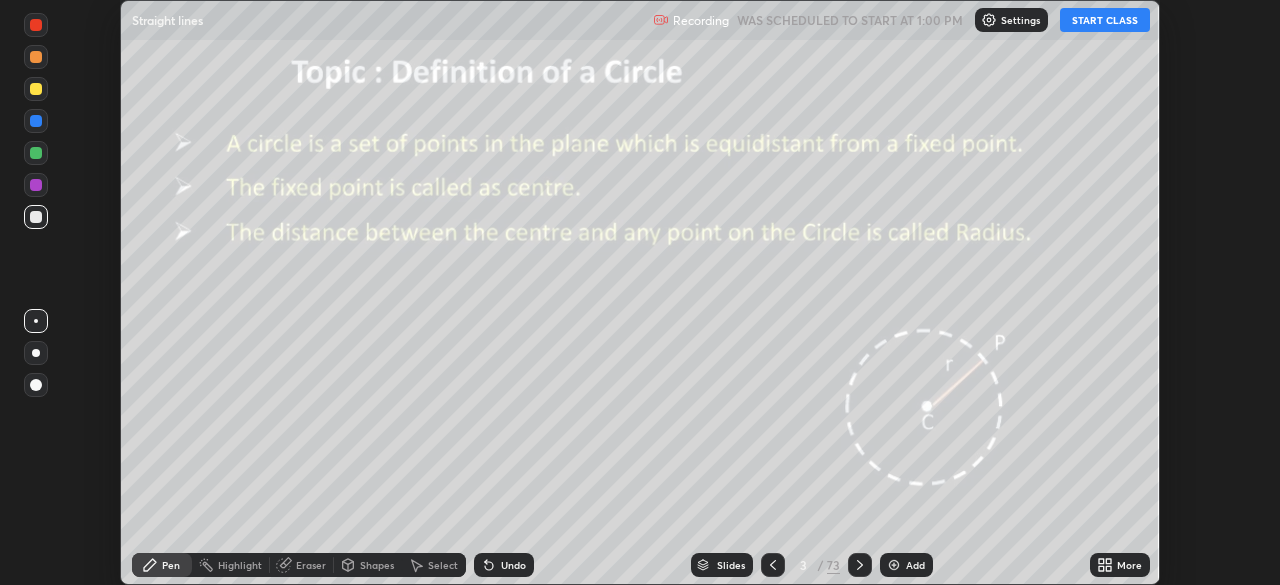 click on "START CLASS" at bounding box center [1105, 20] 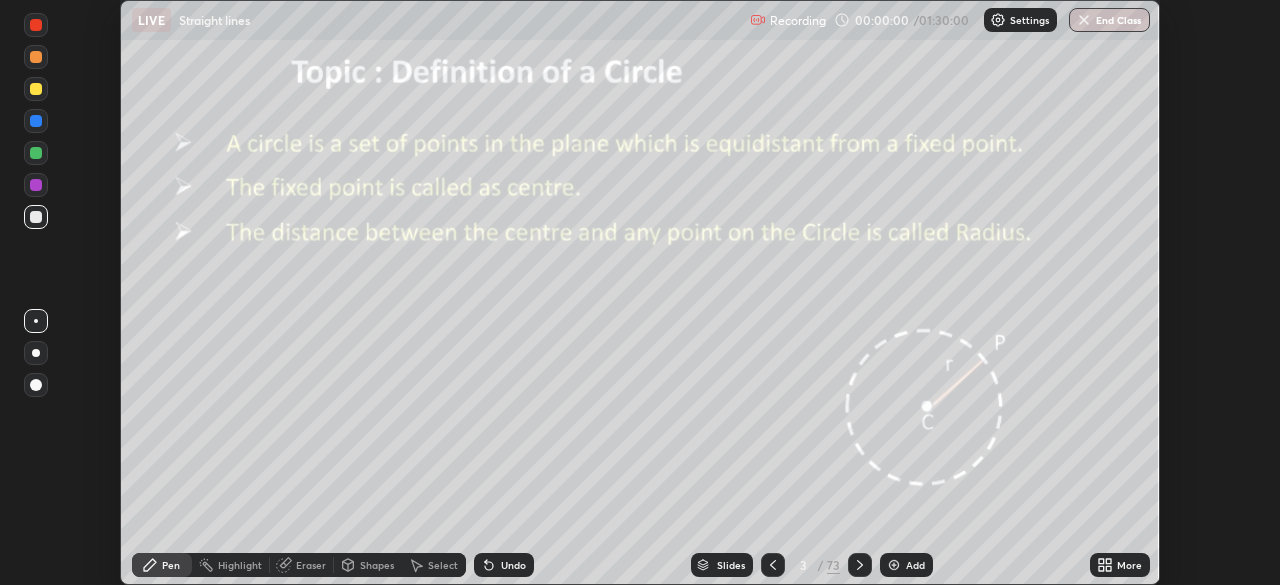click 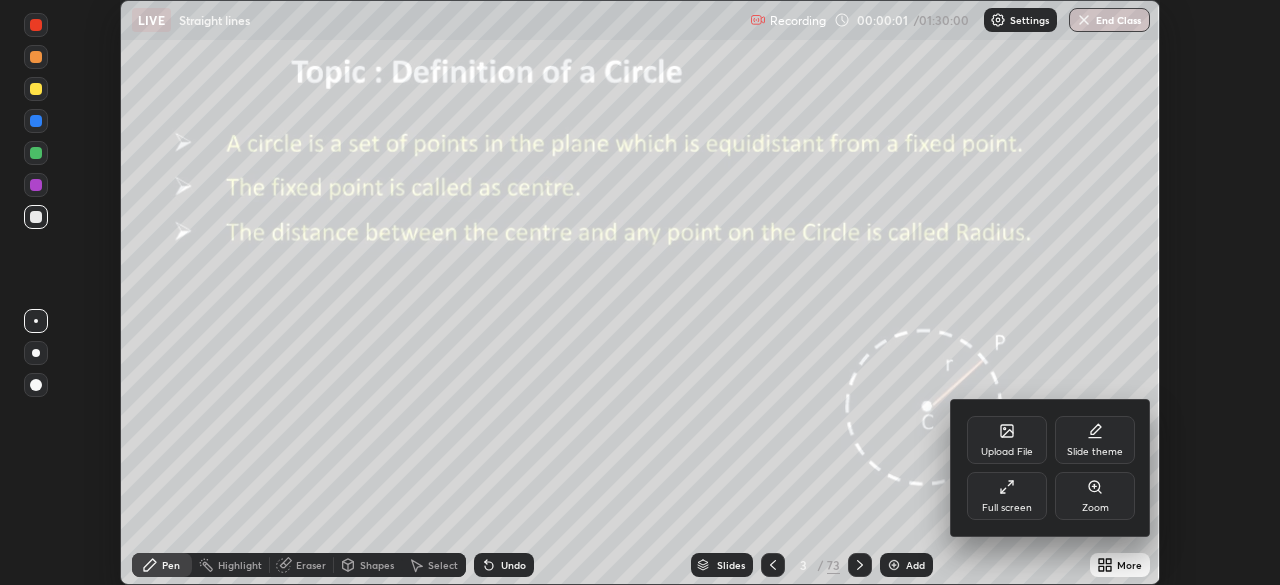 click on "Full screen" at bounding box center [1007, 496] 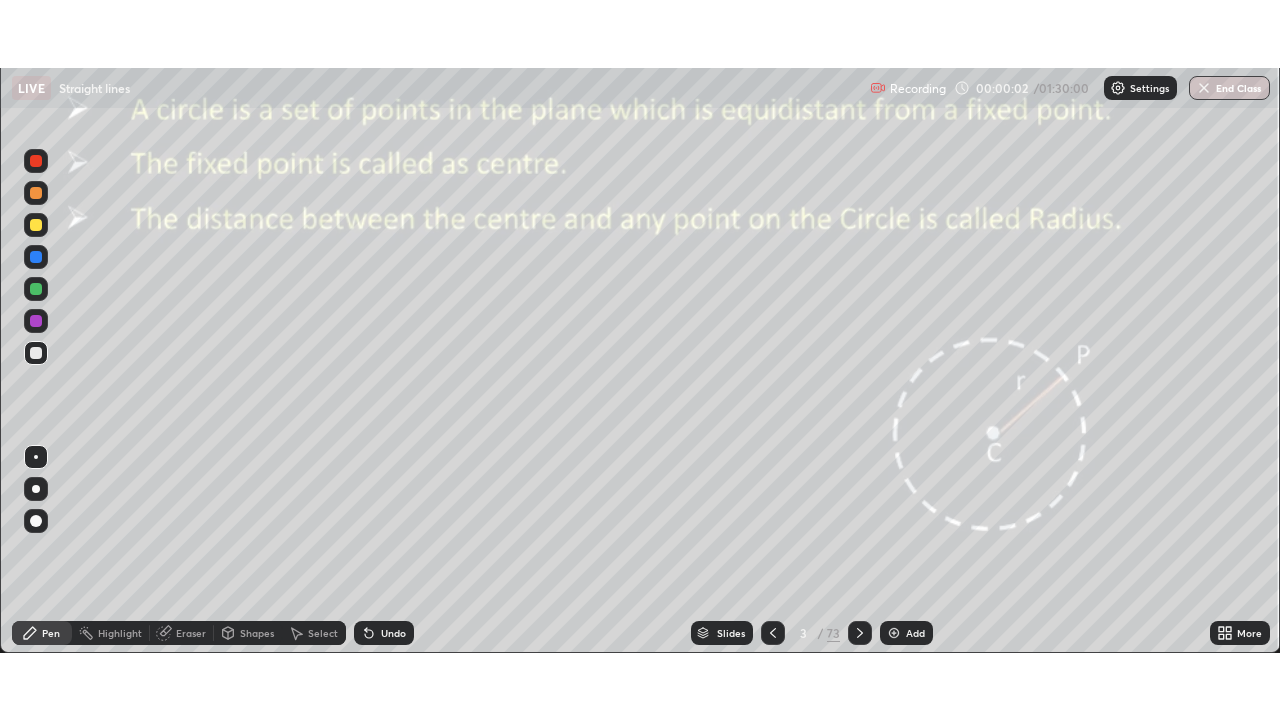 scroll, scrollTop: 99280, scrollLeft: 98720, axis: both 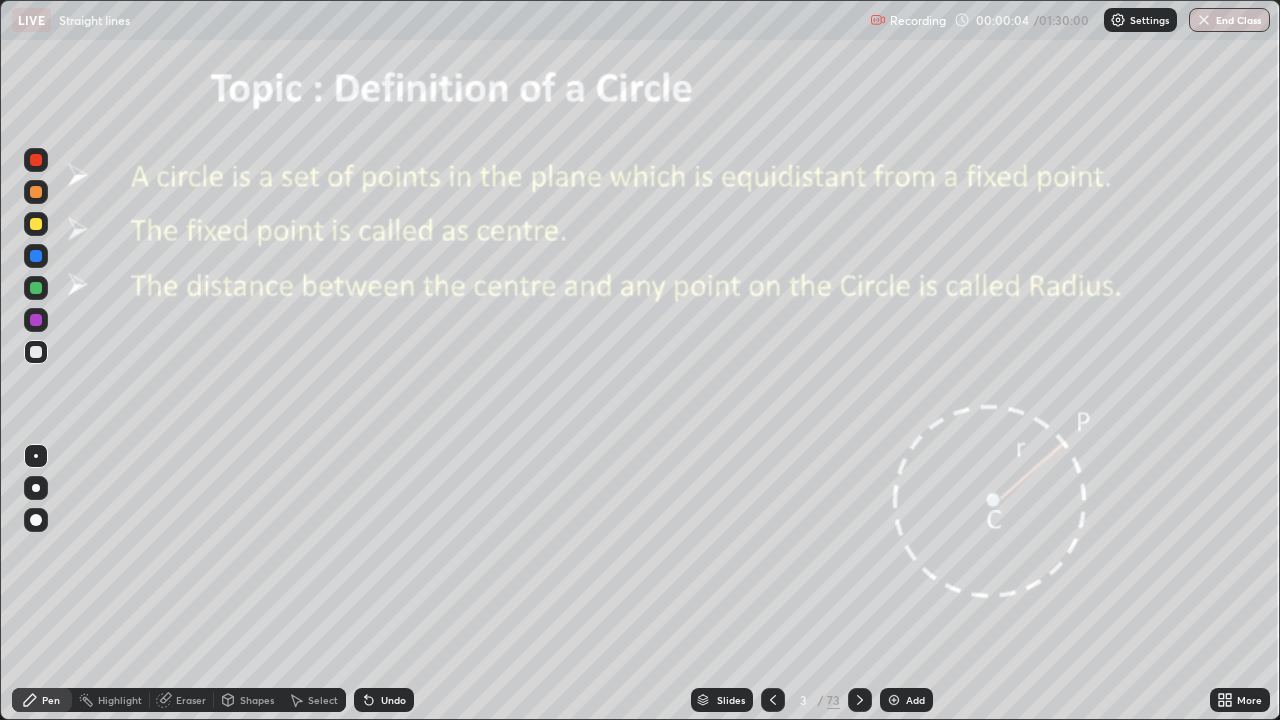 click 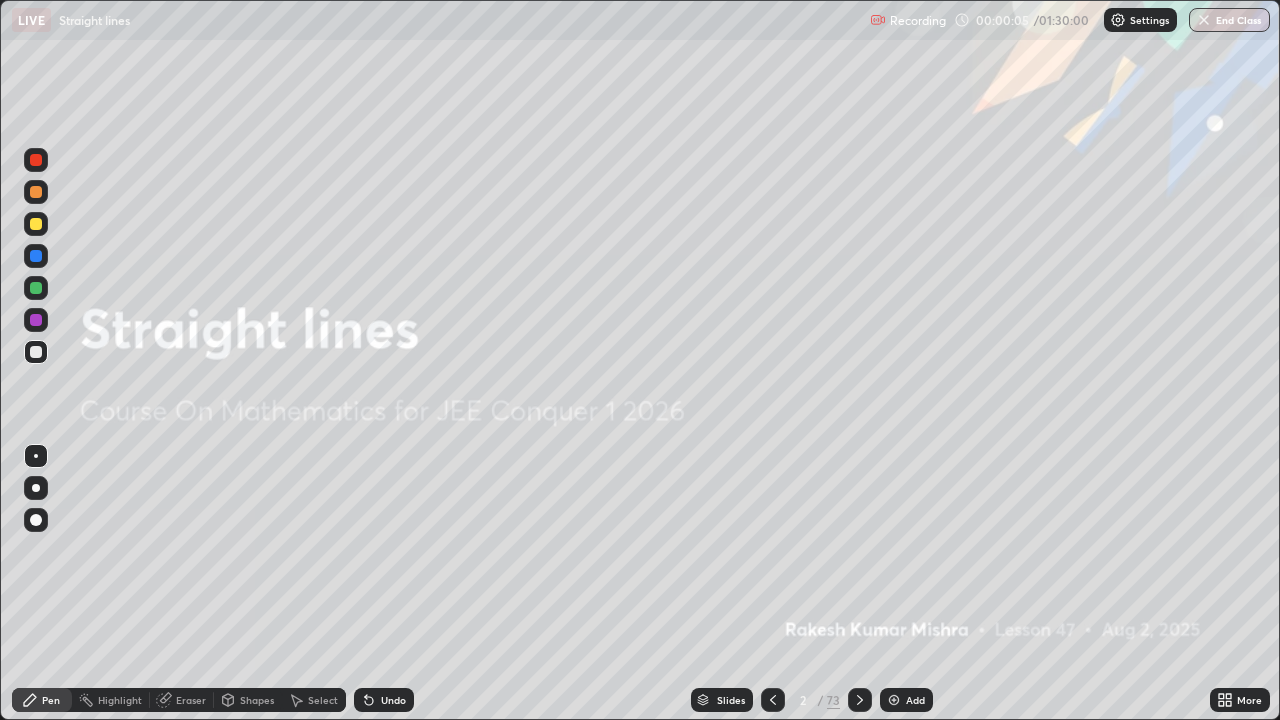 click at bounding box center [894, 700] 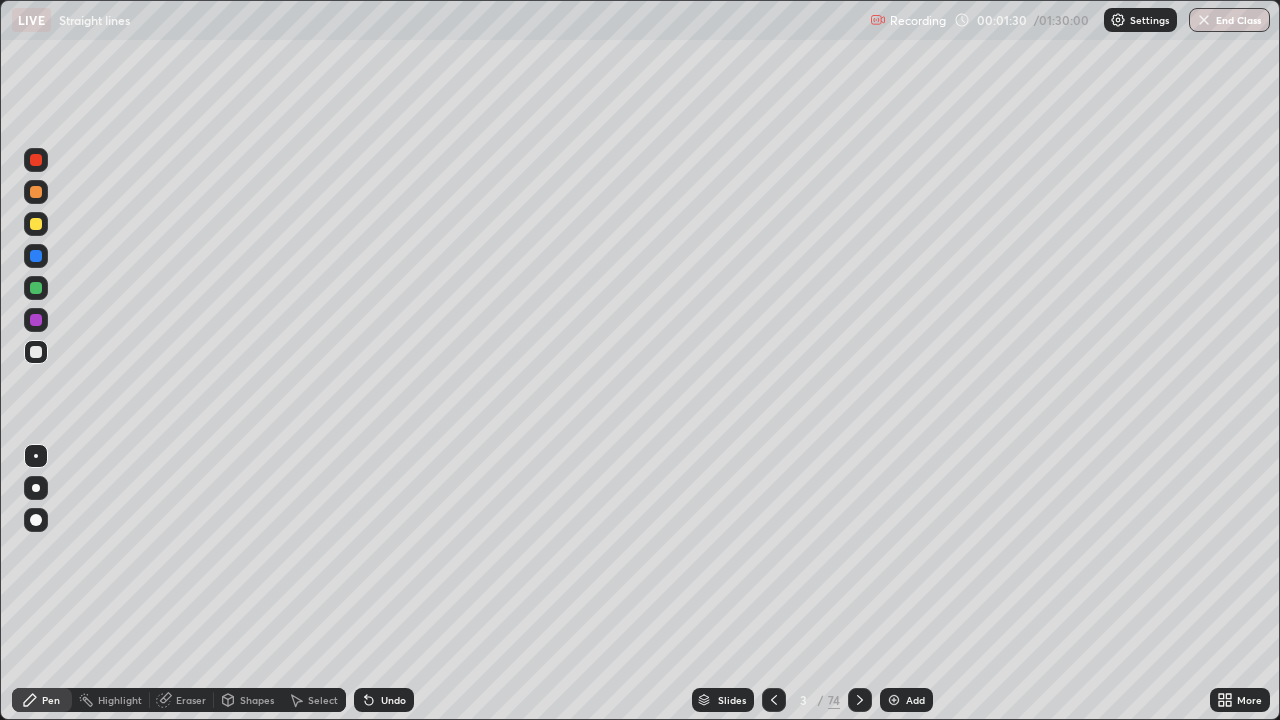 click on "Eraser" at bounding box center (191, 700) 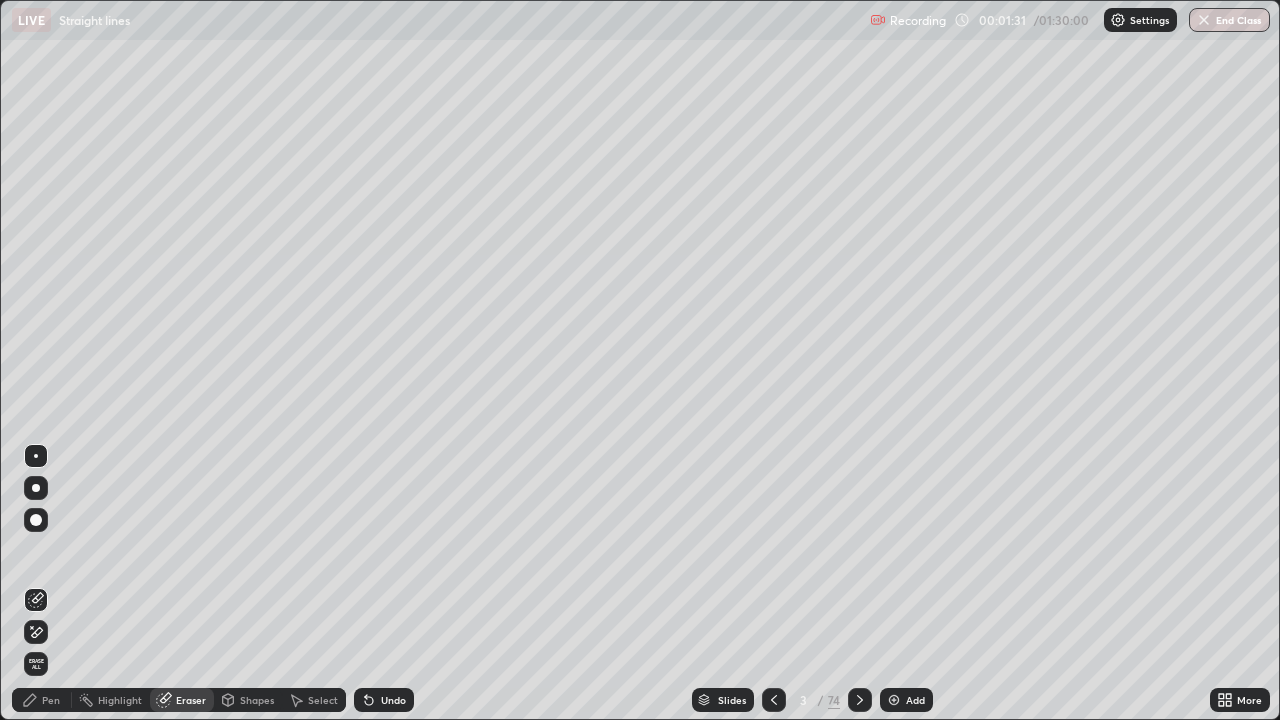 click 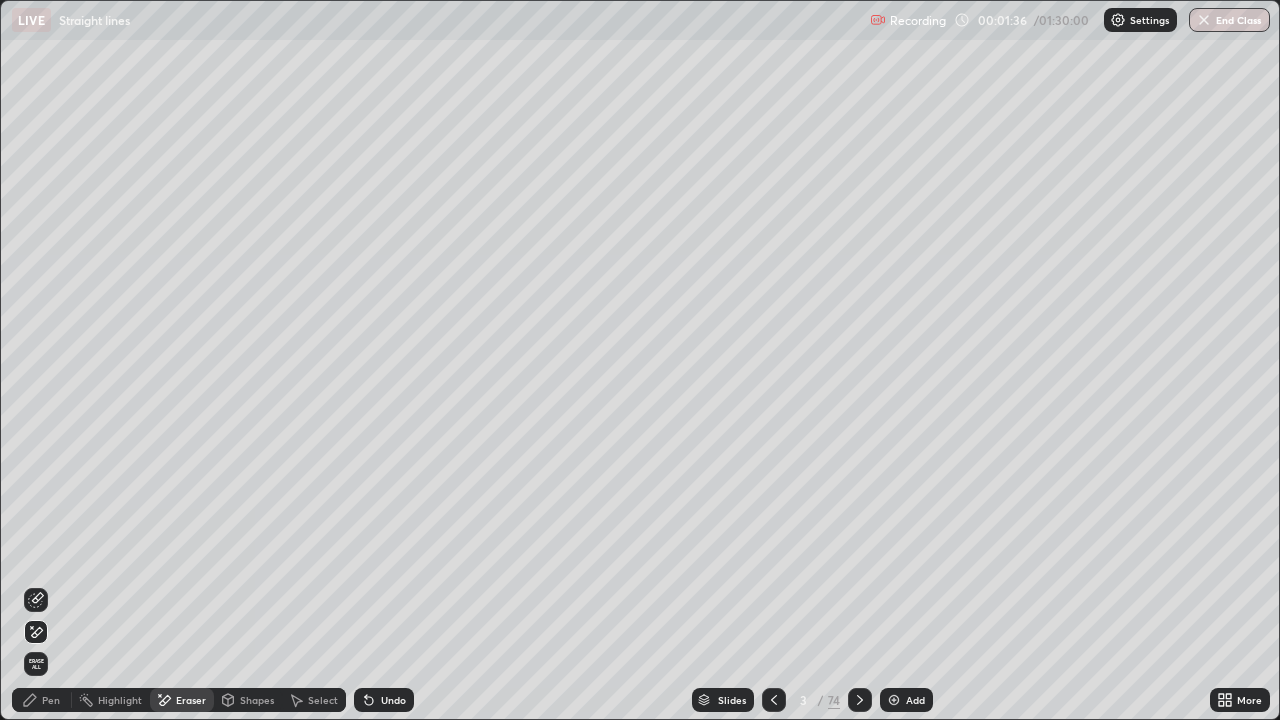click on "Pen" at bounding box center (42, 700) 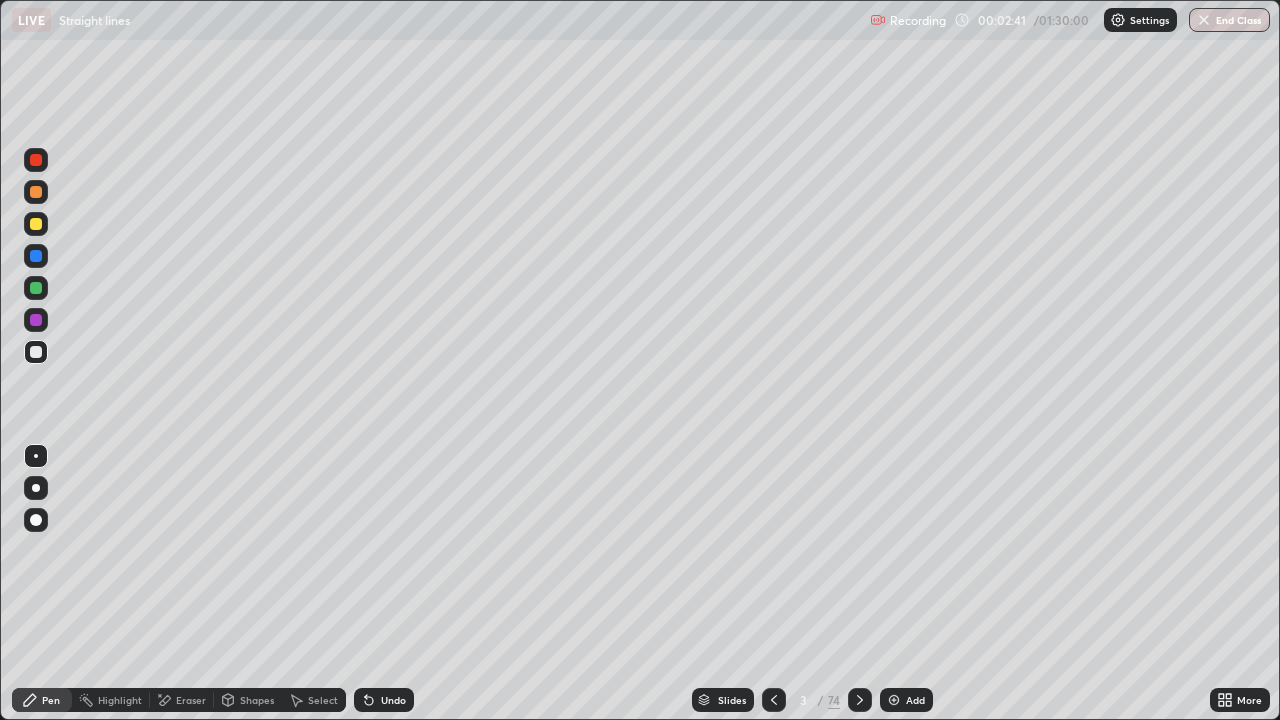 click at bounding box center (36, 352) 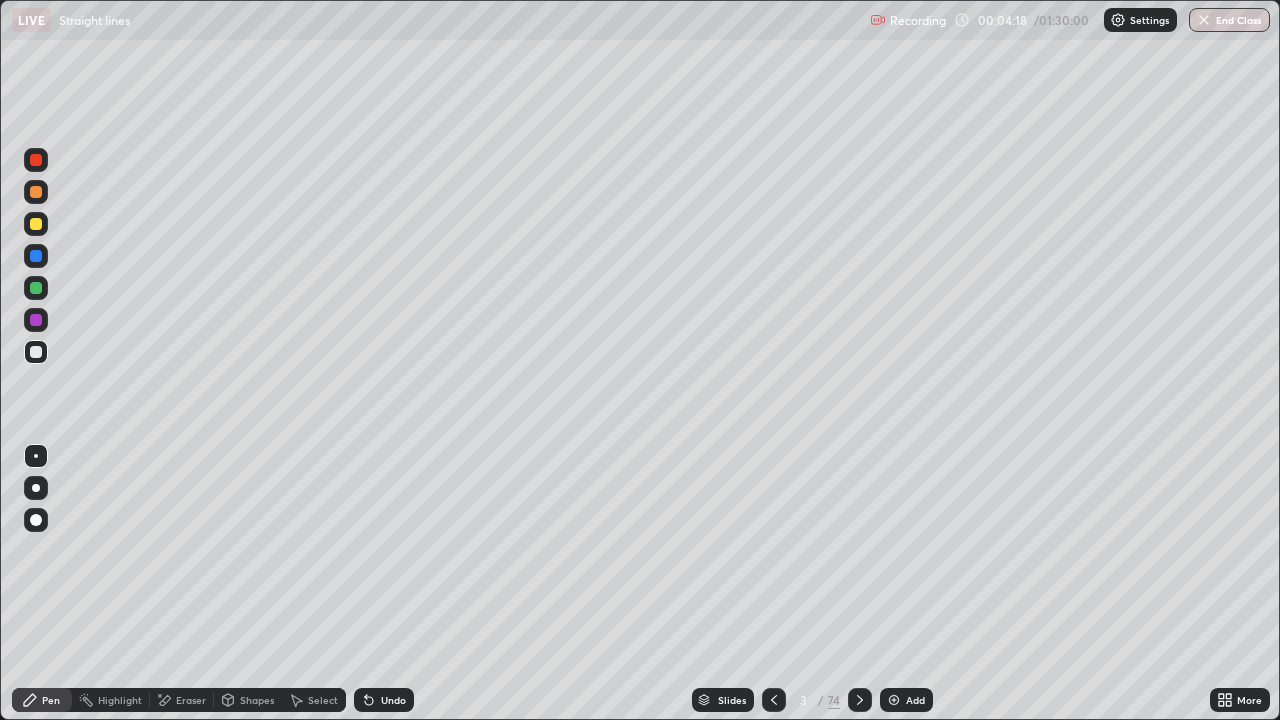 click on "Eraser" at bounding box center (191, 700) 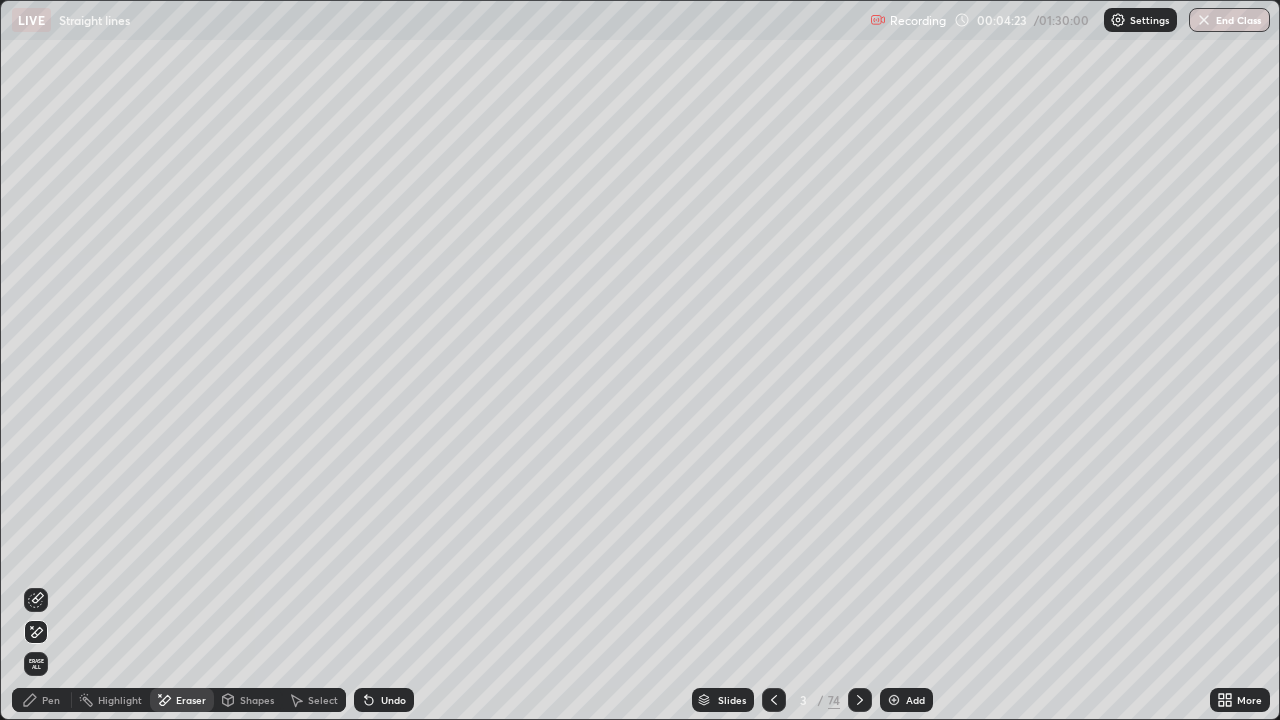 click on "Pen" at bounding box center [51, 700] 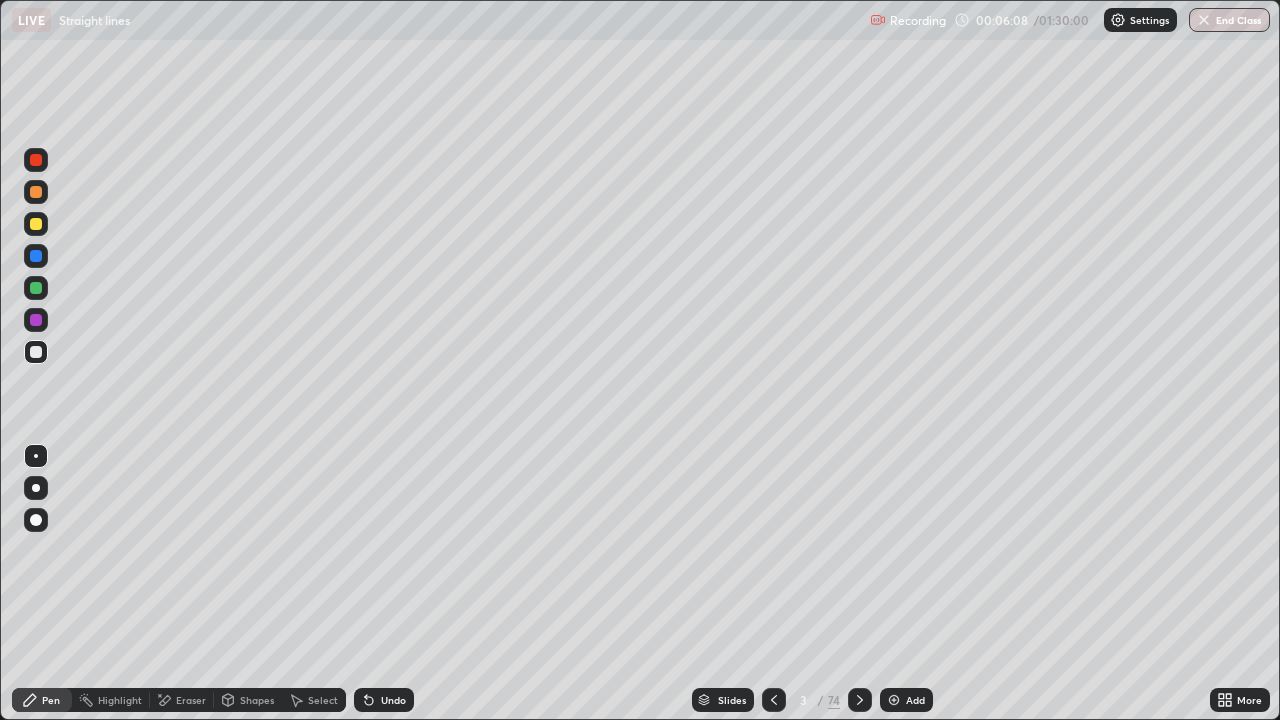 click on "Eraser" at bounding box center [191, 700] 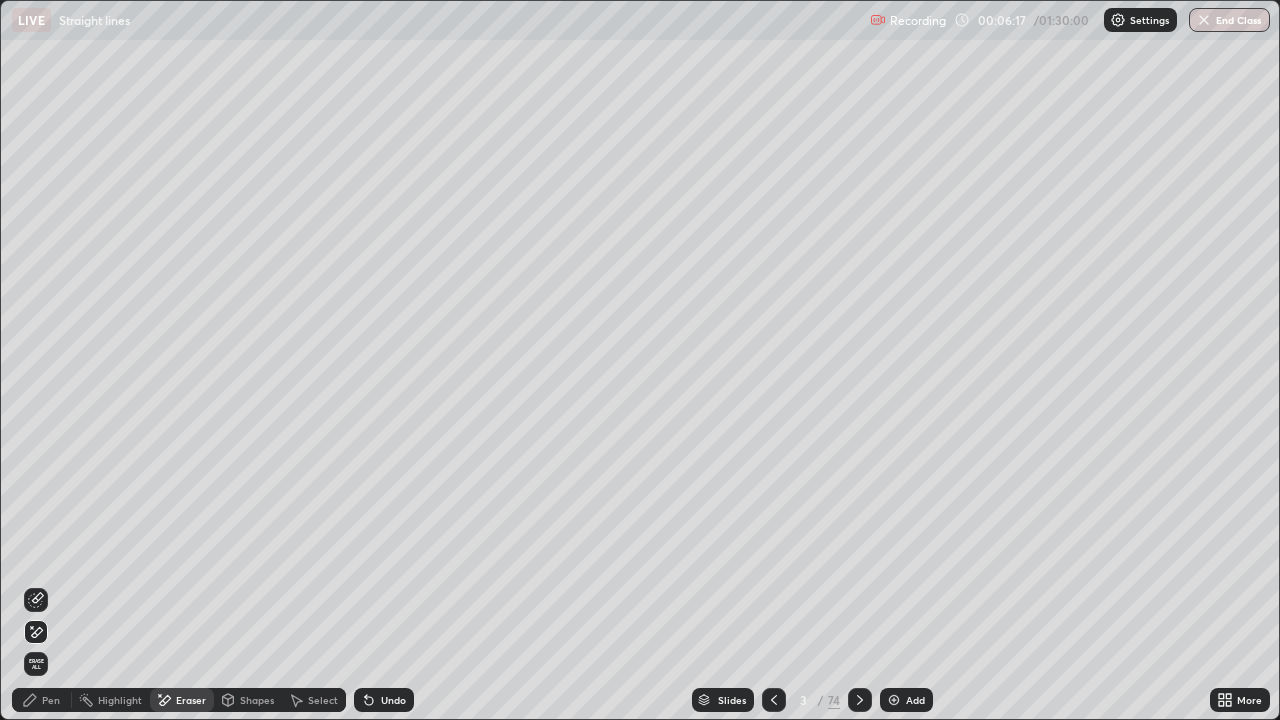click on "Pen" at bounding box center [51, 700] 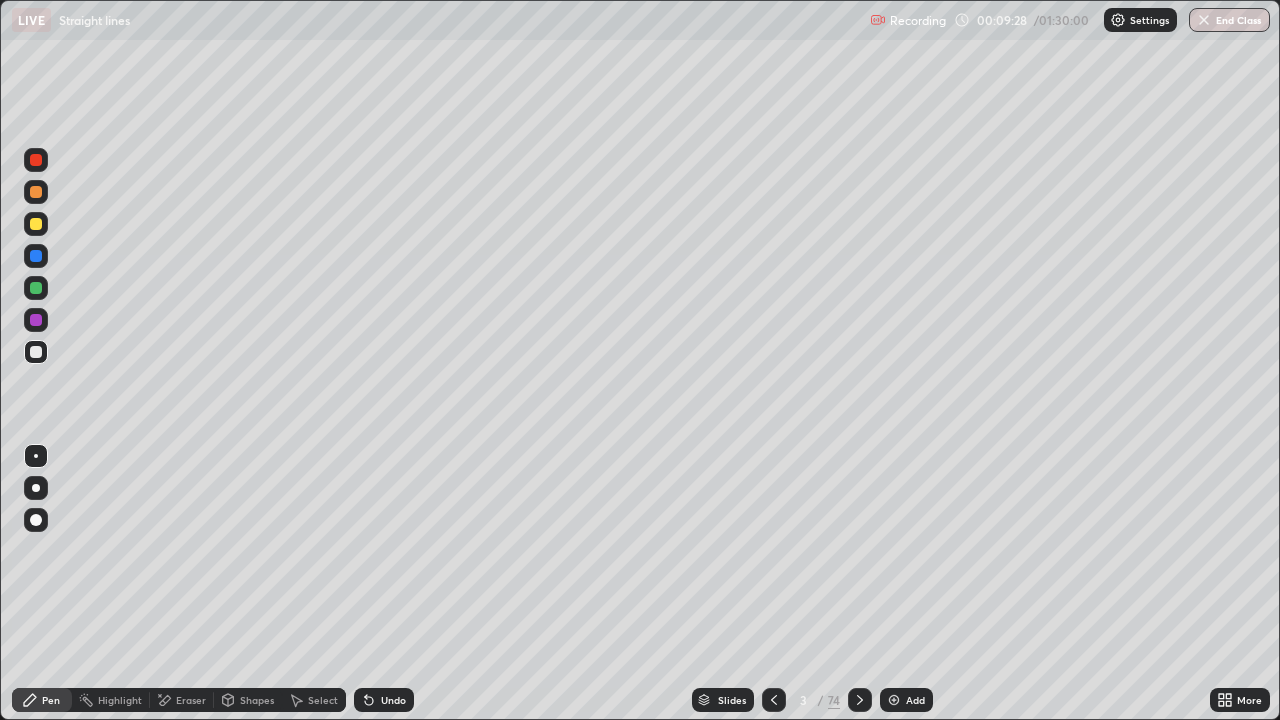 click on "Add" at bounding box center (906, 700) 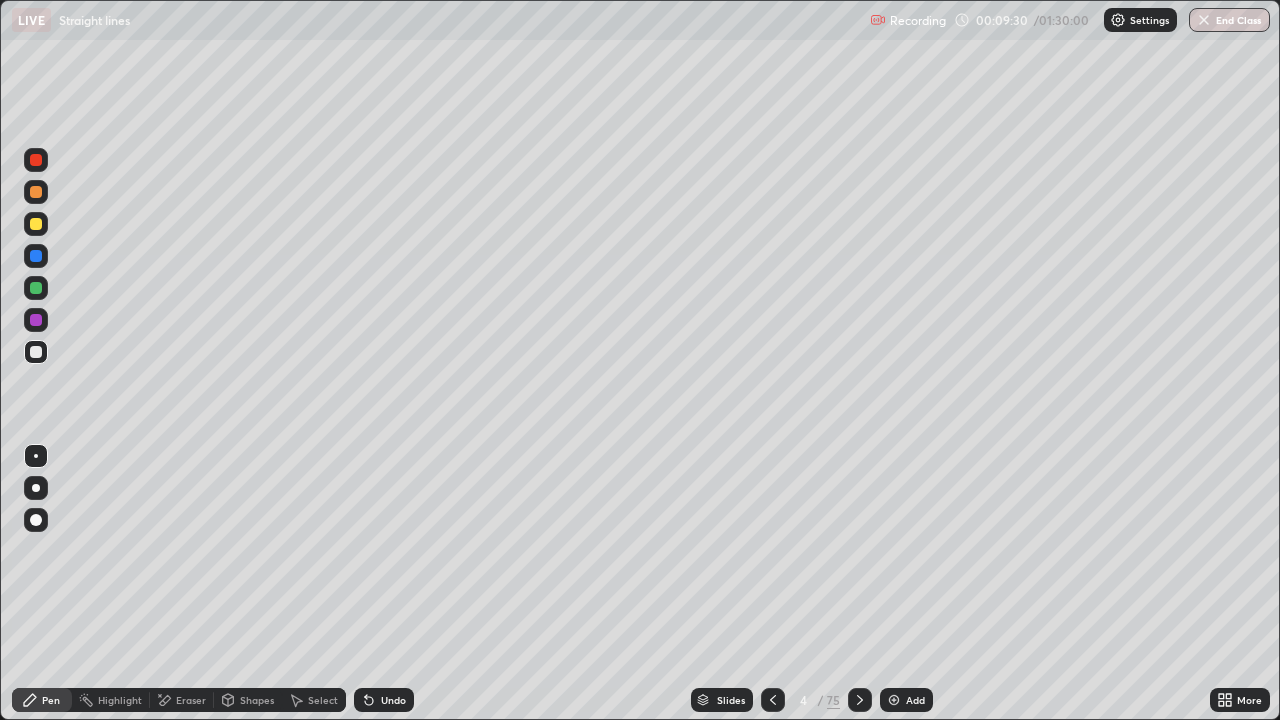 click at bounding box center (36, 224) 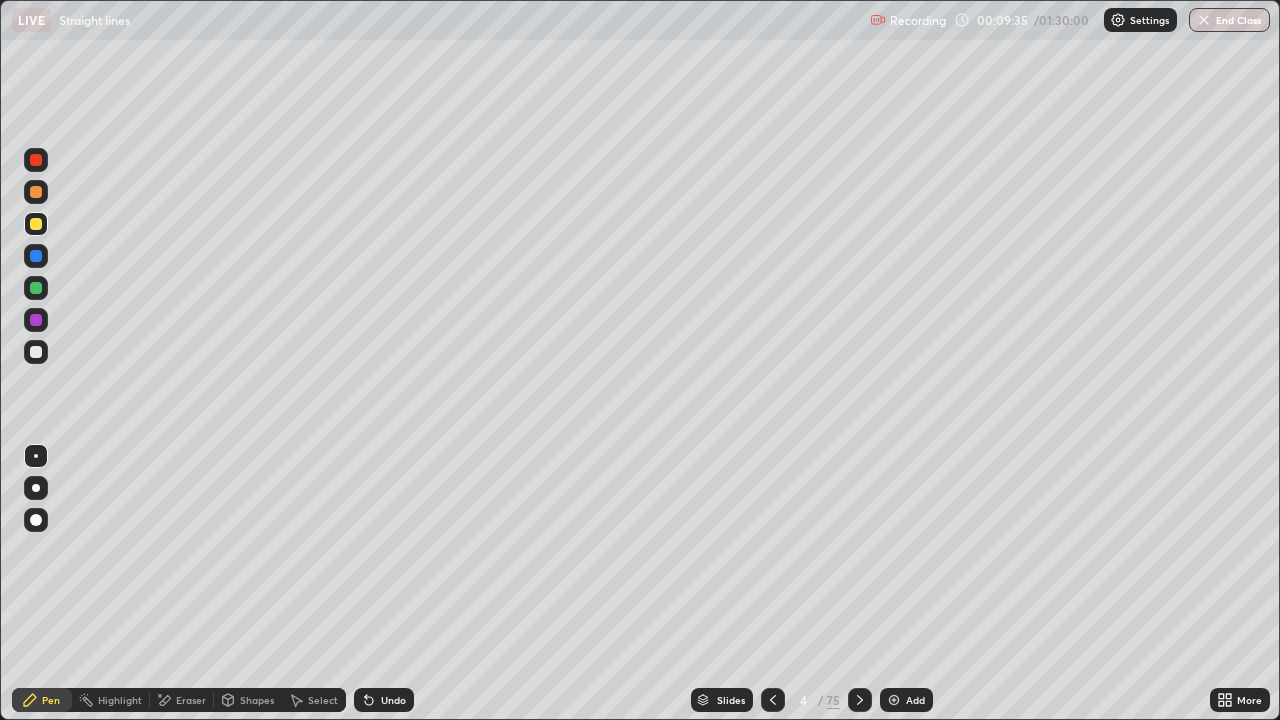 click 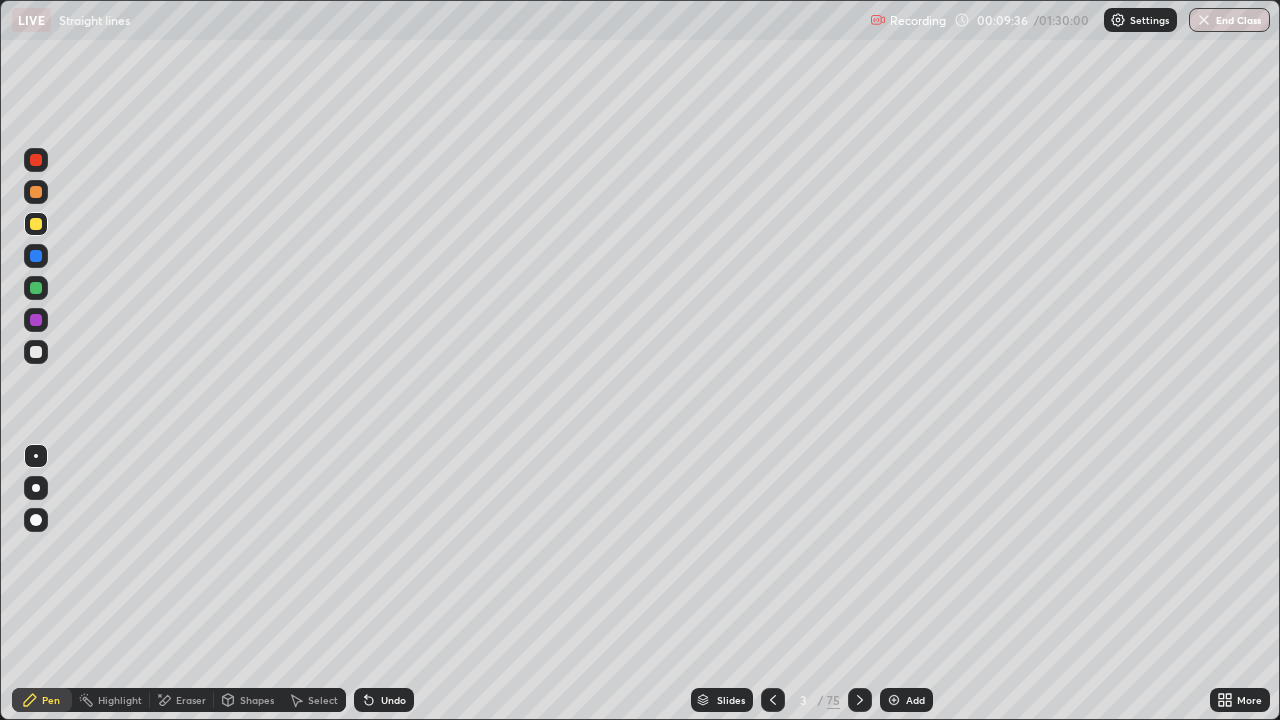 click 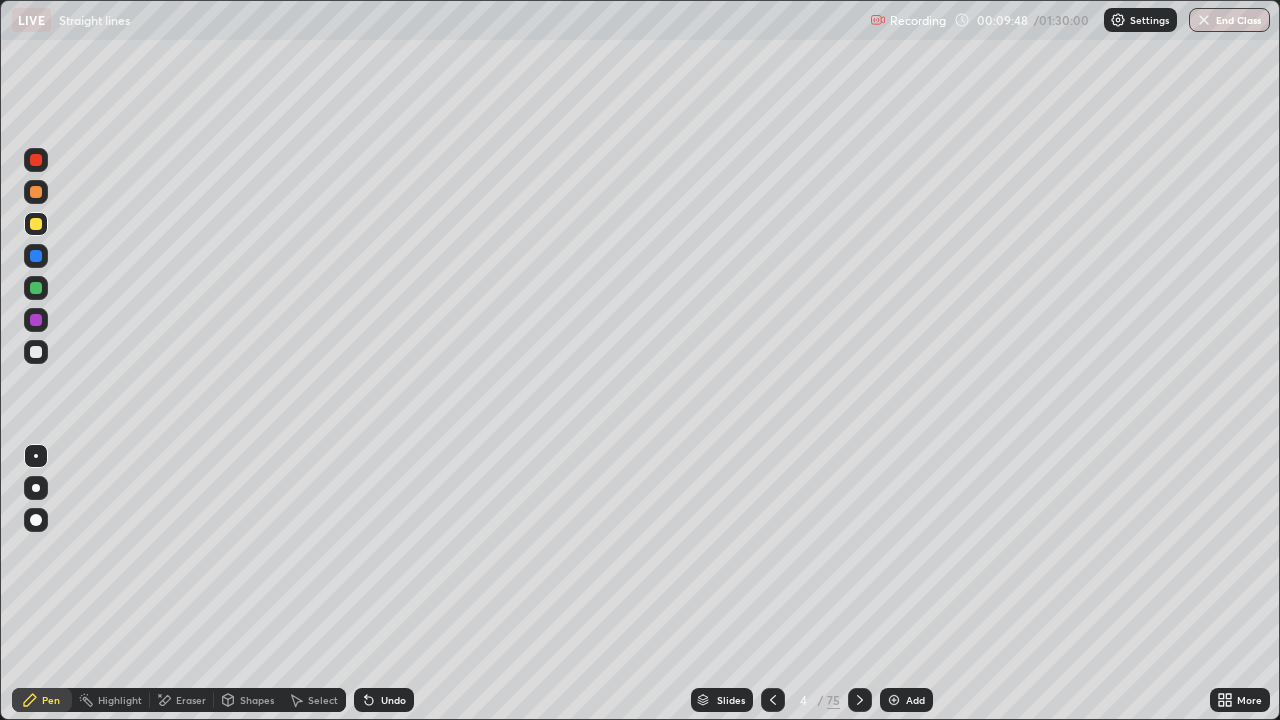 click on "Undo" at bounding box center [393, 700] 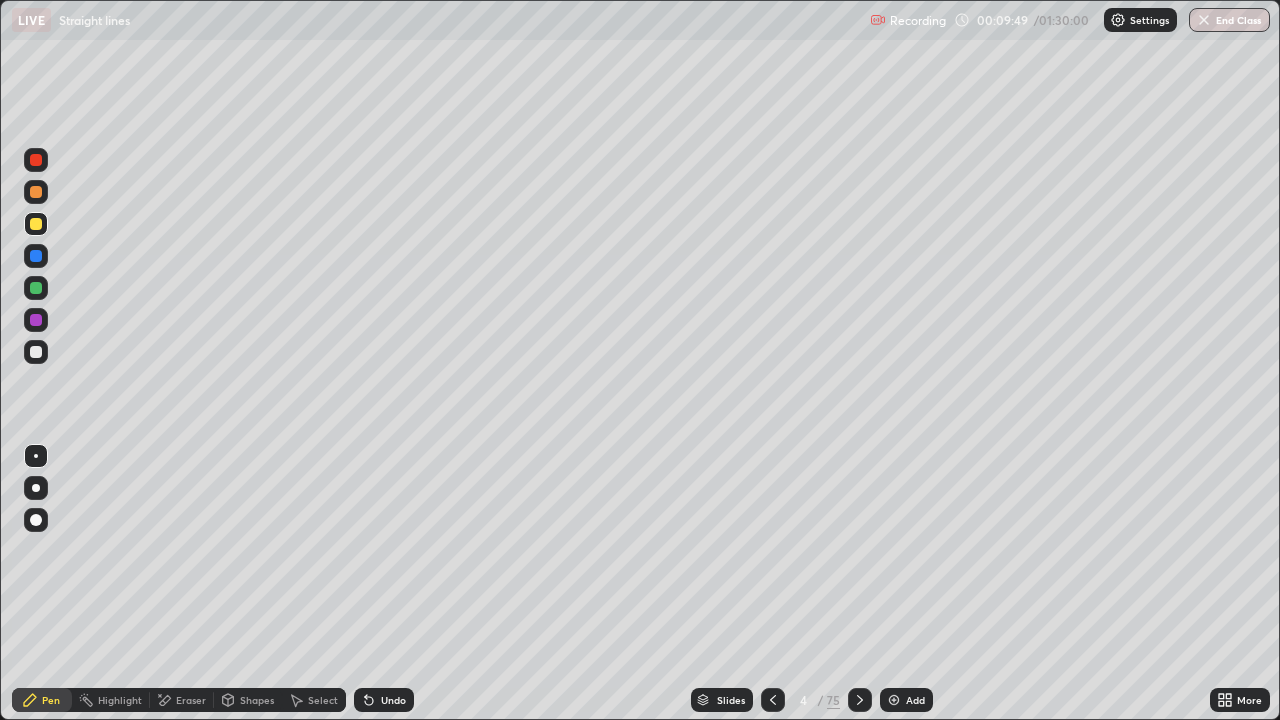 click on "Undo" at bounding box center (393, 700) 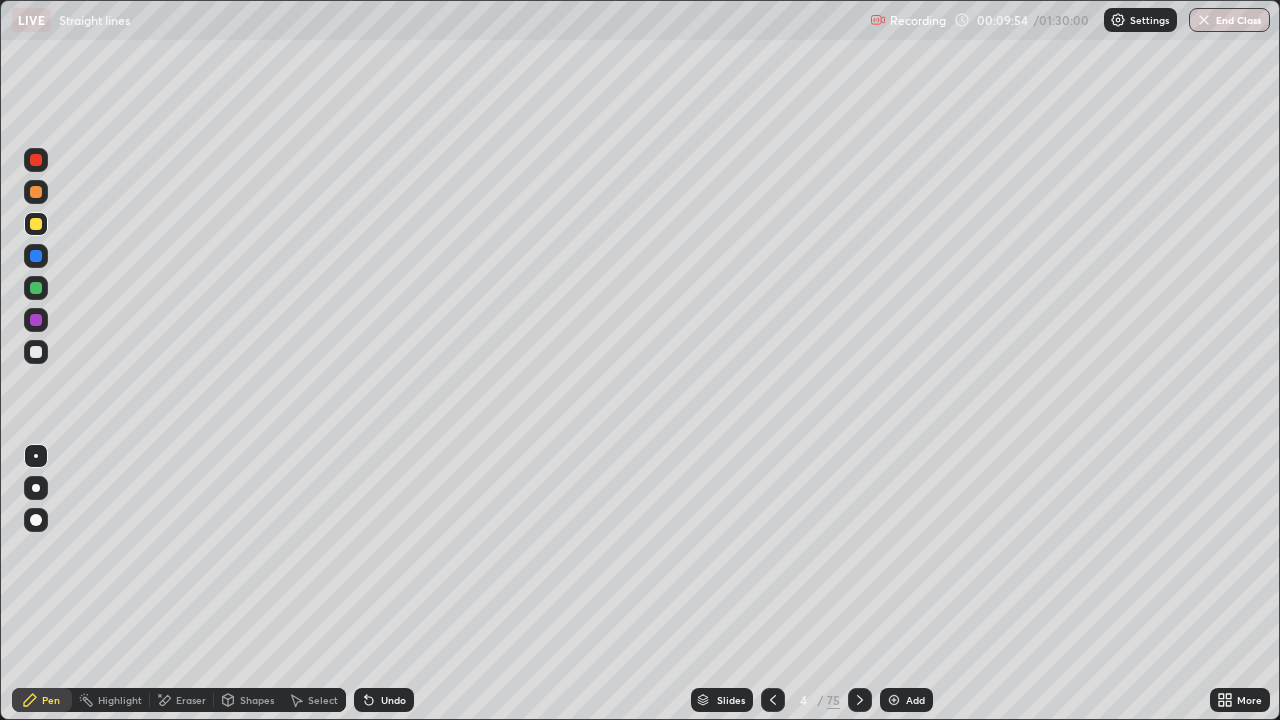 click at bounding box center [36, 256] 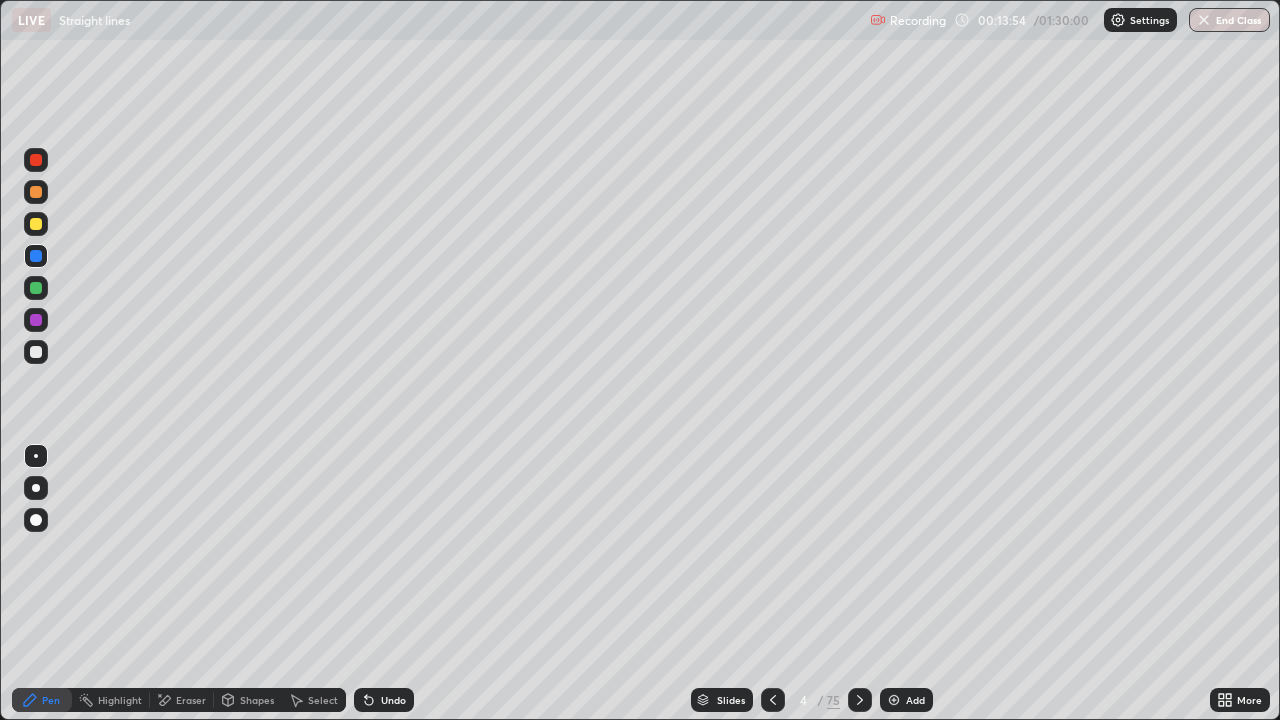 click at bounding box center (36, 224) 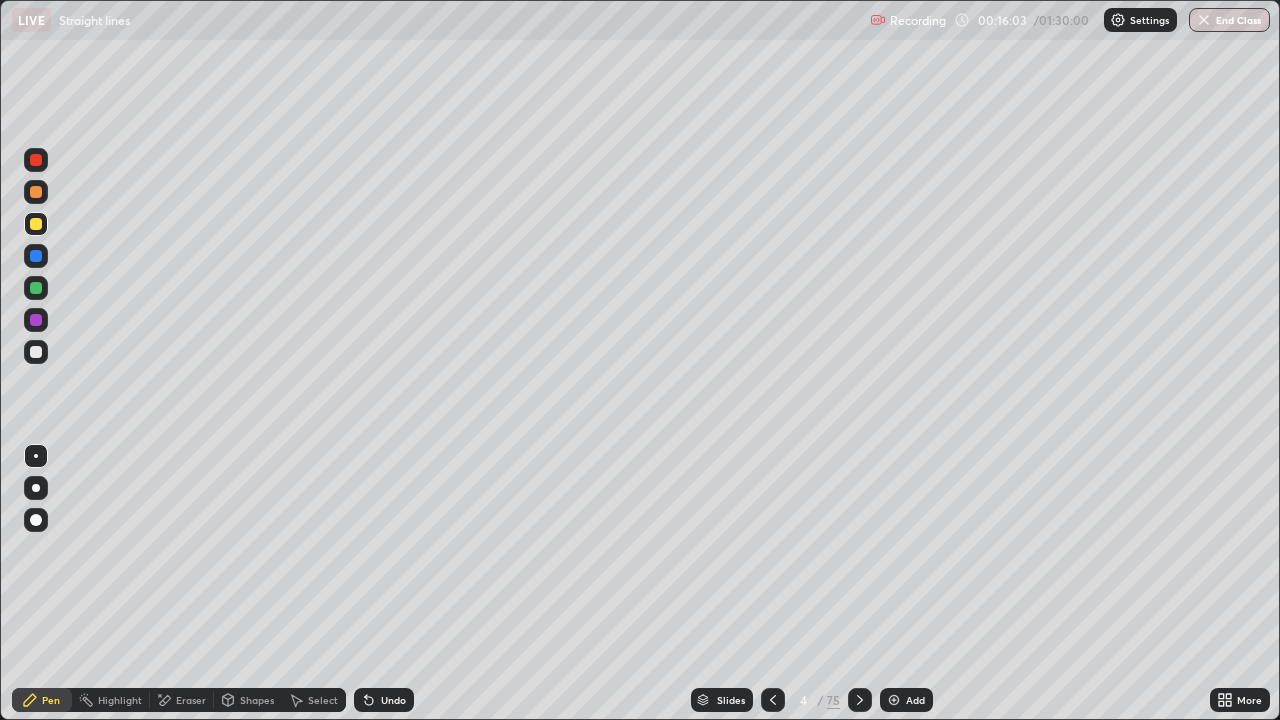 click at bounding box center (894, 700) 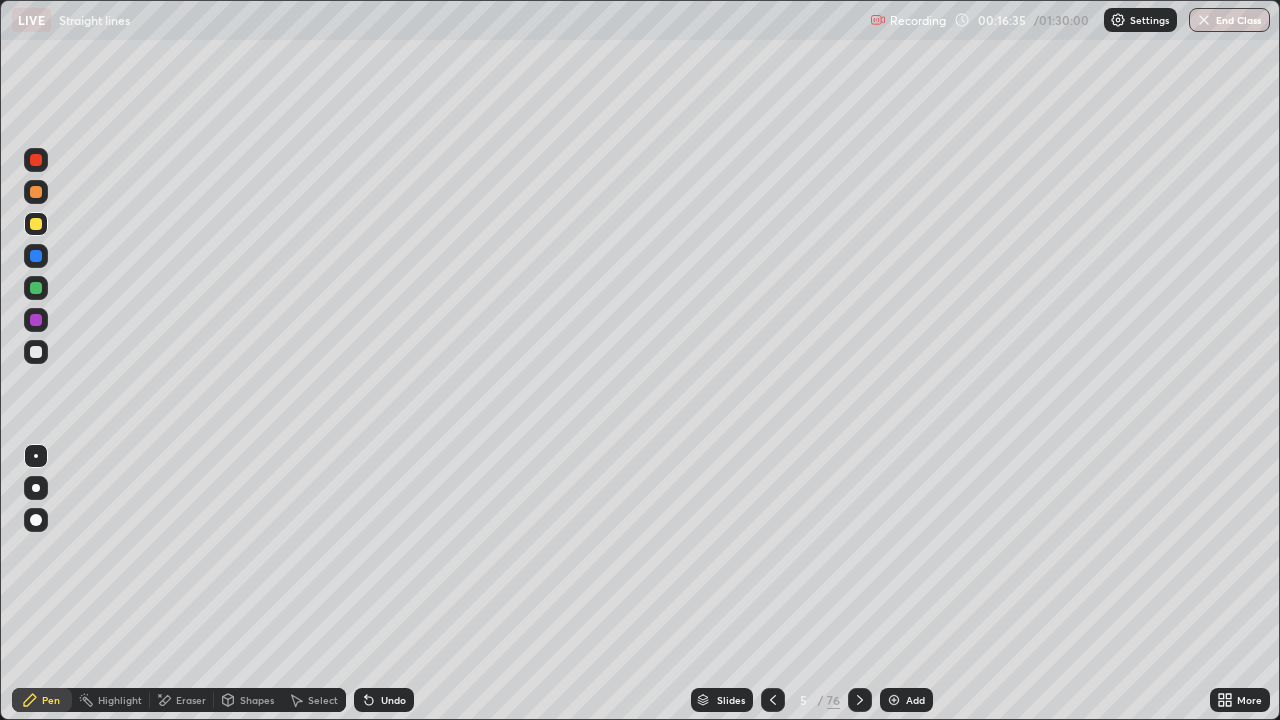 click 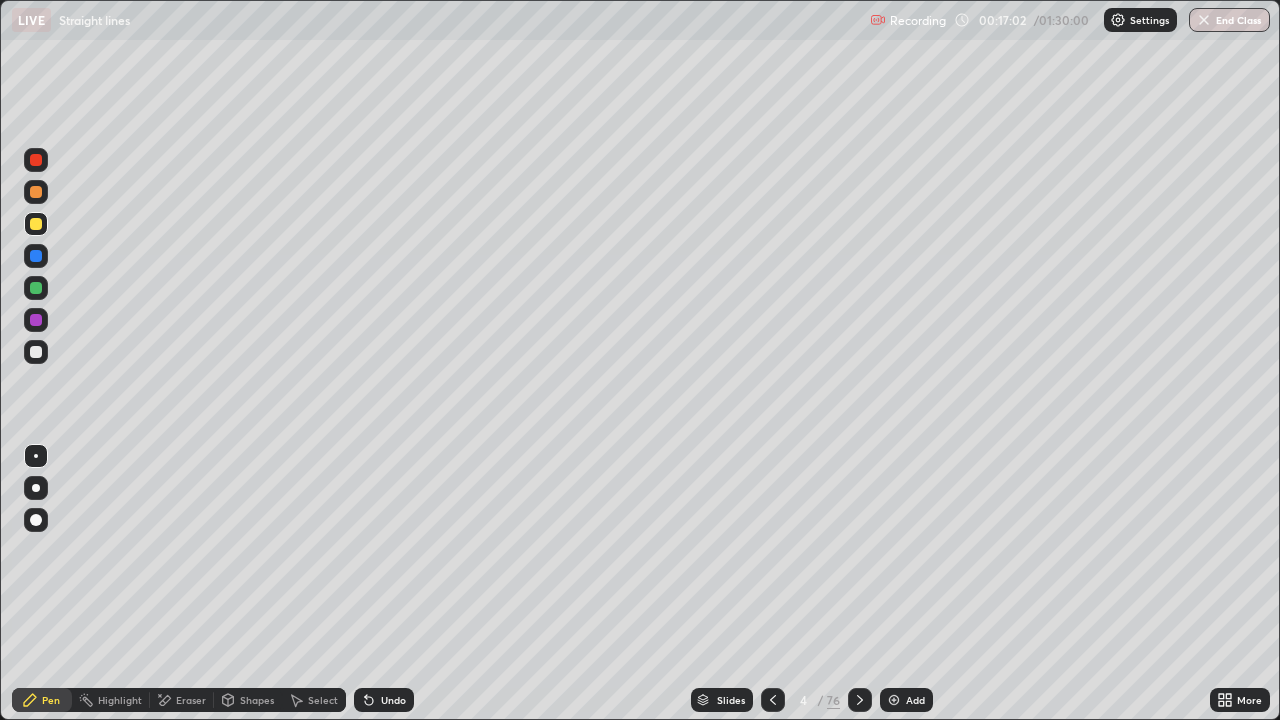 click 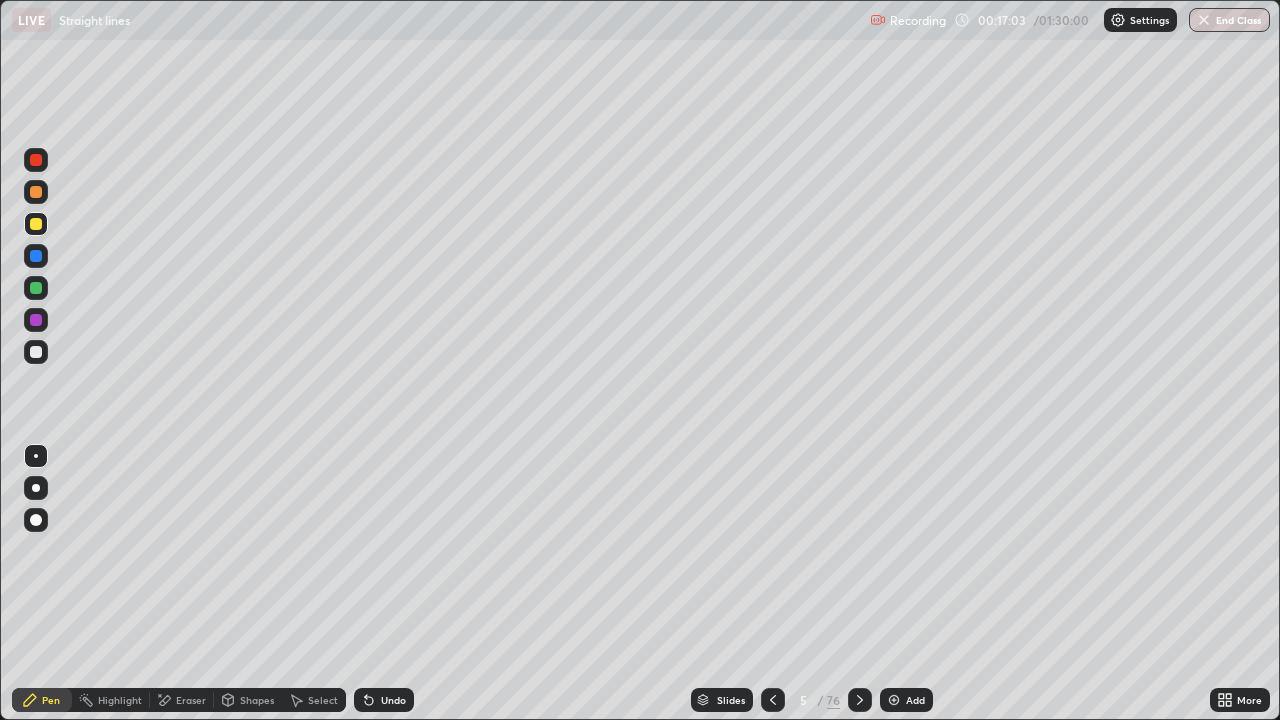click 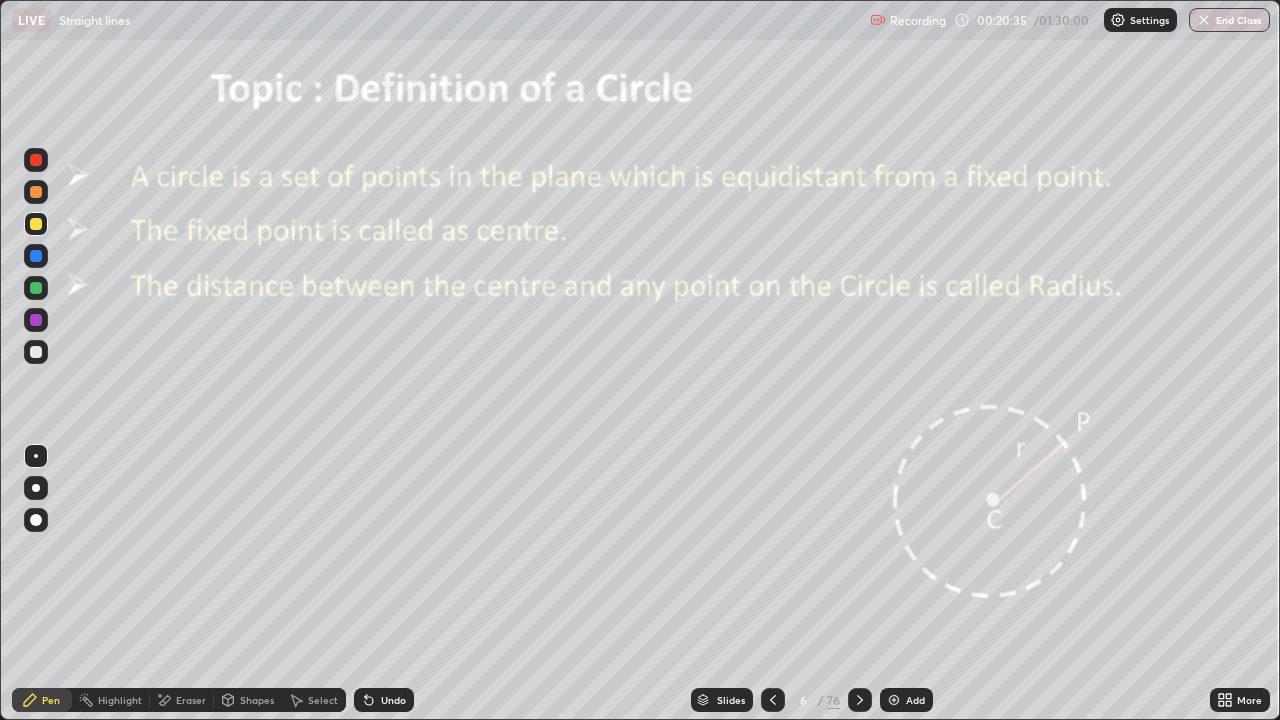 click 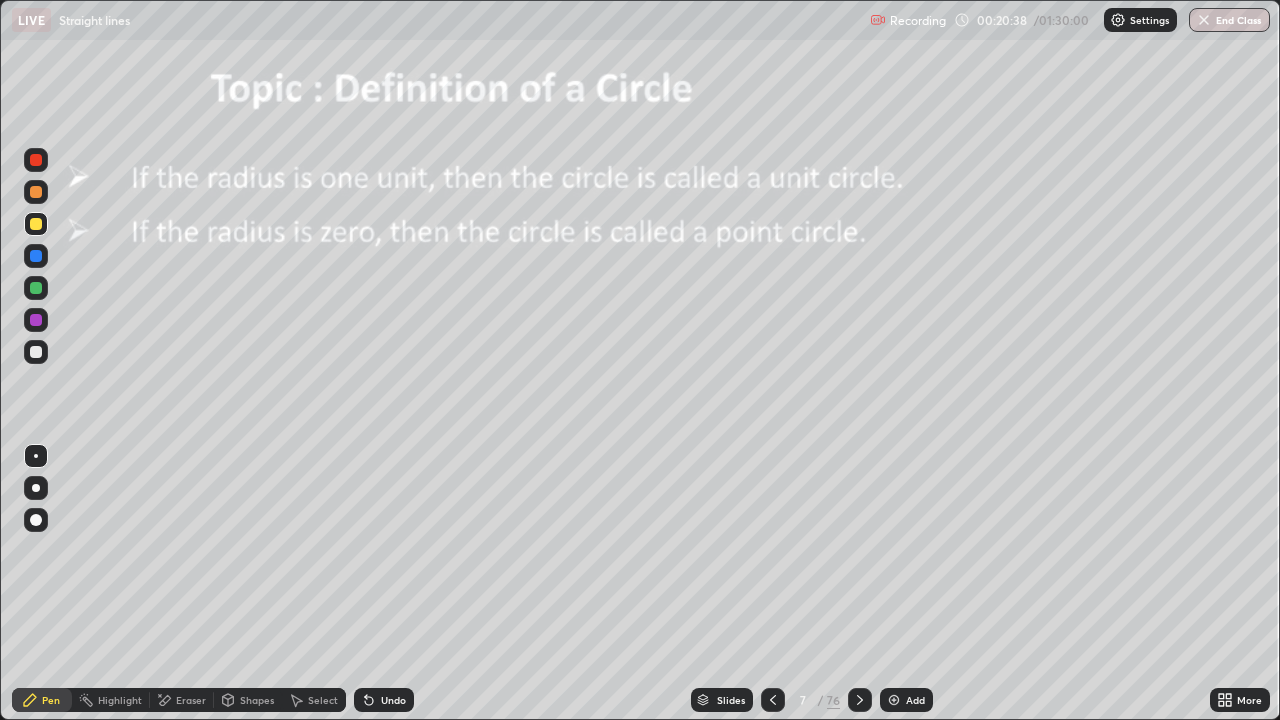 click at bounding box center [860, 700] 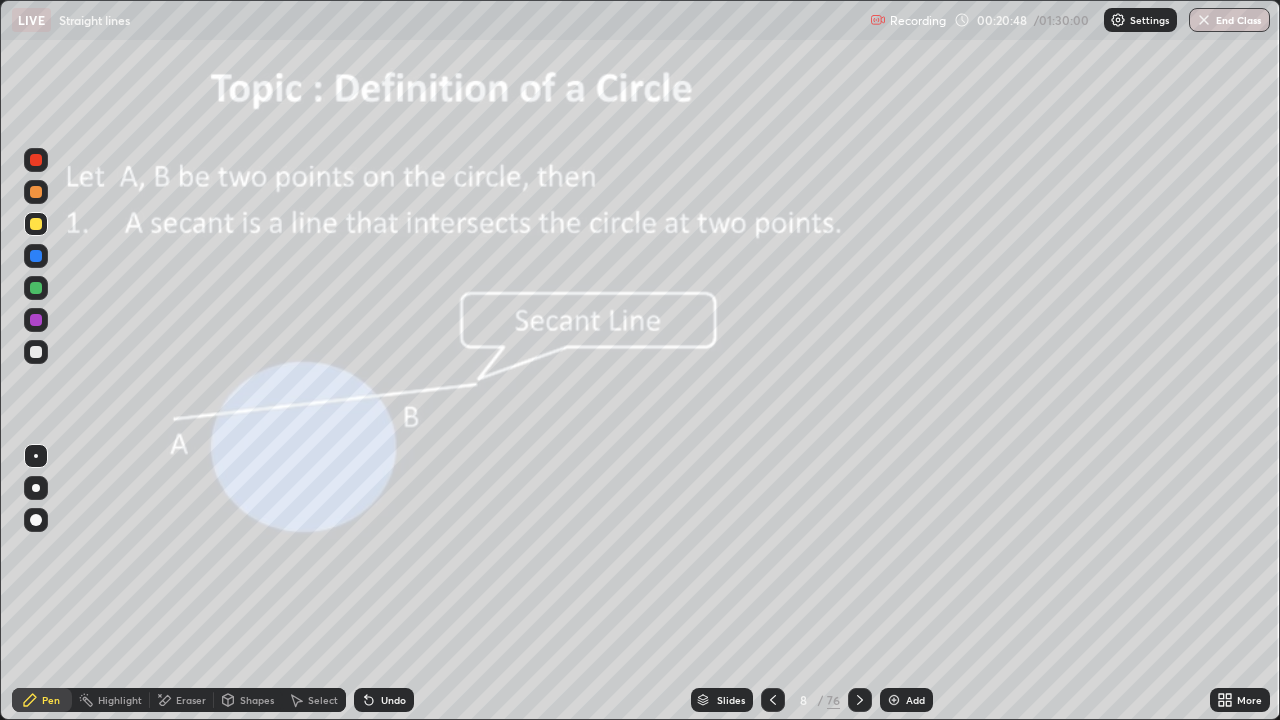 click 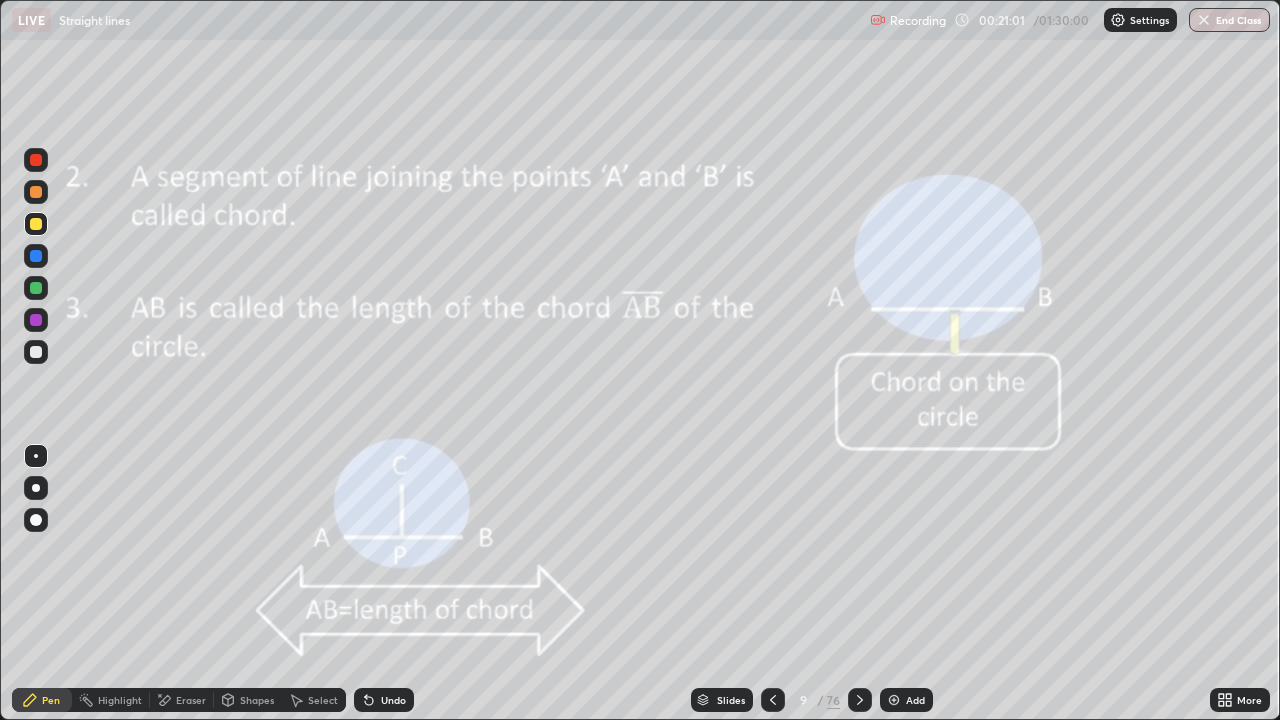 click at bounding box center (860, 700) 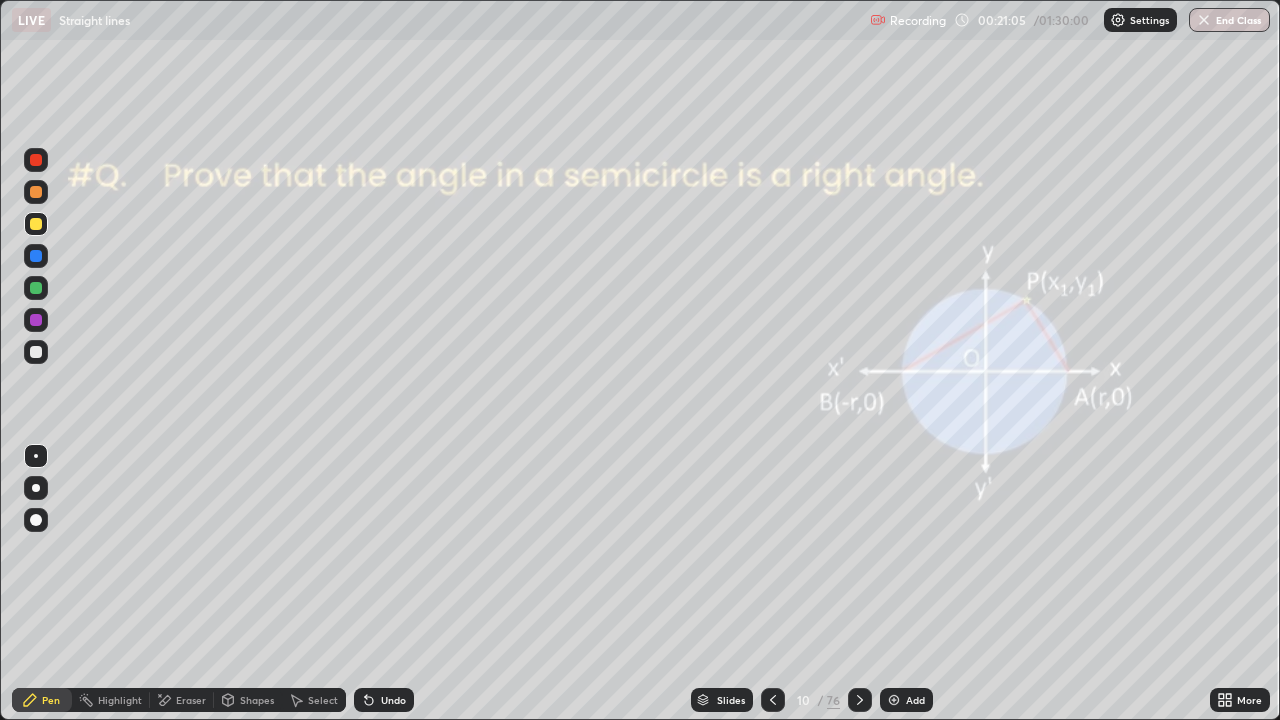 click 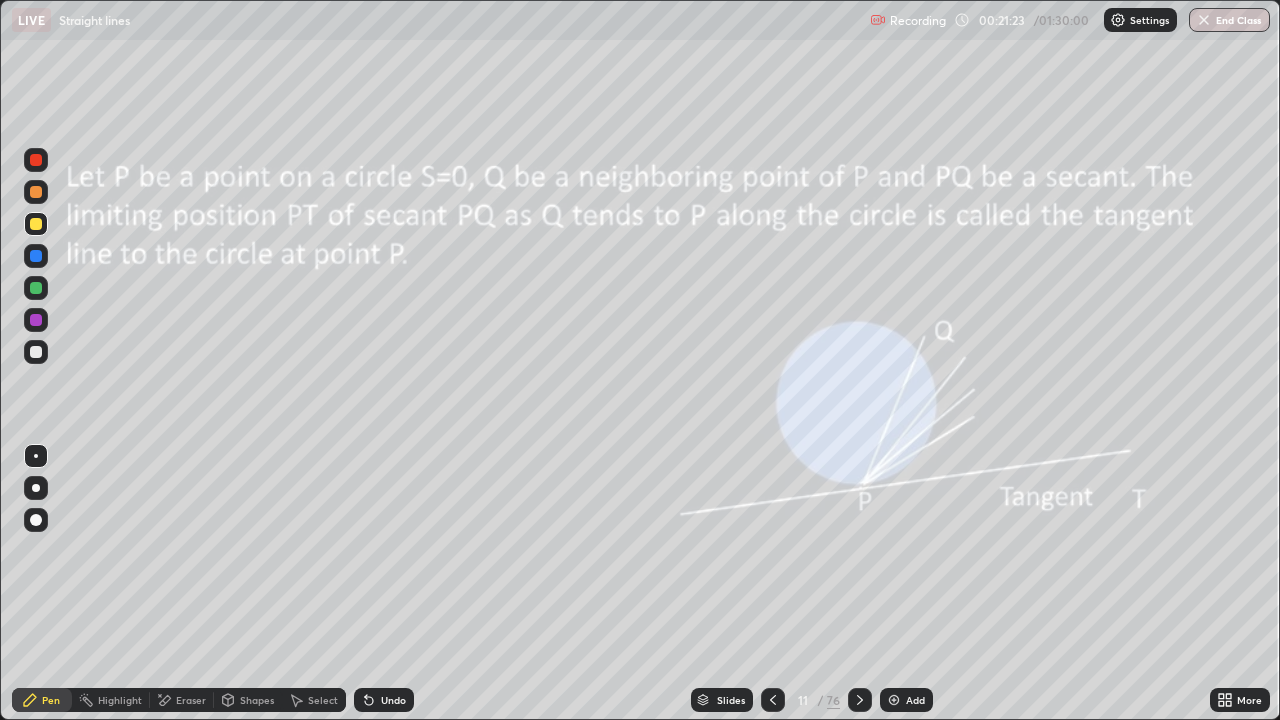 click at bounding box center [860, 700] 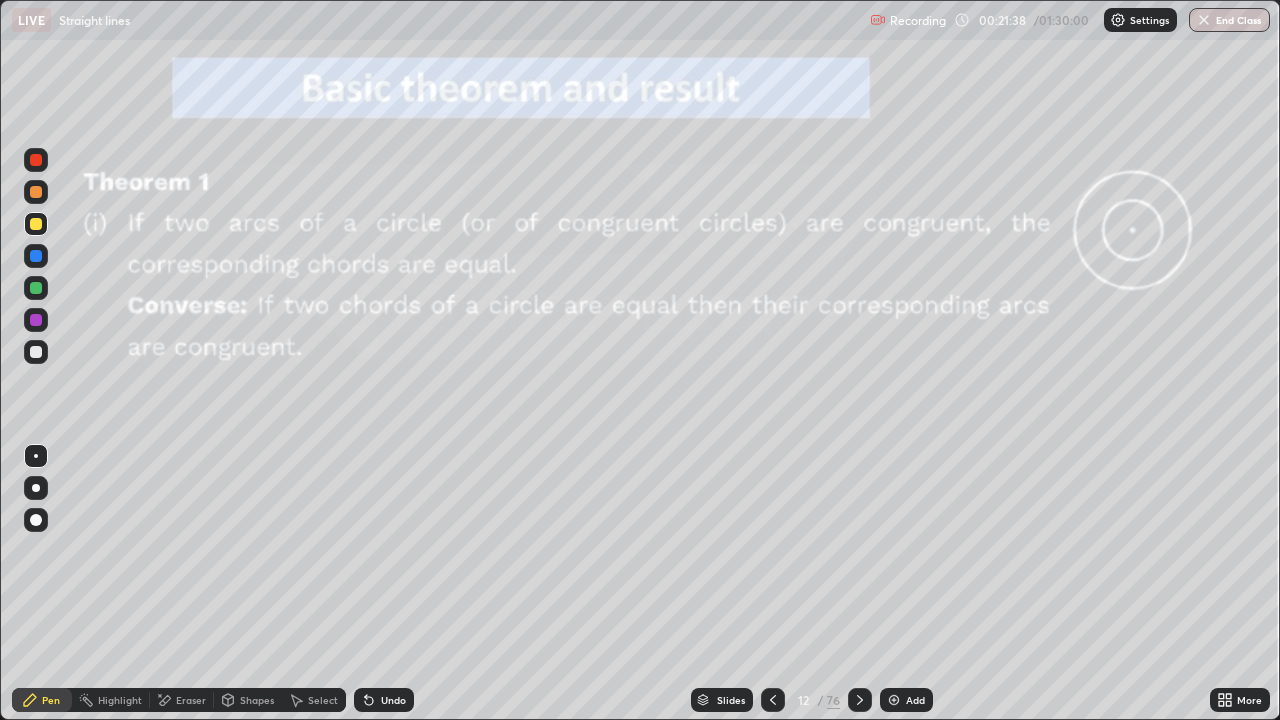 click on "Shapes" at bounding box center (248, 700) 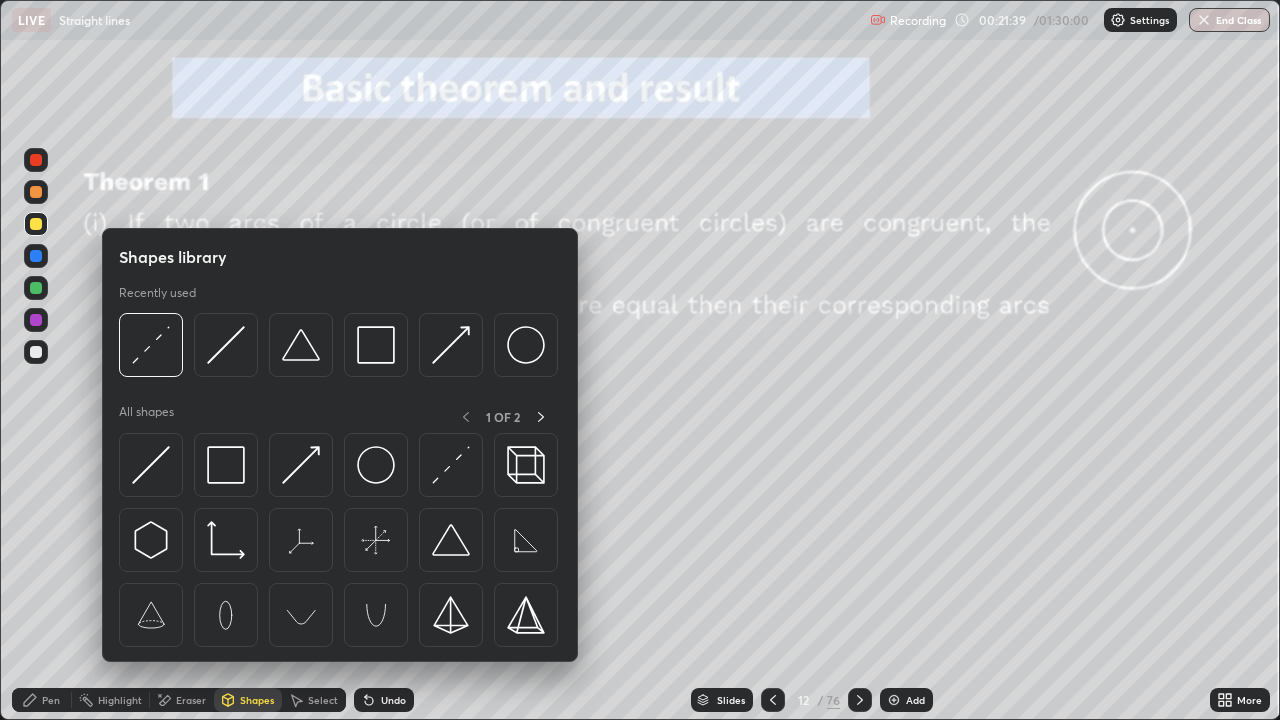click at bounding box center (376, 465) 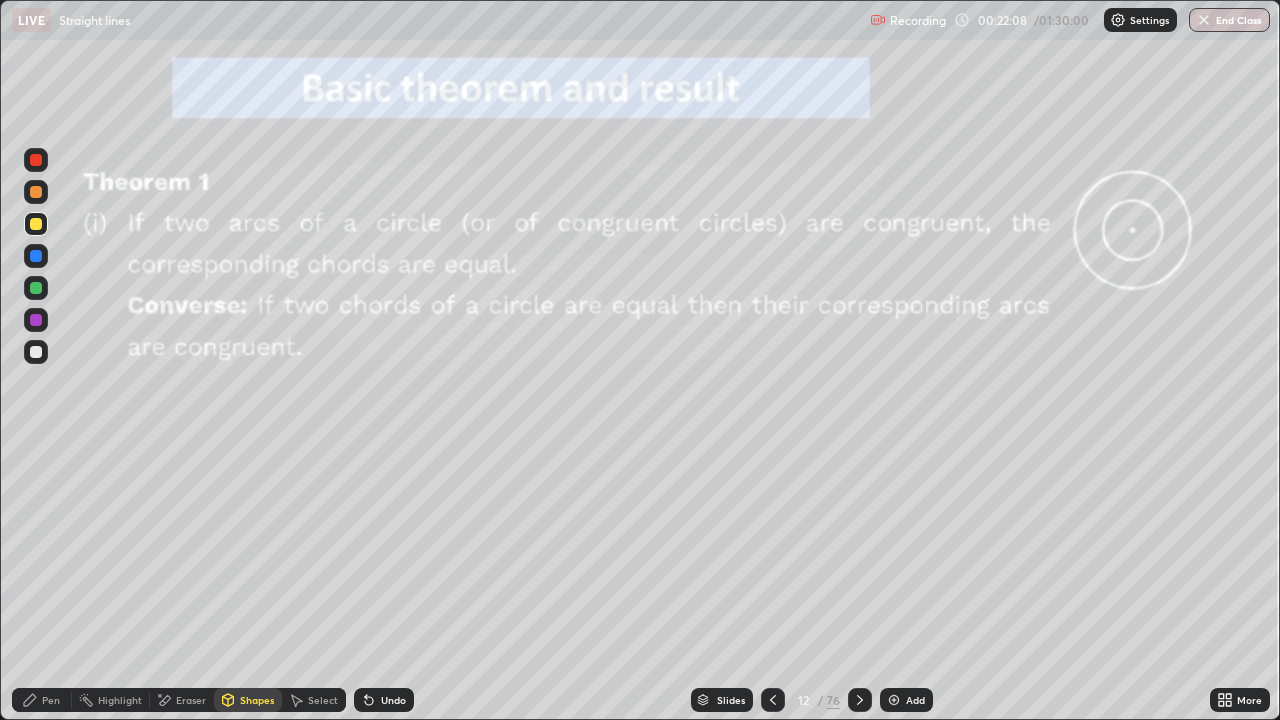 click on "Pen" at bounding box center [51, 700] 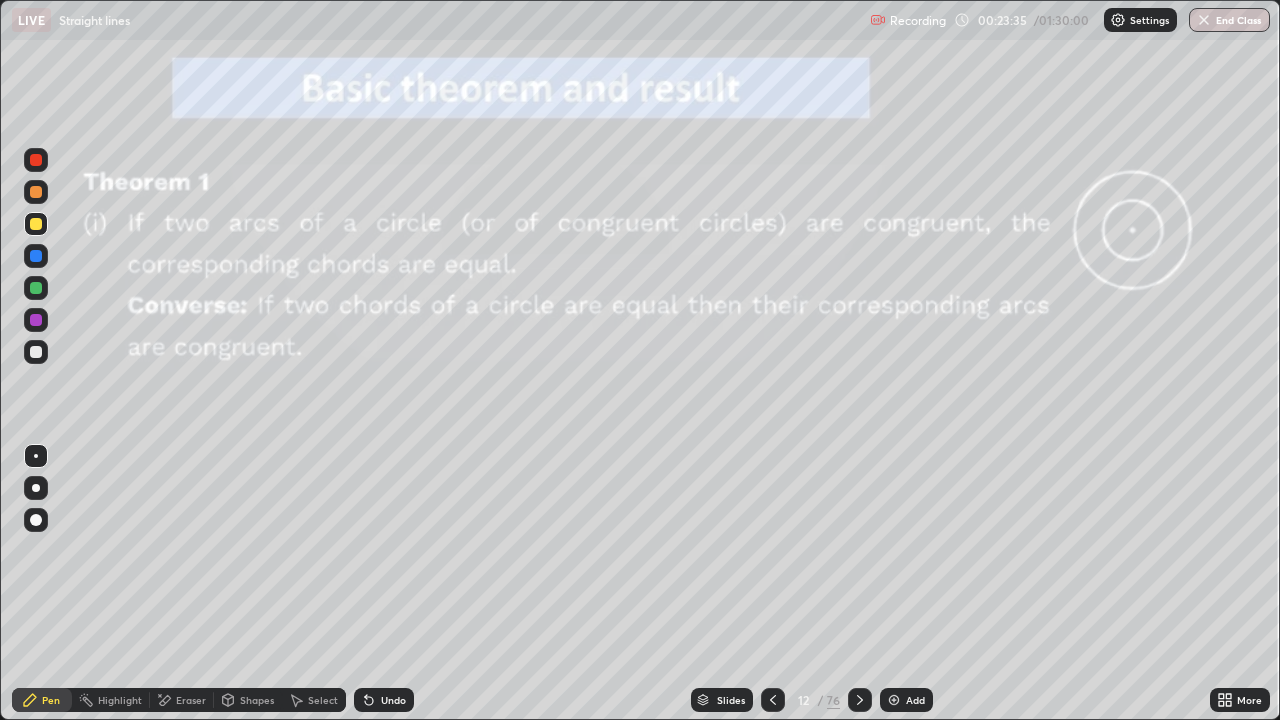click 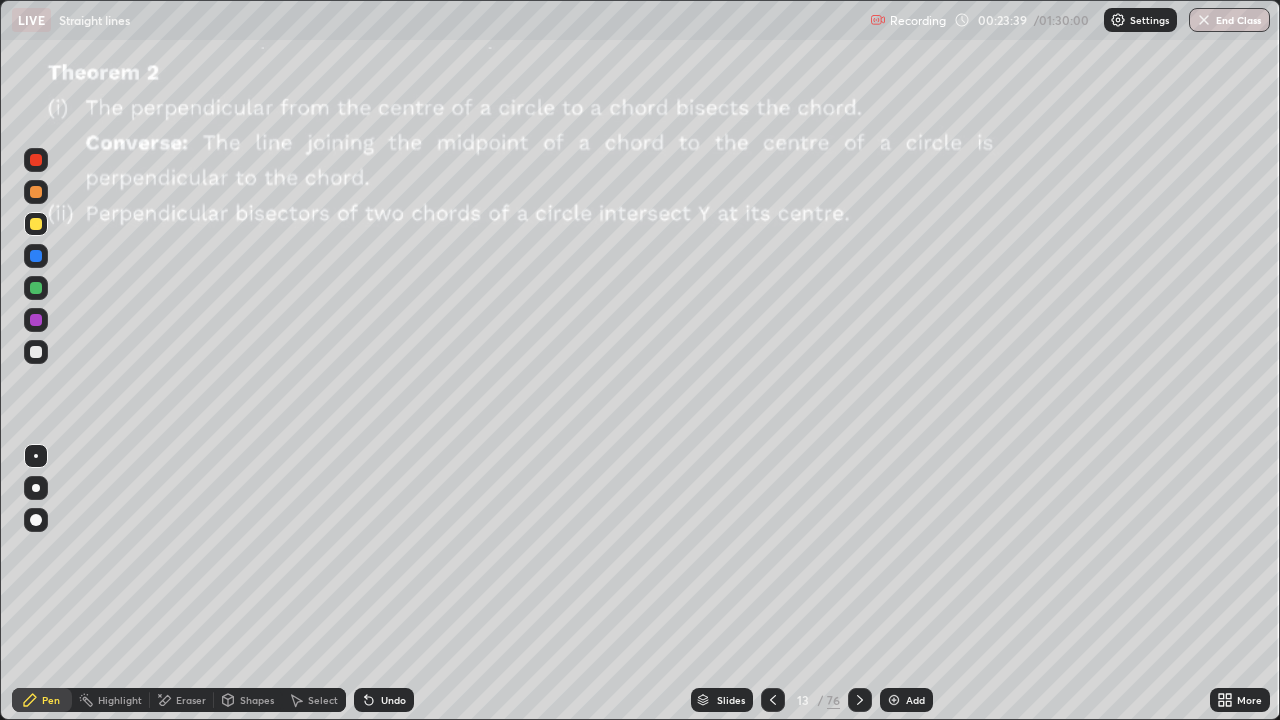 click on "Shapes" at bounding box center (257, 700) 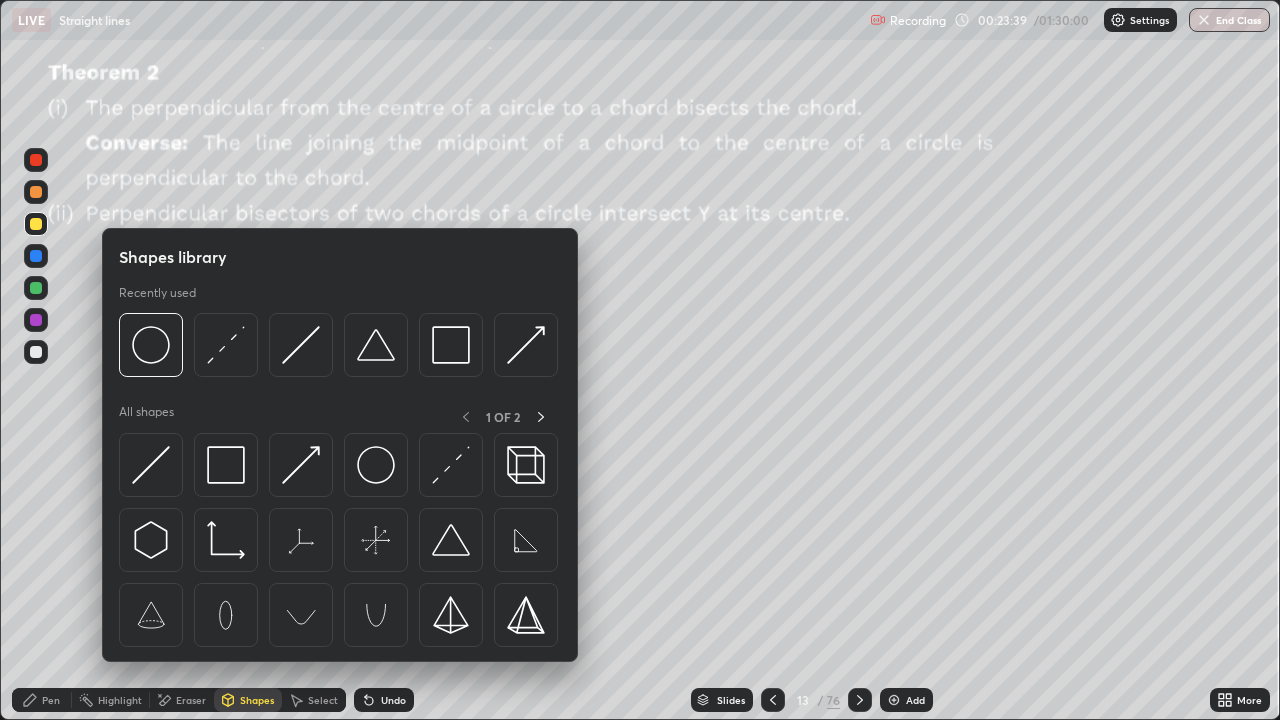 click at bounding box center (376, 465) 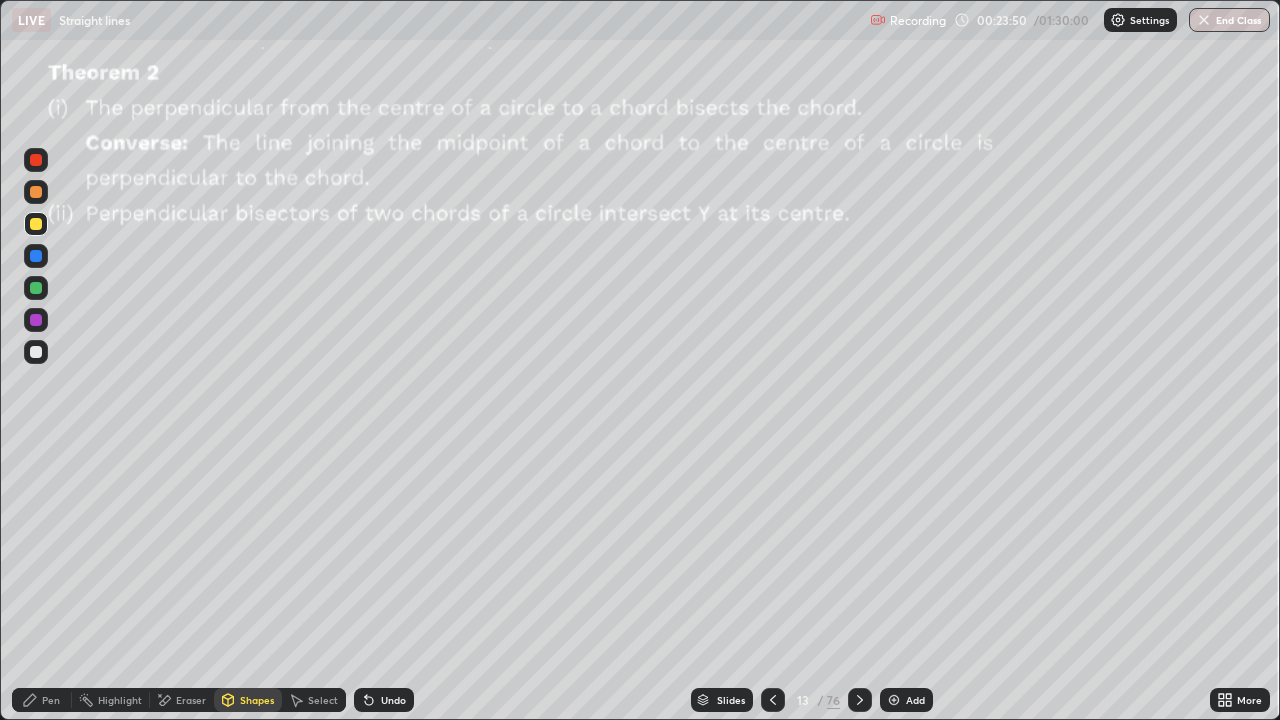 click on "Pen" at bounding box center (42, 700) 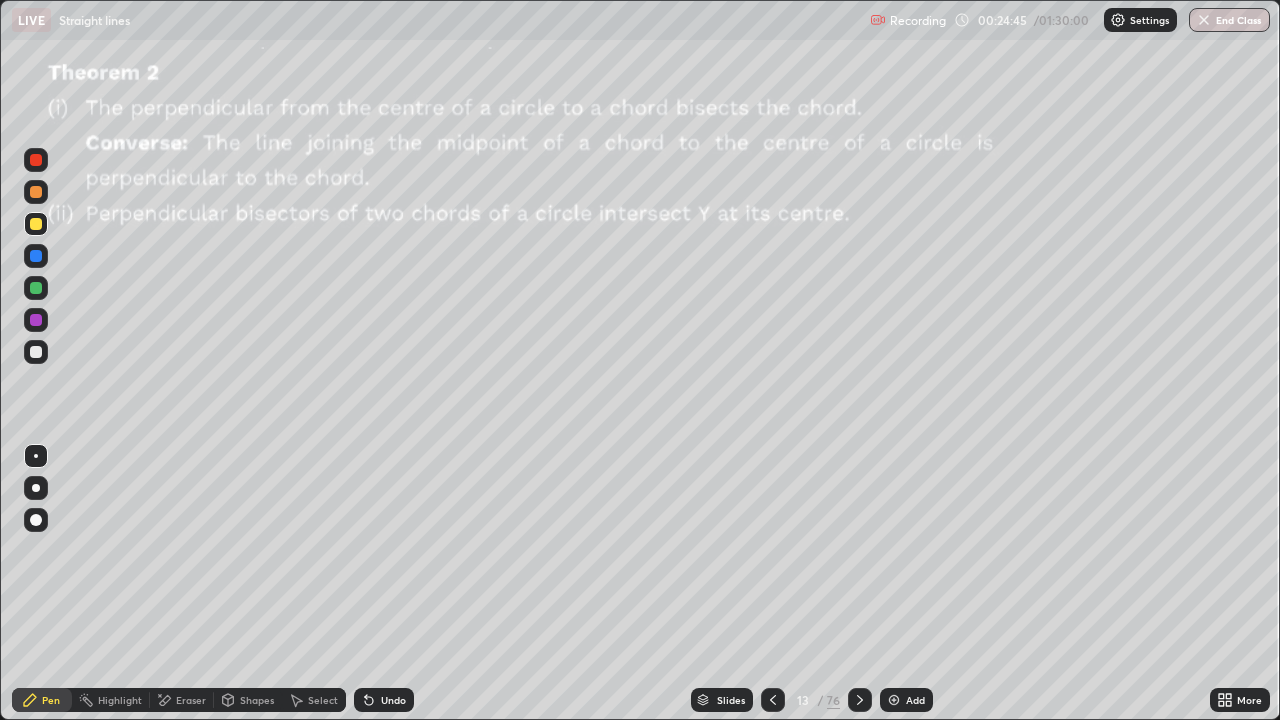 click 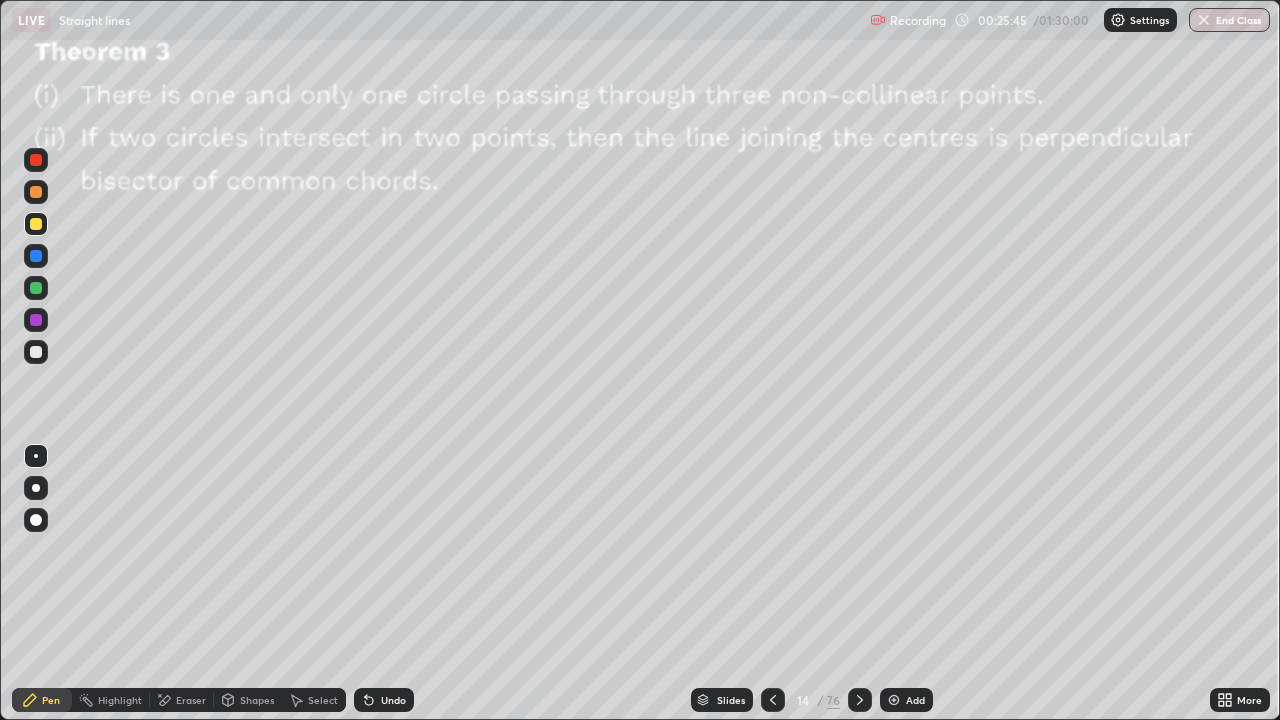 click on "Shapes" at bounding box center [257, 700] 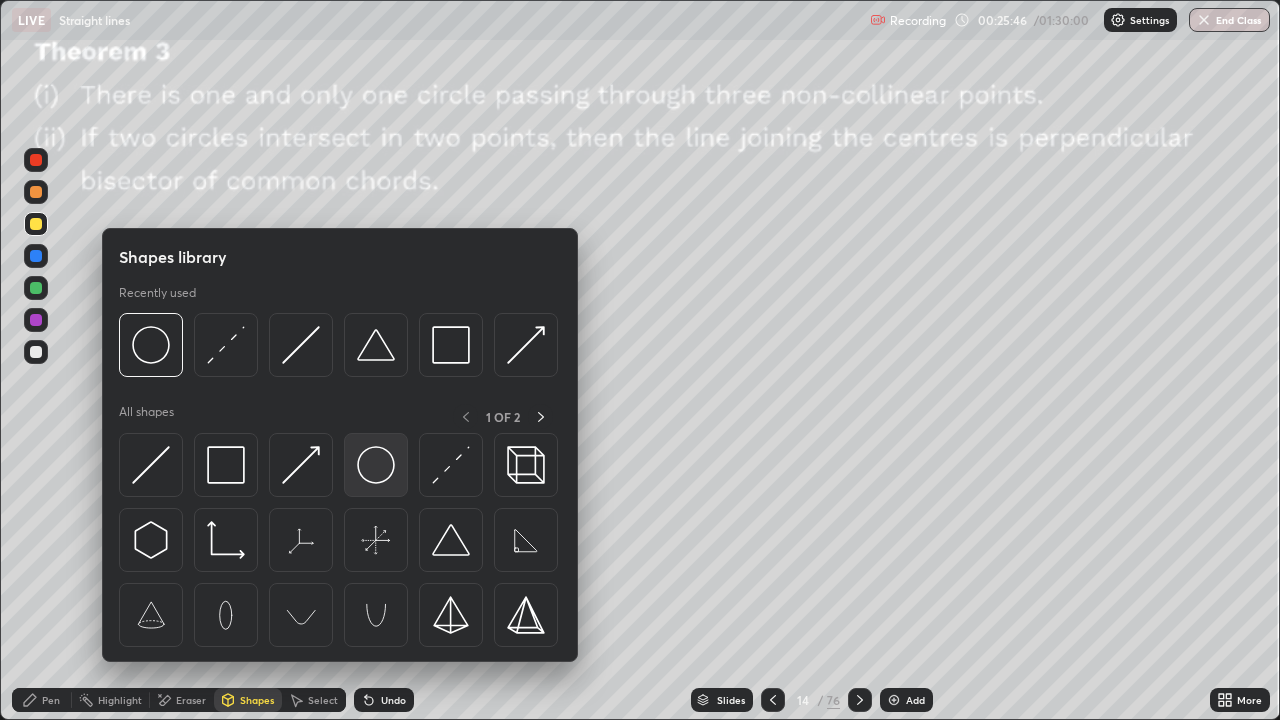 click at bounding box center [376, 465] 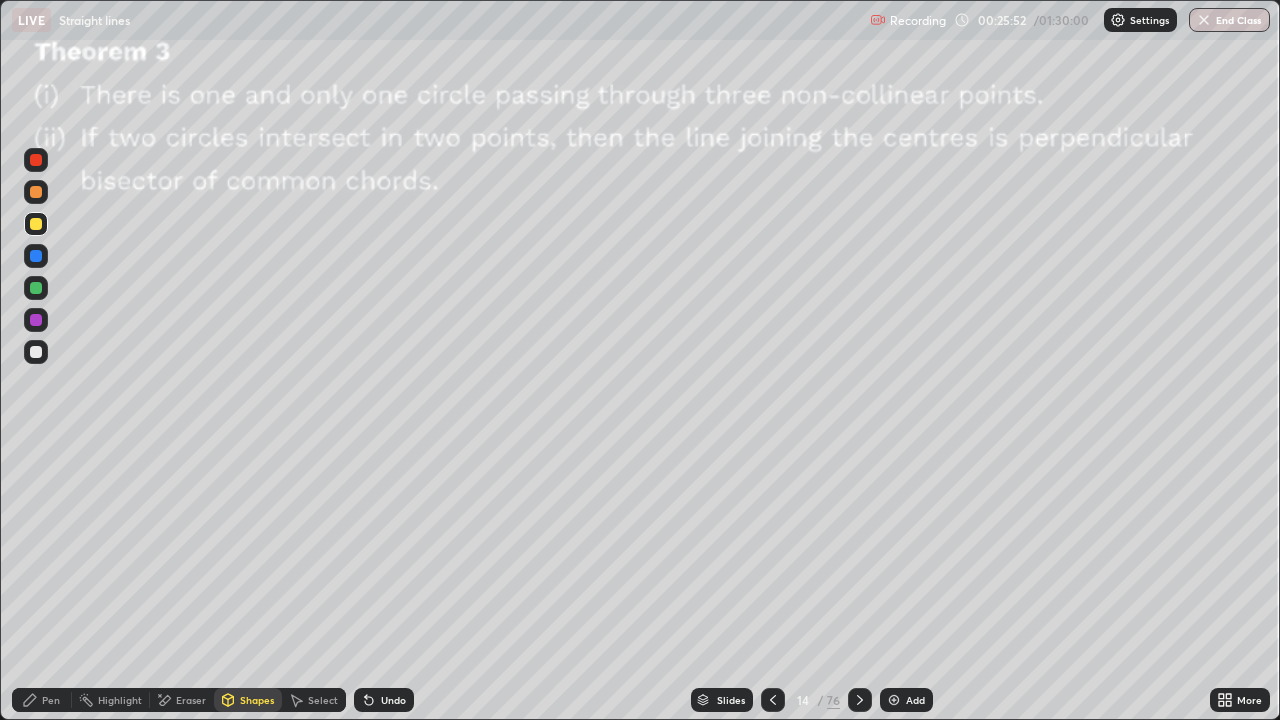 click on "Pen" at bounding box center (42, 700) 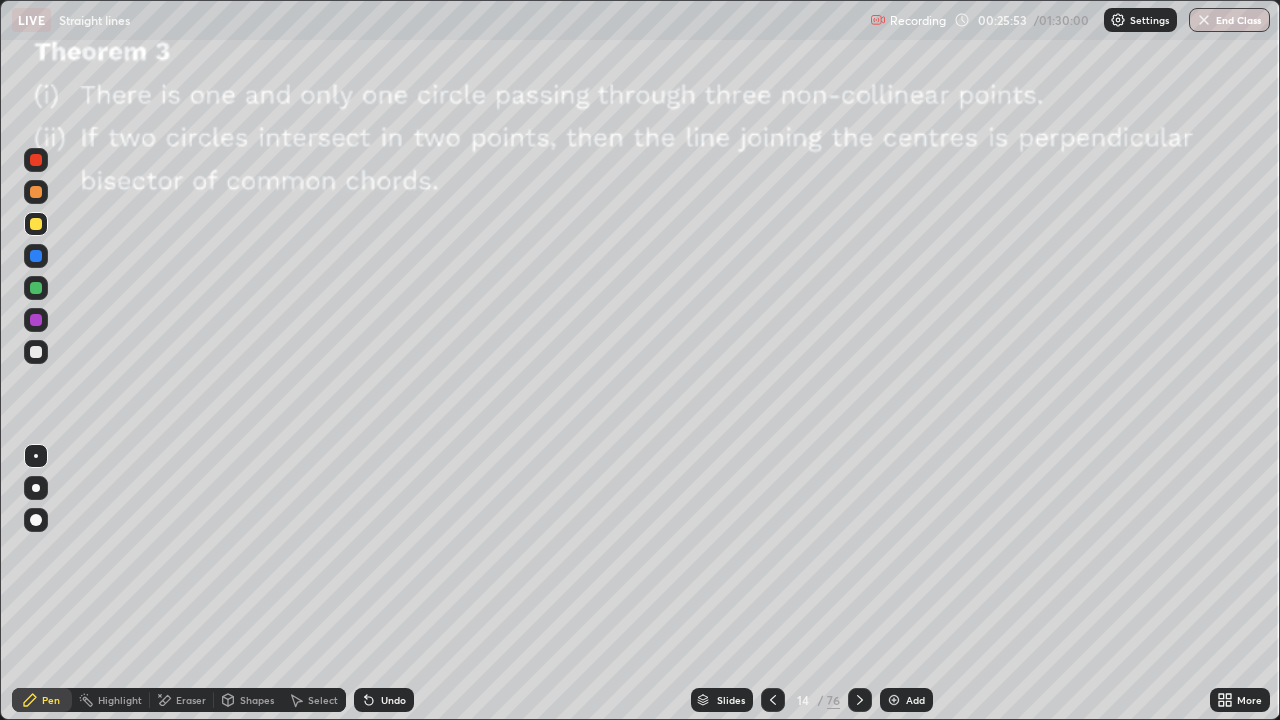 click at bounding box center (36, 352) 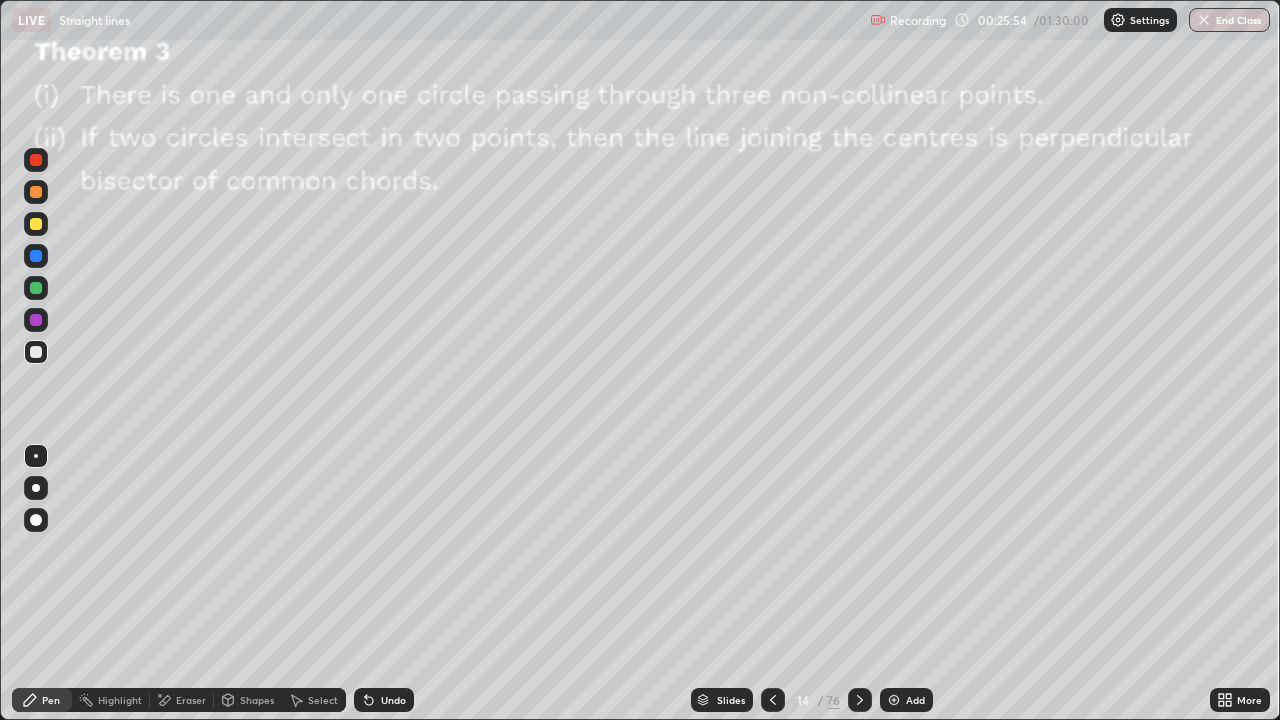 click on "Shapes" at bounding box center [248, 700] 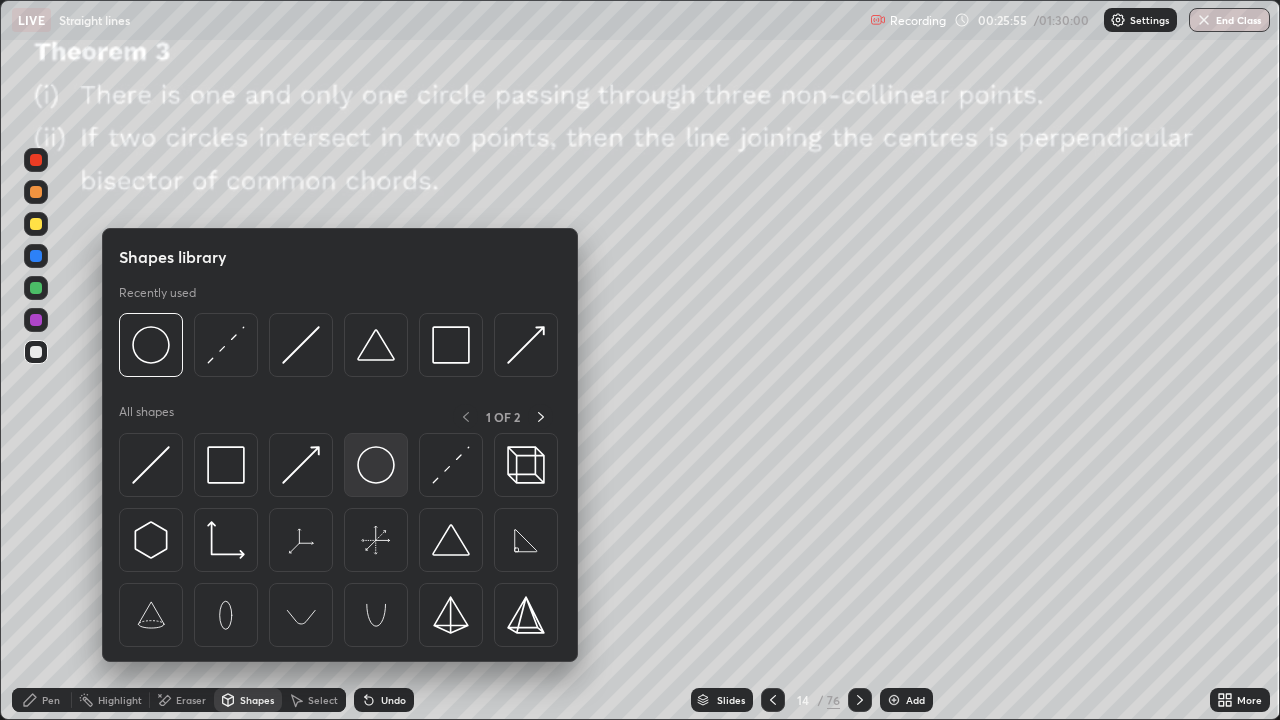 click at bounding box center (376, 465) 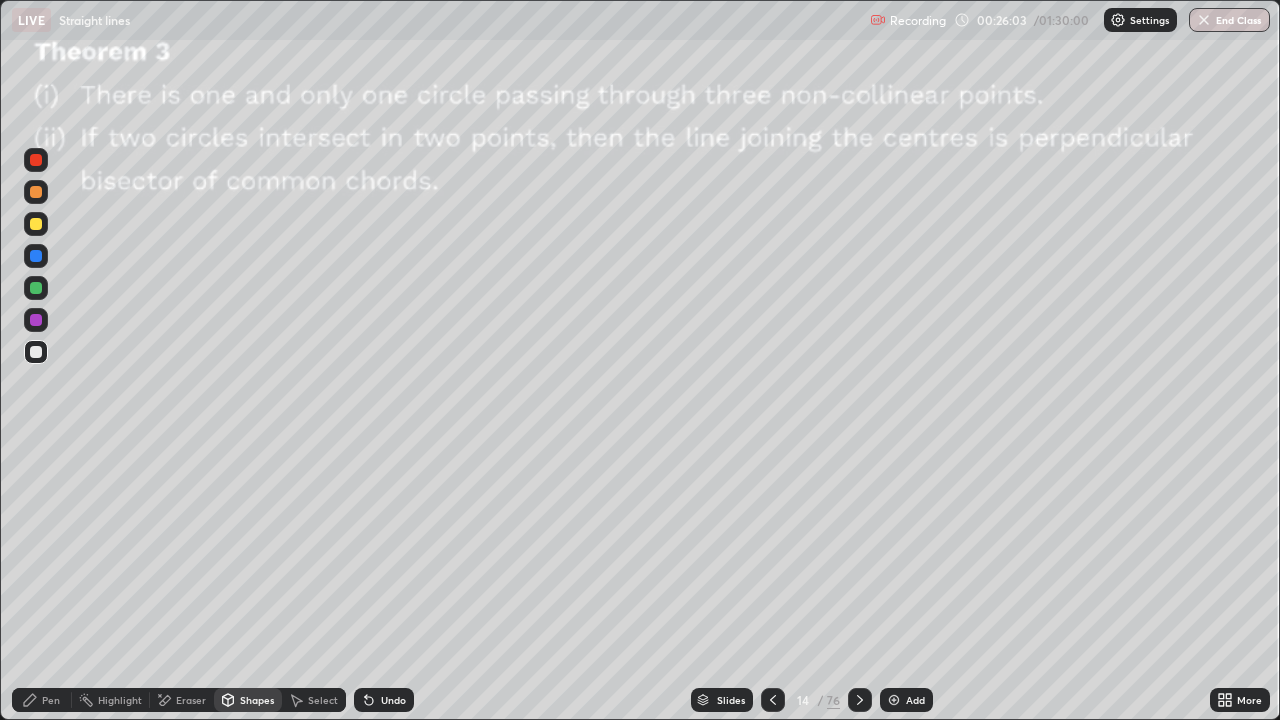 click on "Pen" at bounding box center (42, 700) 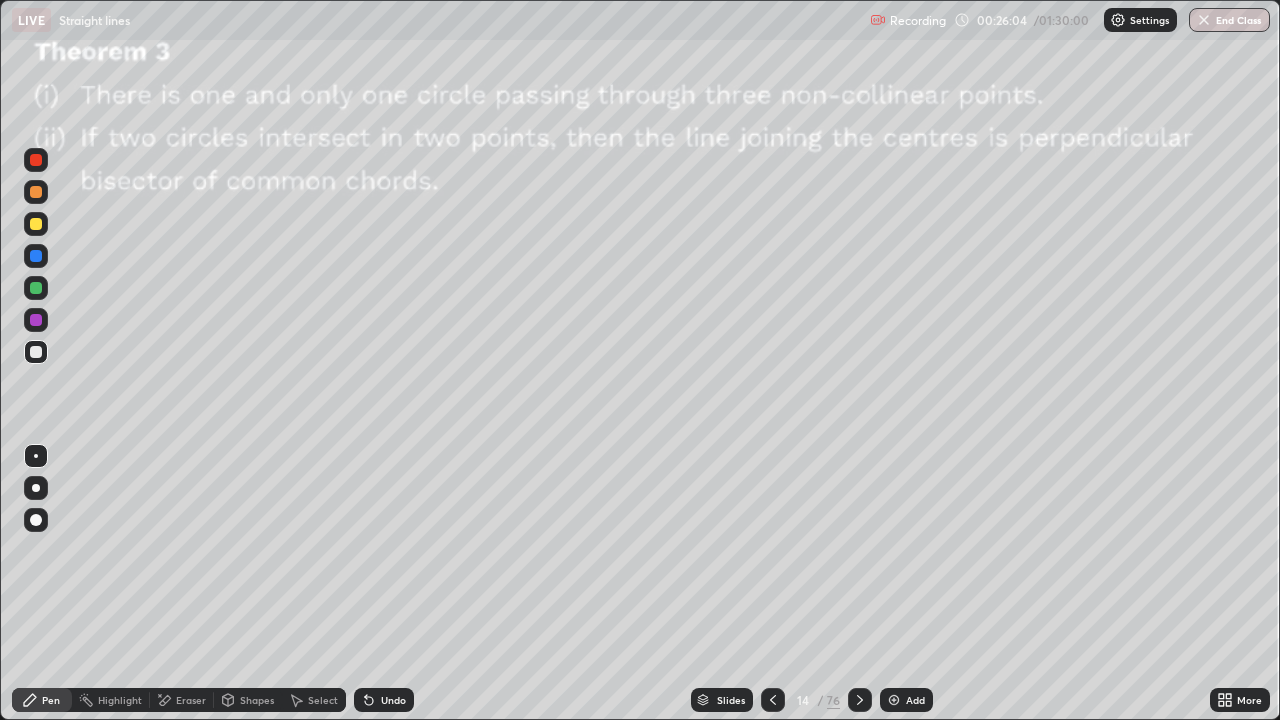 click at bounding box center [36, 288] 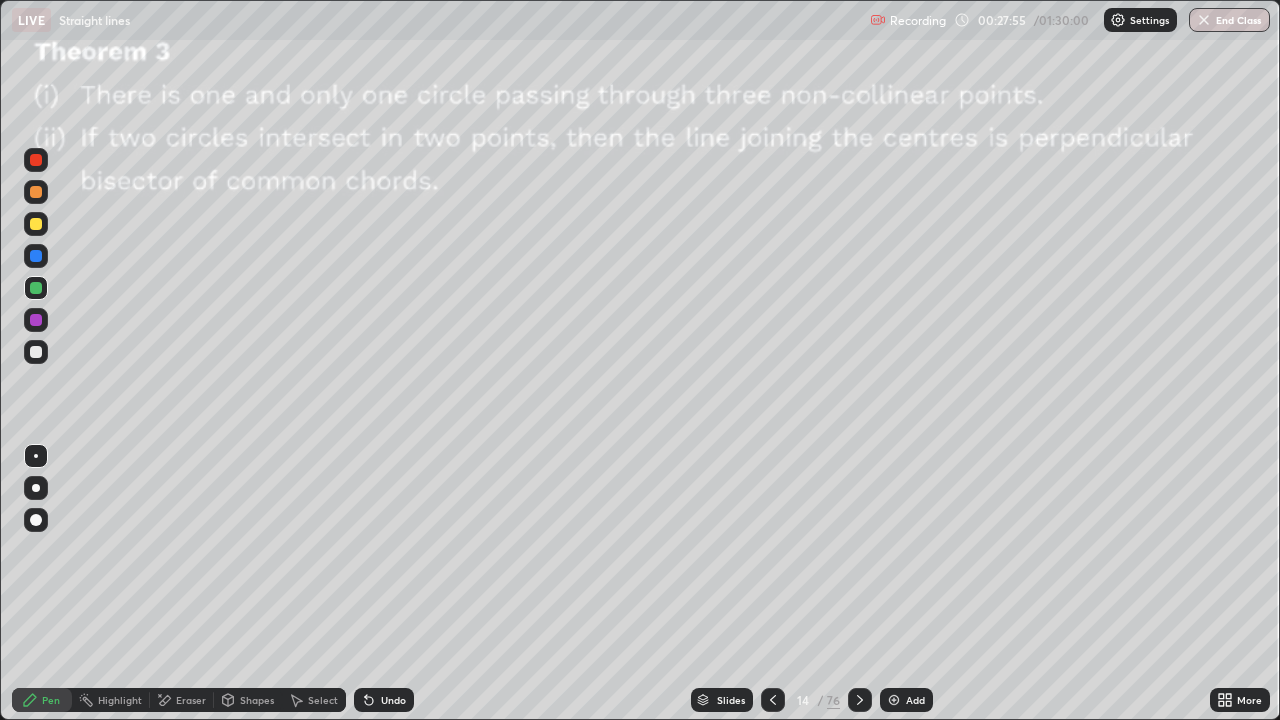 click 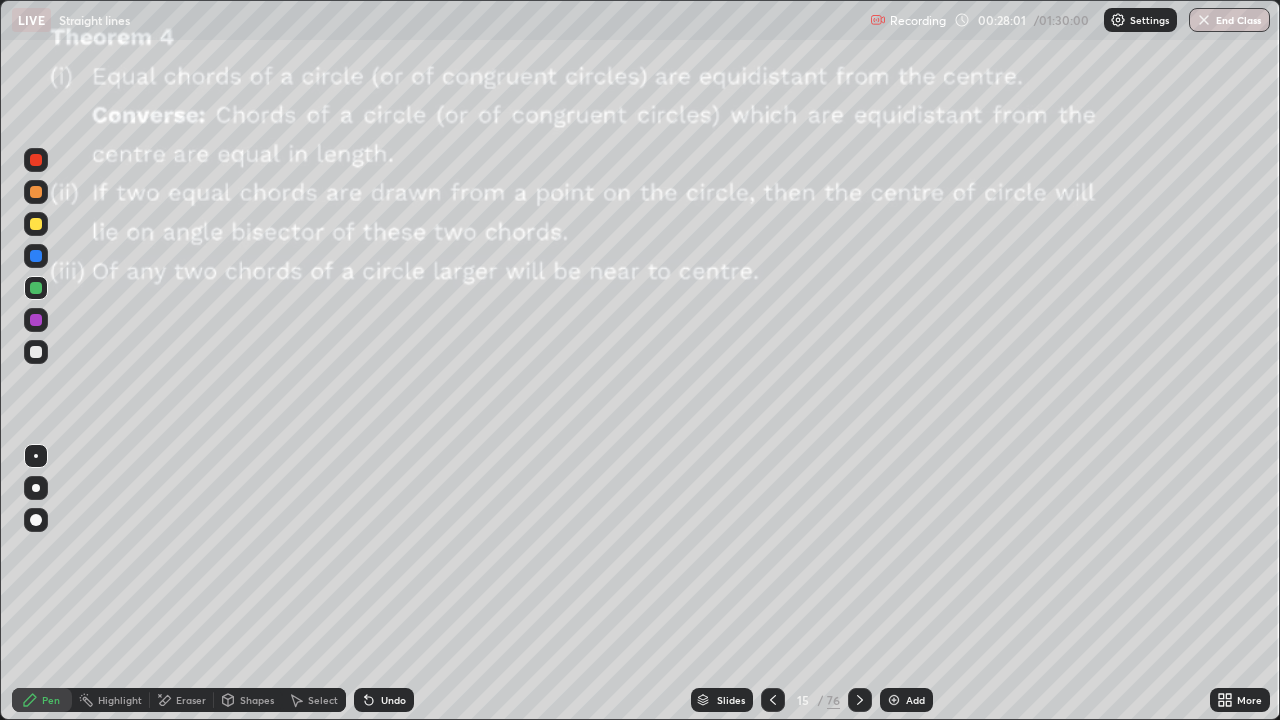 click at bounding box center [36, 192] 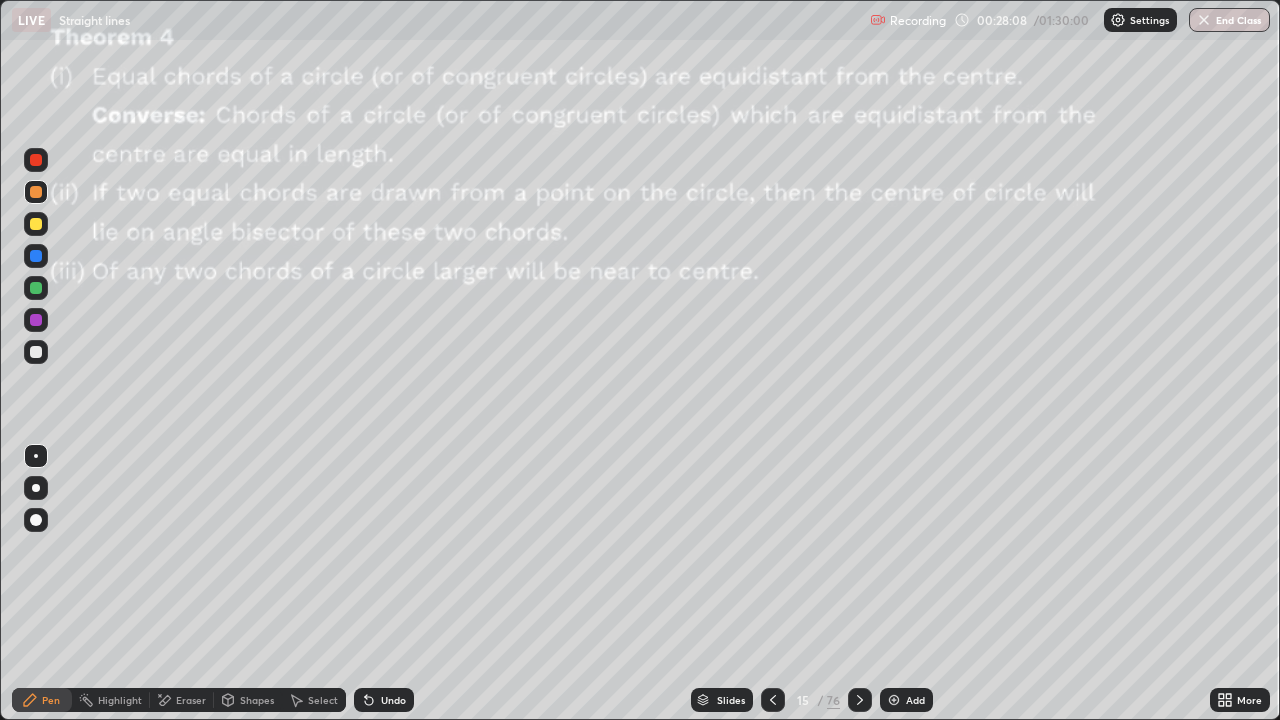 click on "Shapes" at bounding box center [257, 700] 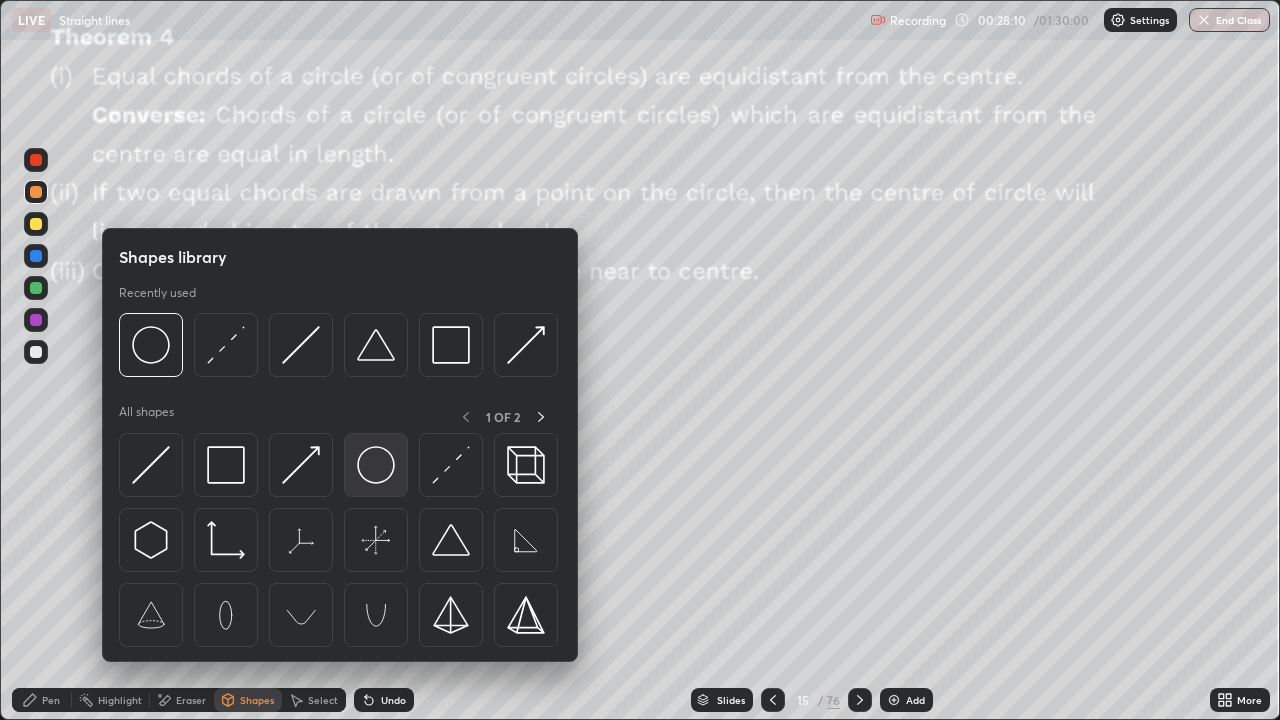 click at bounding box center (376, 465) 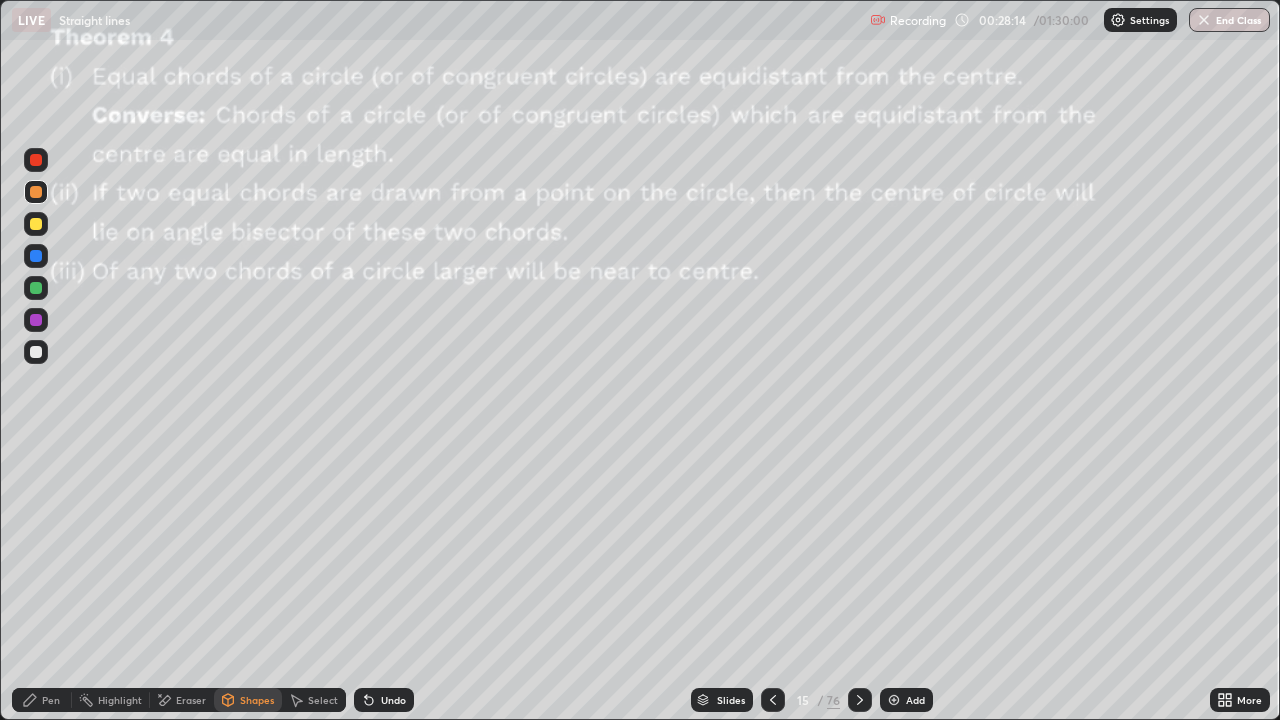 click on "Shapes" at bounding box center (257, 700) 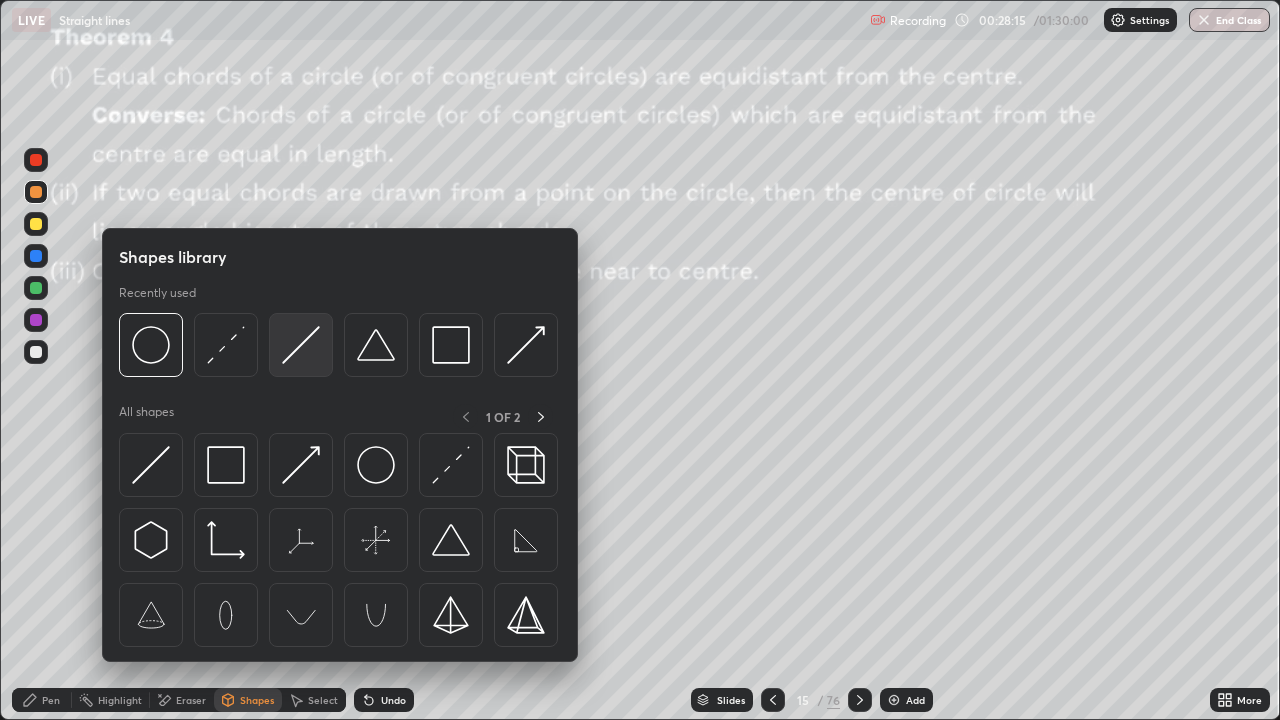 click at bounding box center (301, 345) 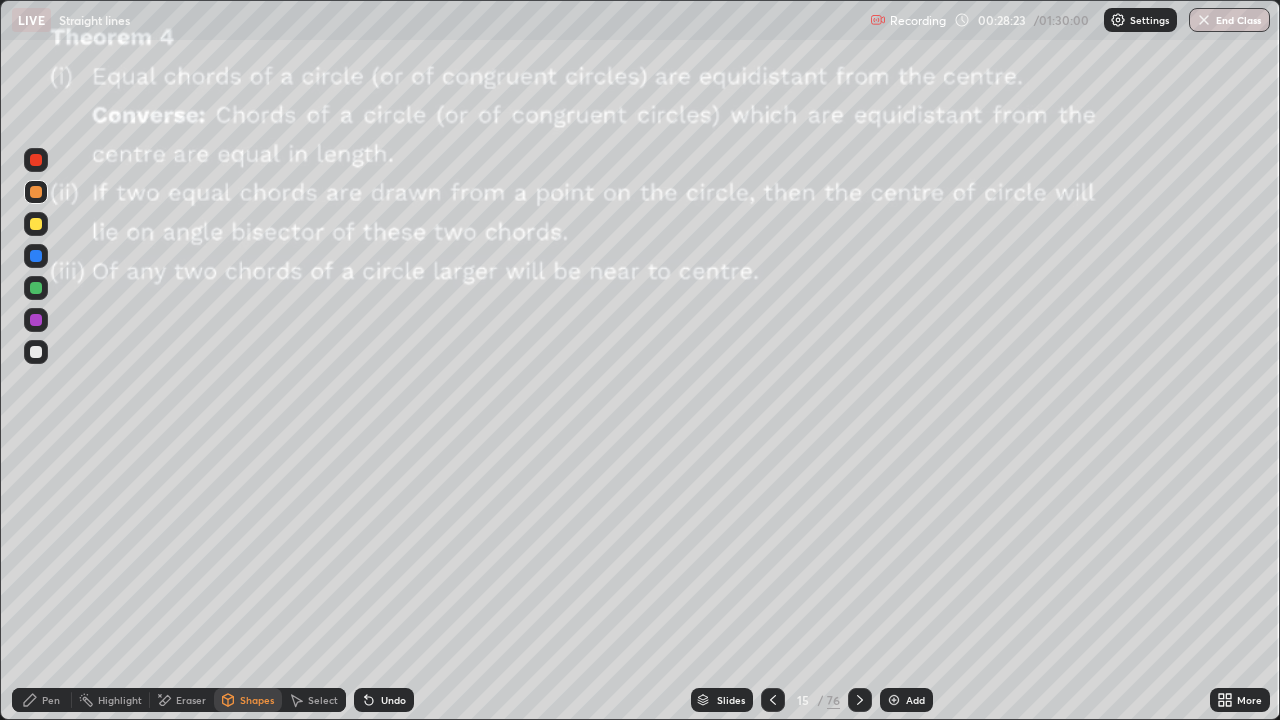 click at bounding box center [36, 288] 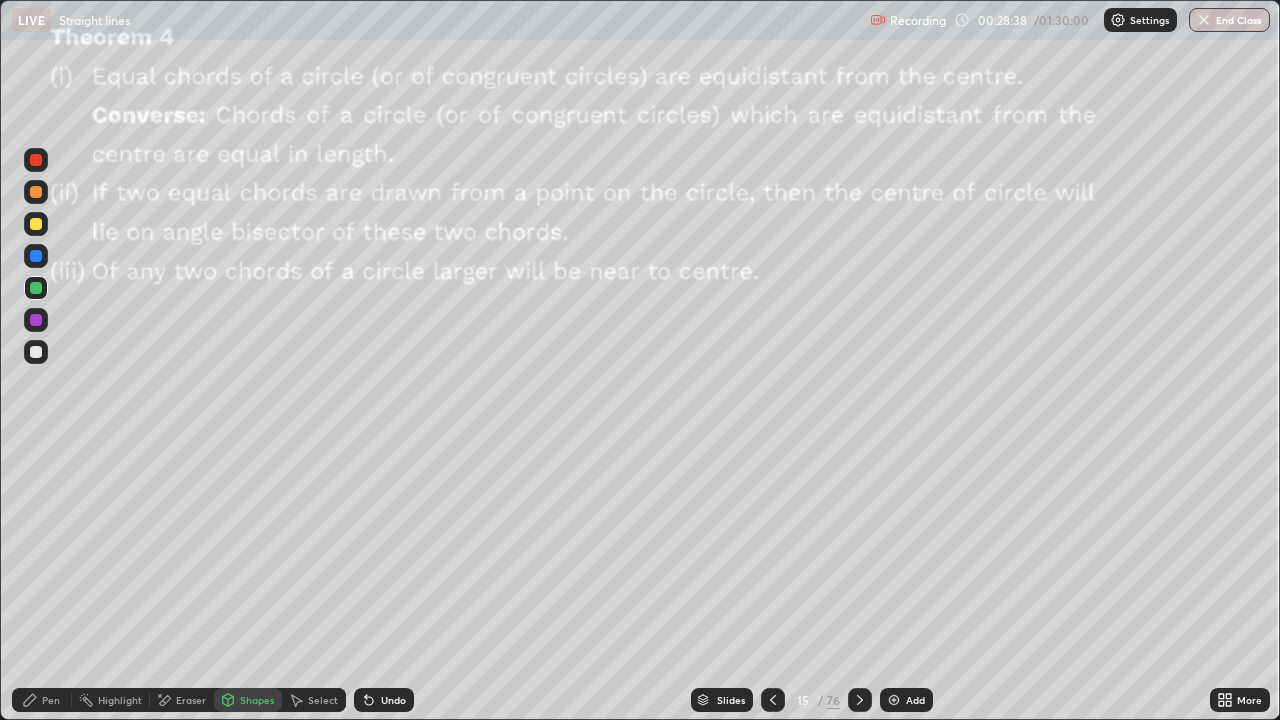 click on "Pen" at bounding box center (42, 700) 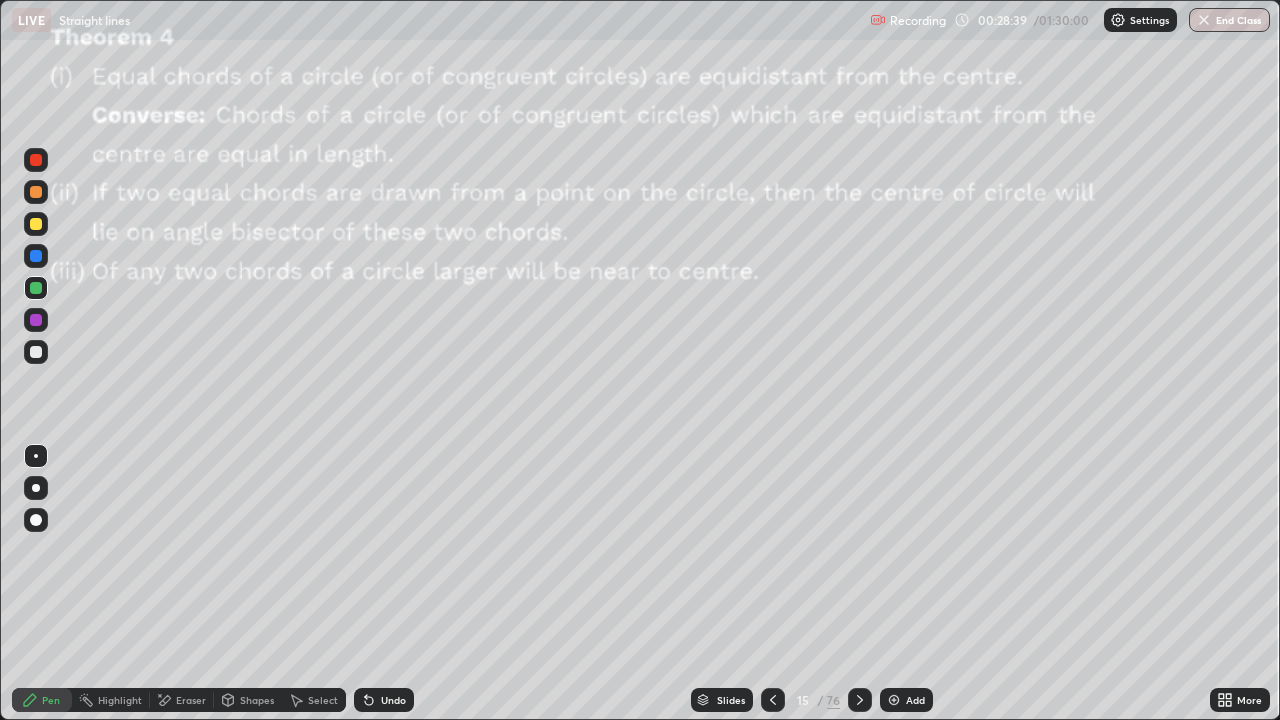 click at bounding box center (36, 352) 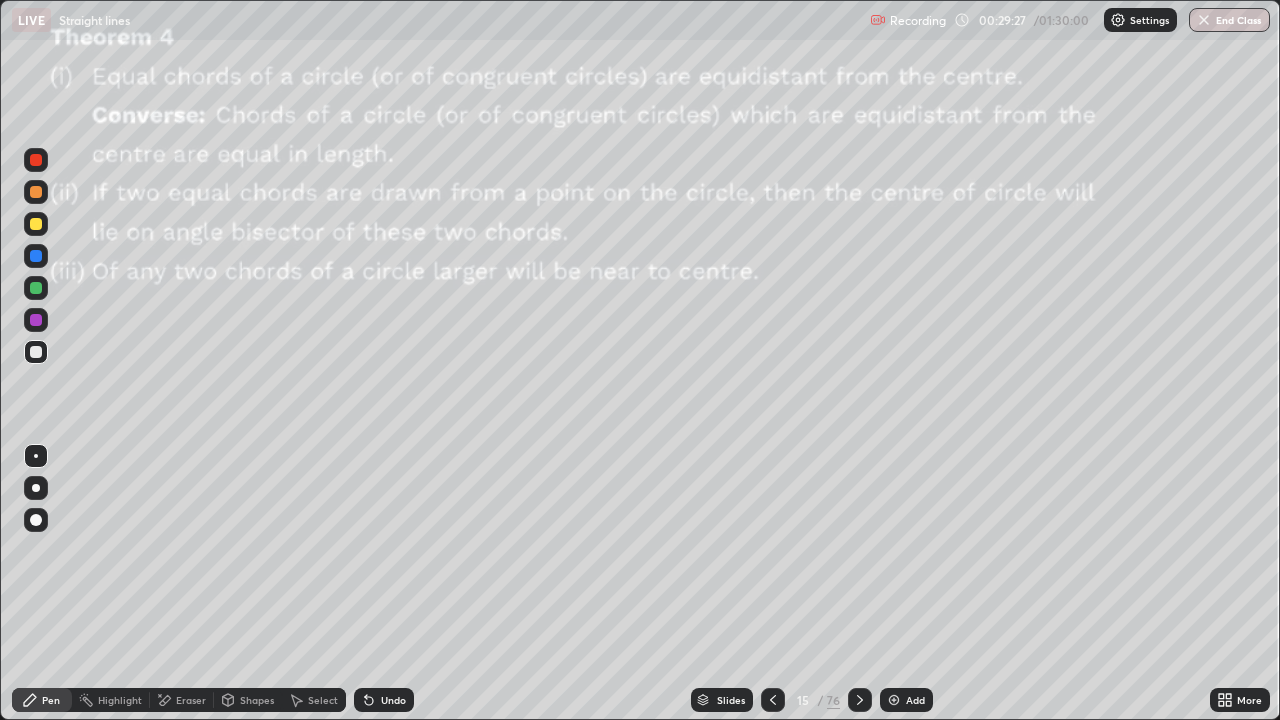 click on "Shapes" at bounding box center (257, 700) 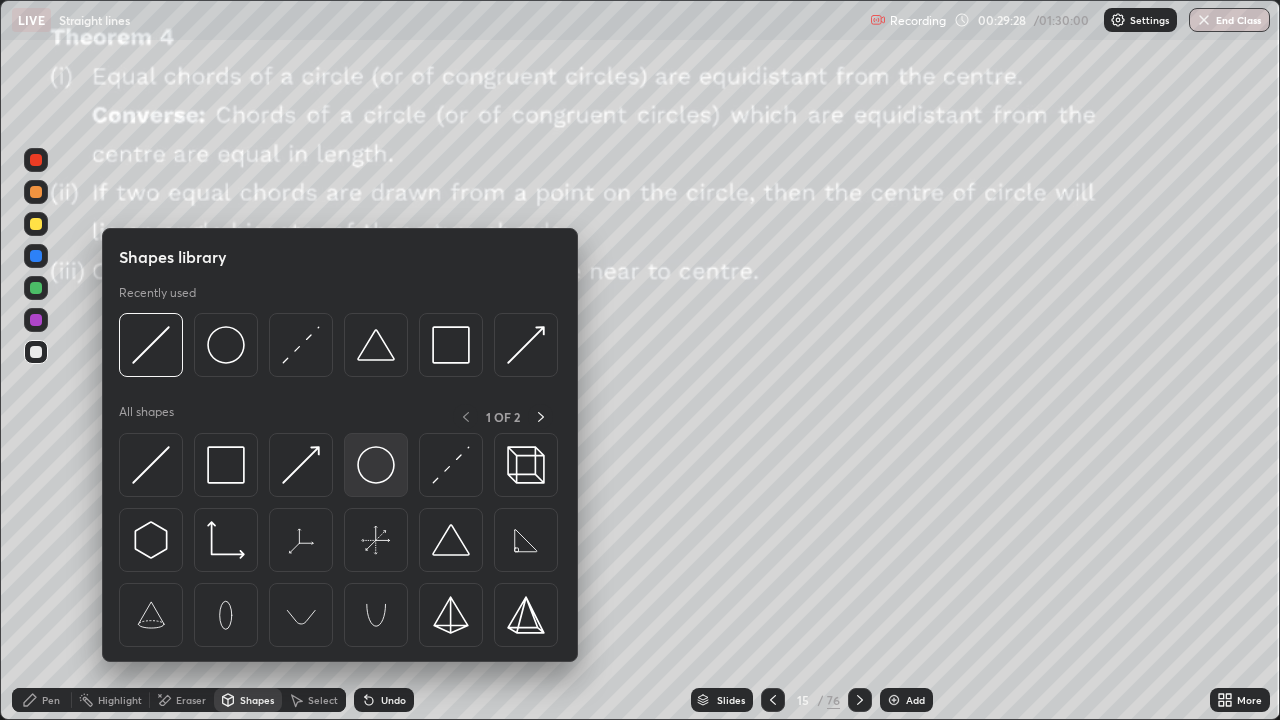 click at bounding box center (376, 465) 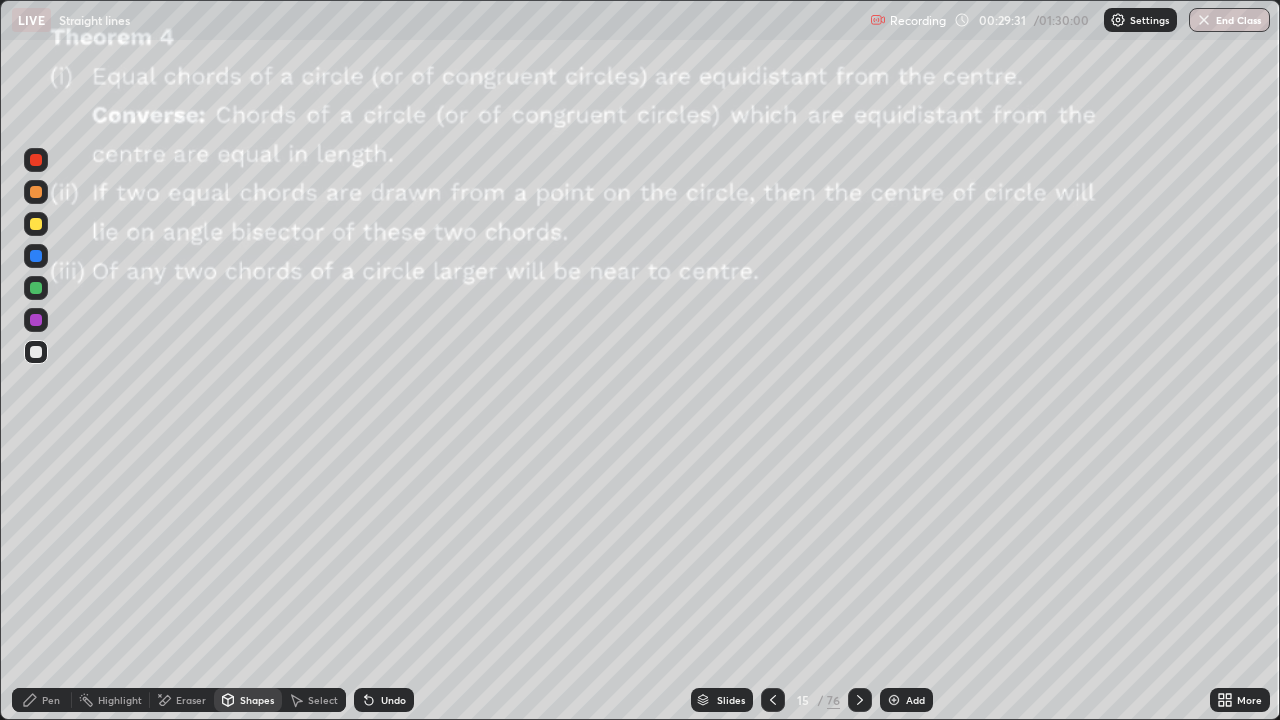 click on "Pen" at bounding box center [51, 700] 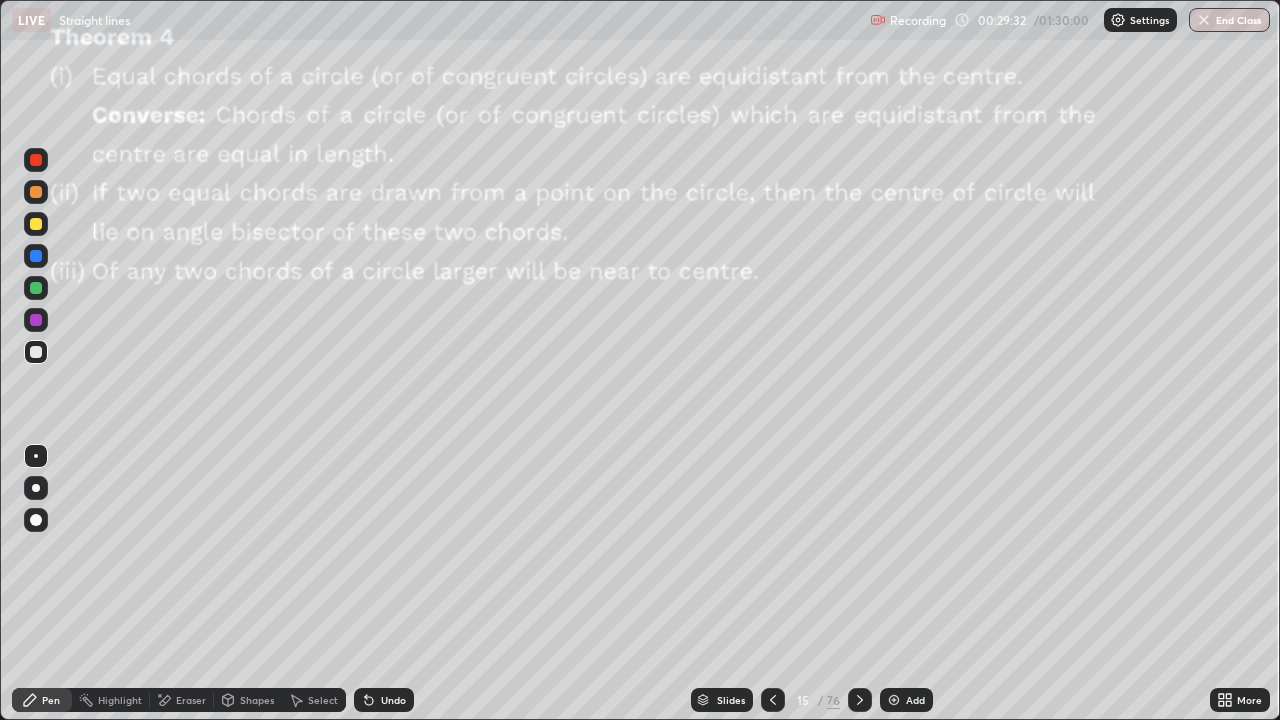 click at bounding box center (36, 288) 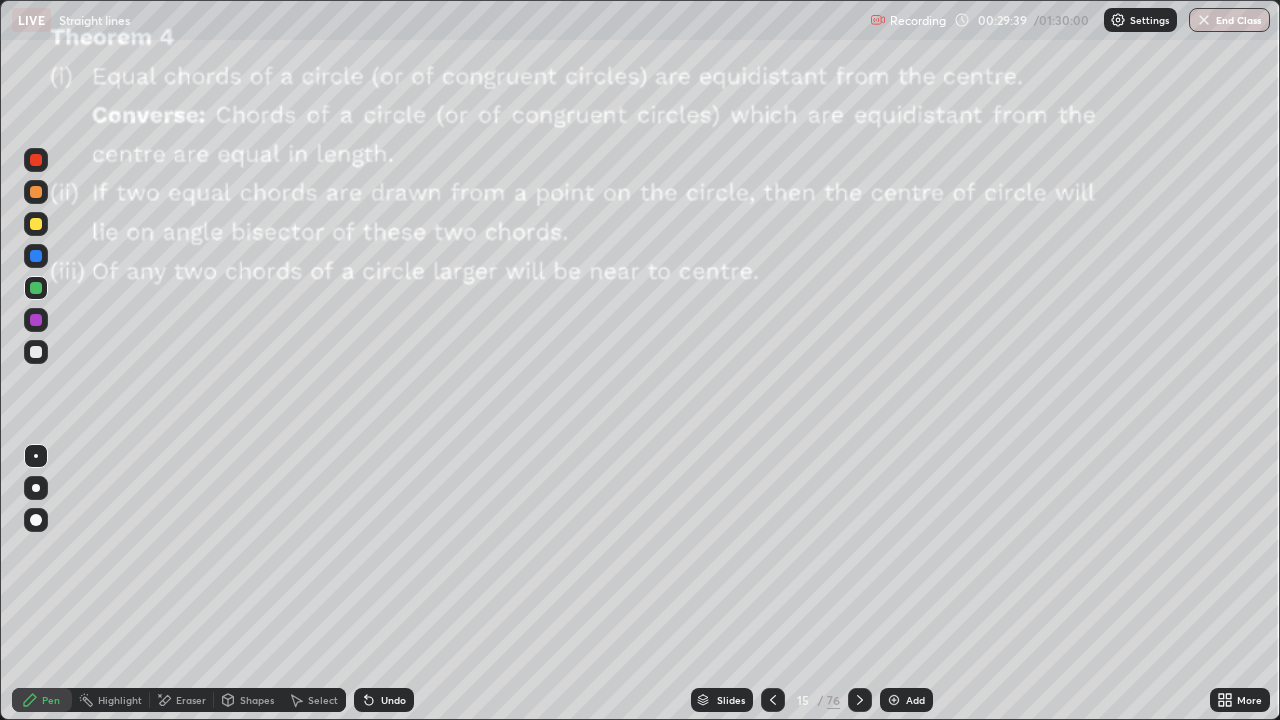click on "Undo" at bounding box center (393, 700) 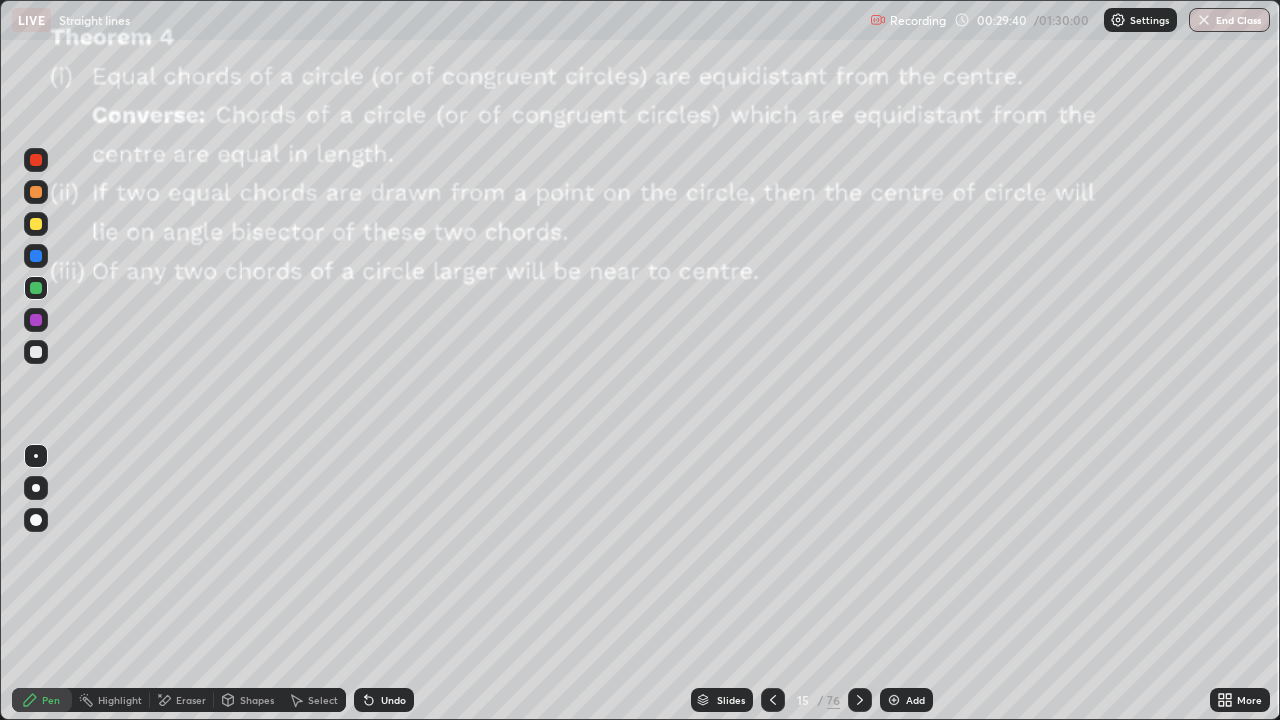 click on "Shapes" at bounding box center [257, 700] 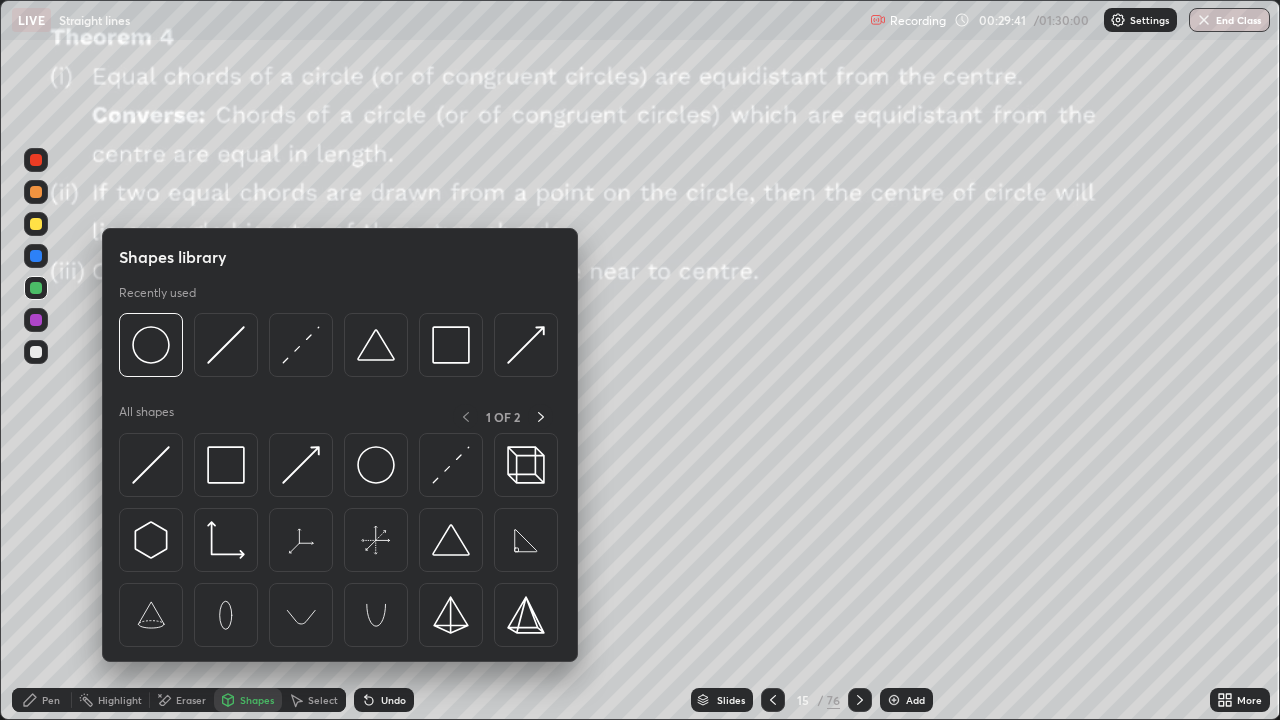 click at bounding box center (151, 465) 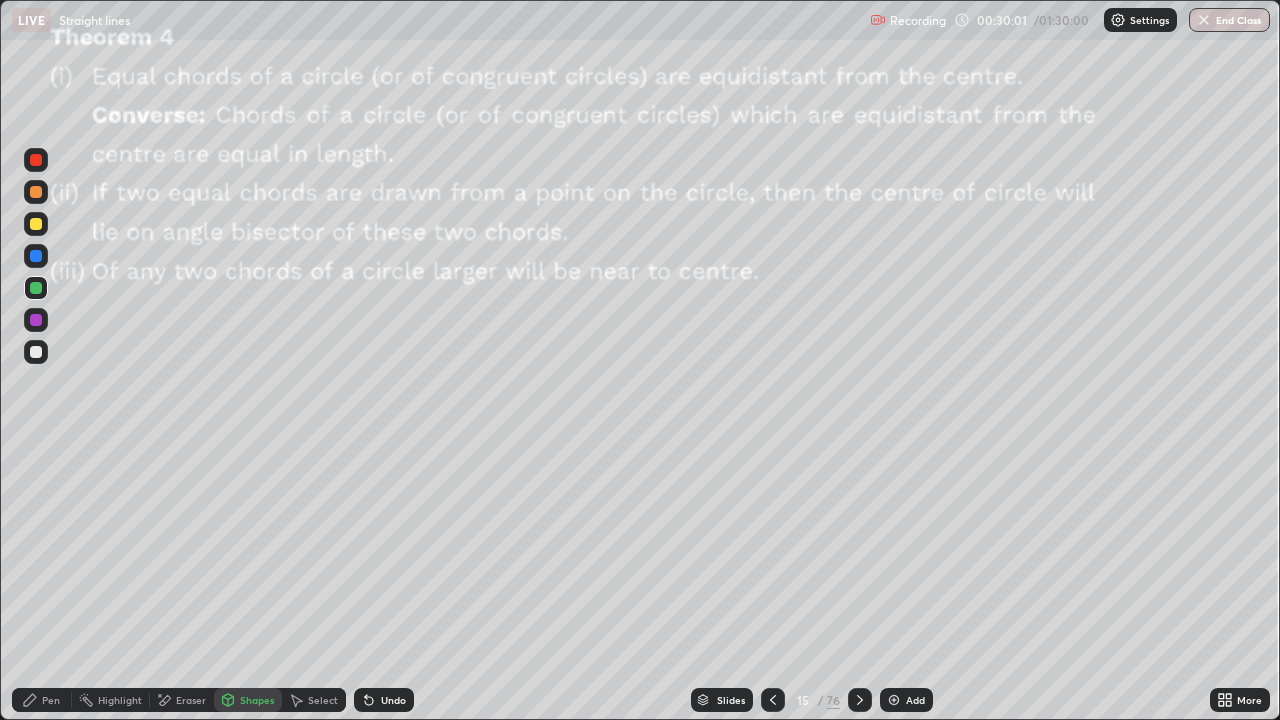 click at bounding box center [36, 160] 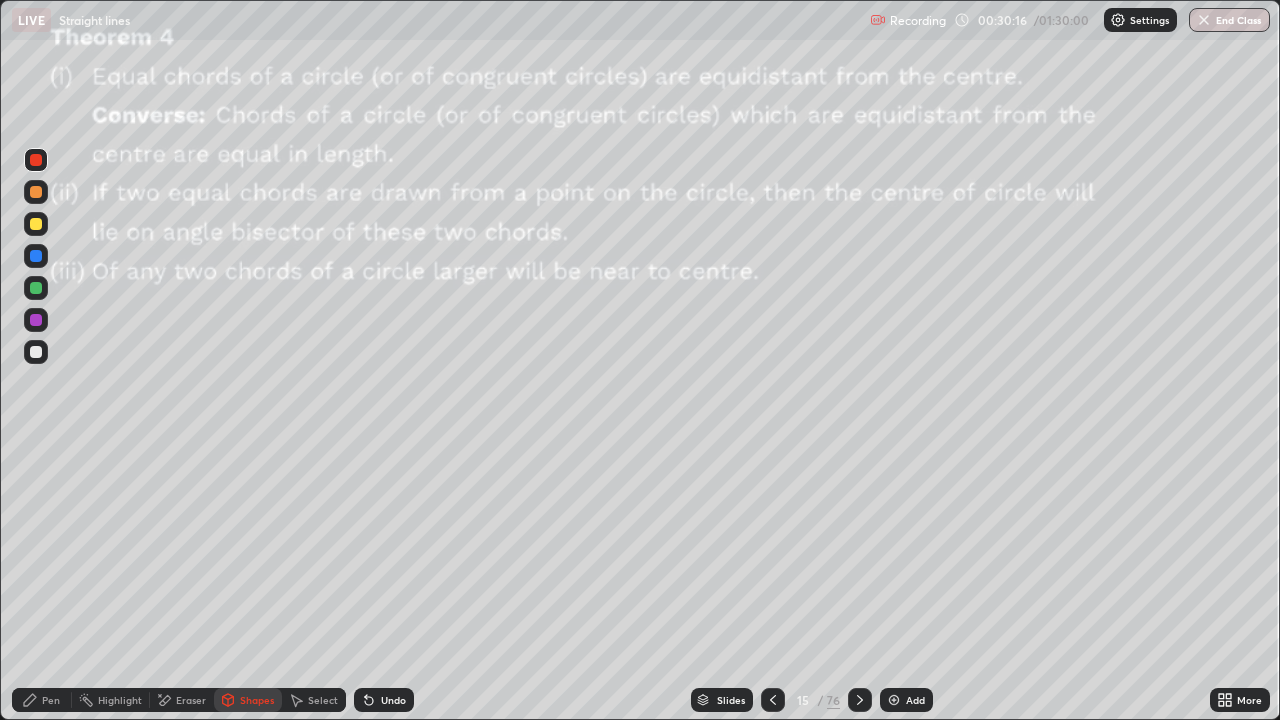 click 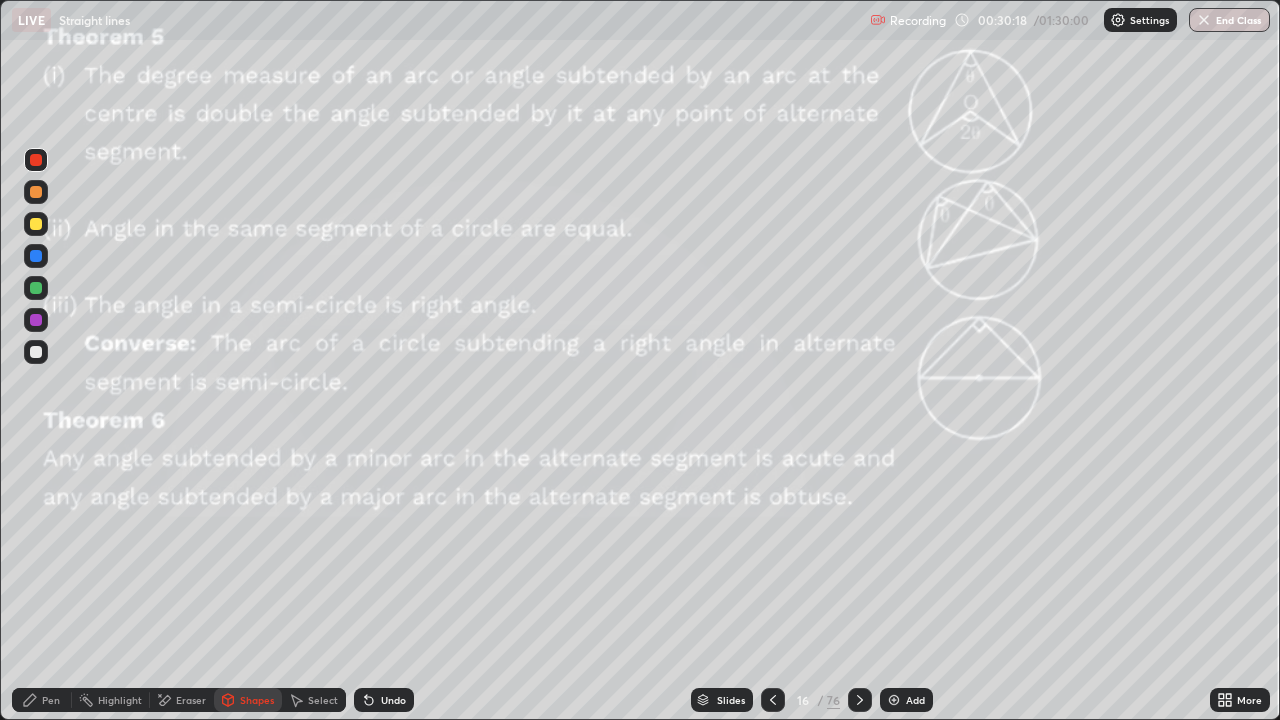 click at bounding box center (773, 700) 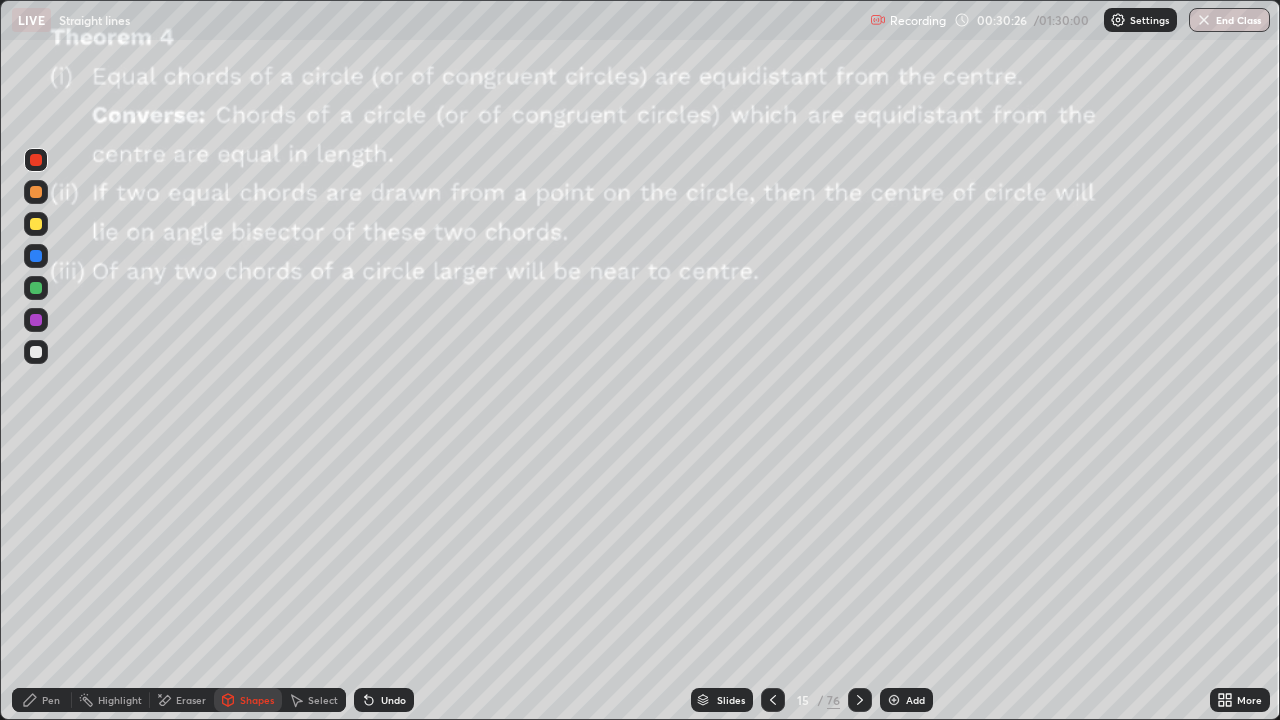 click on "Shapes" at bounding box center (257, 700) 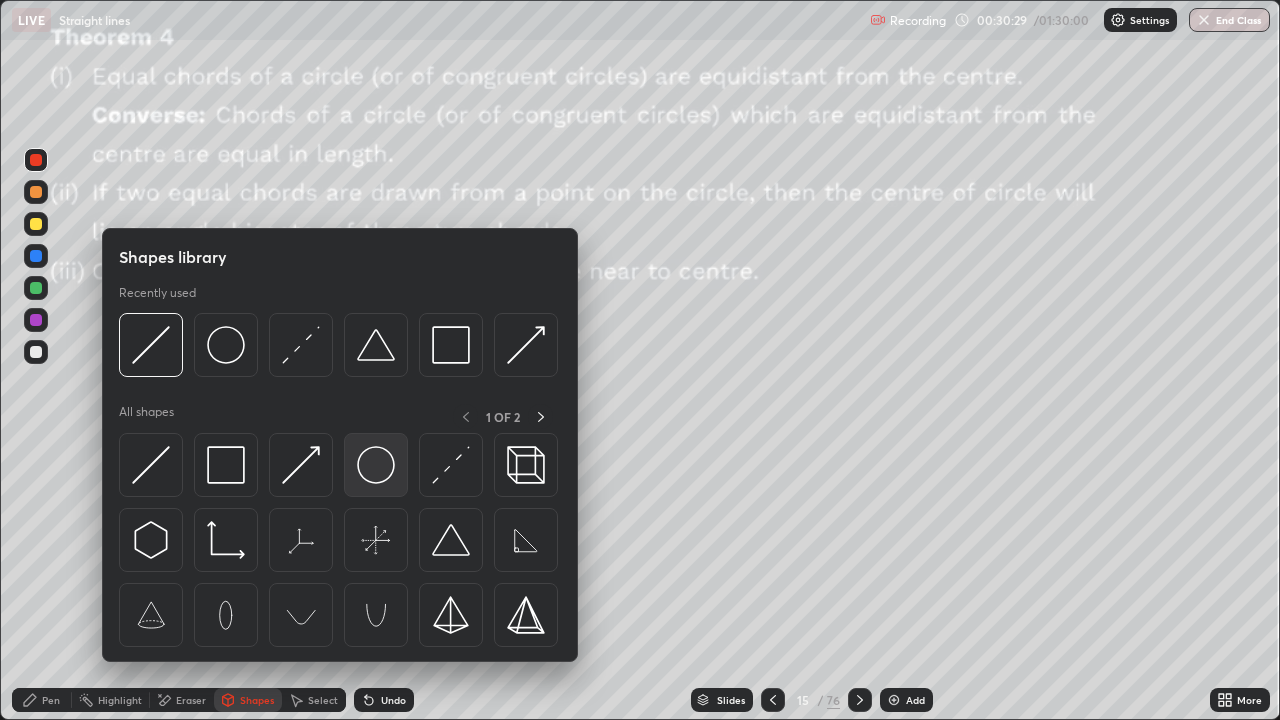 click at bounding box center (376, 465) 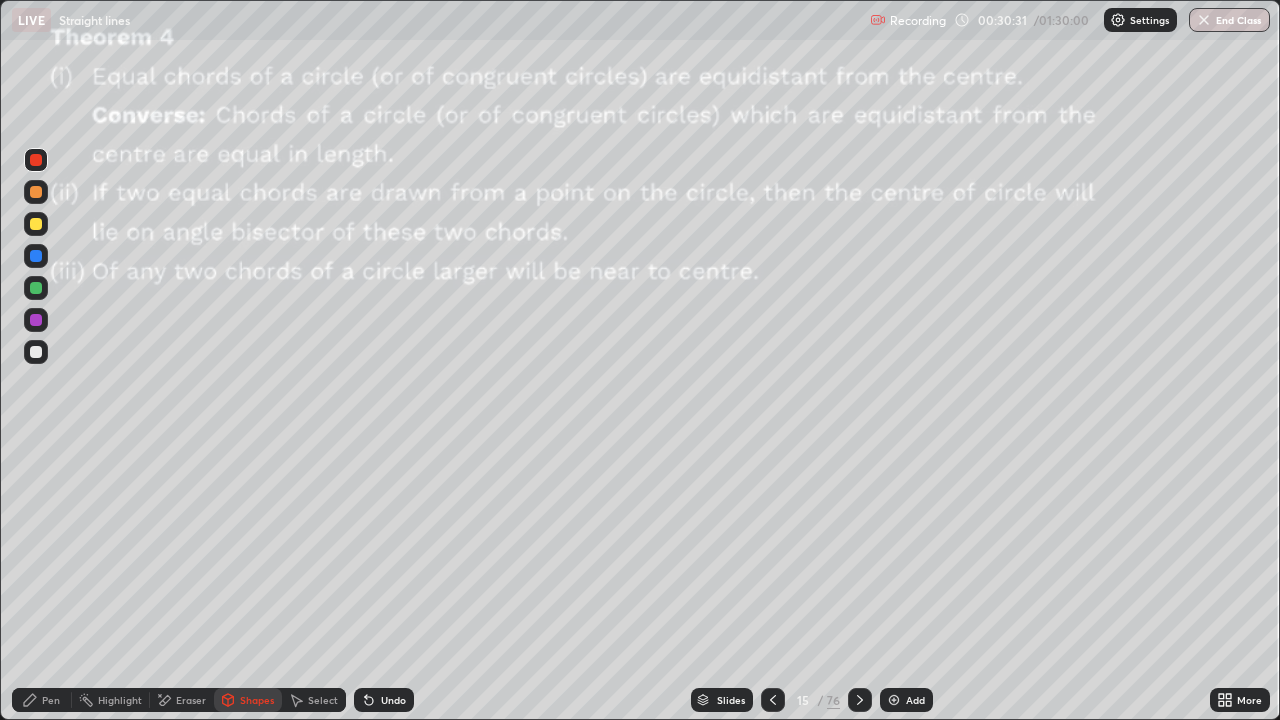 click on "Pen" at bounding box center [51, 700] 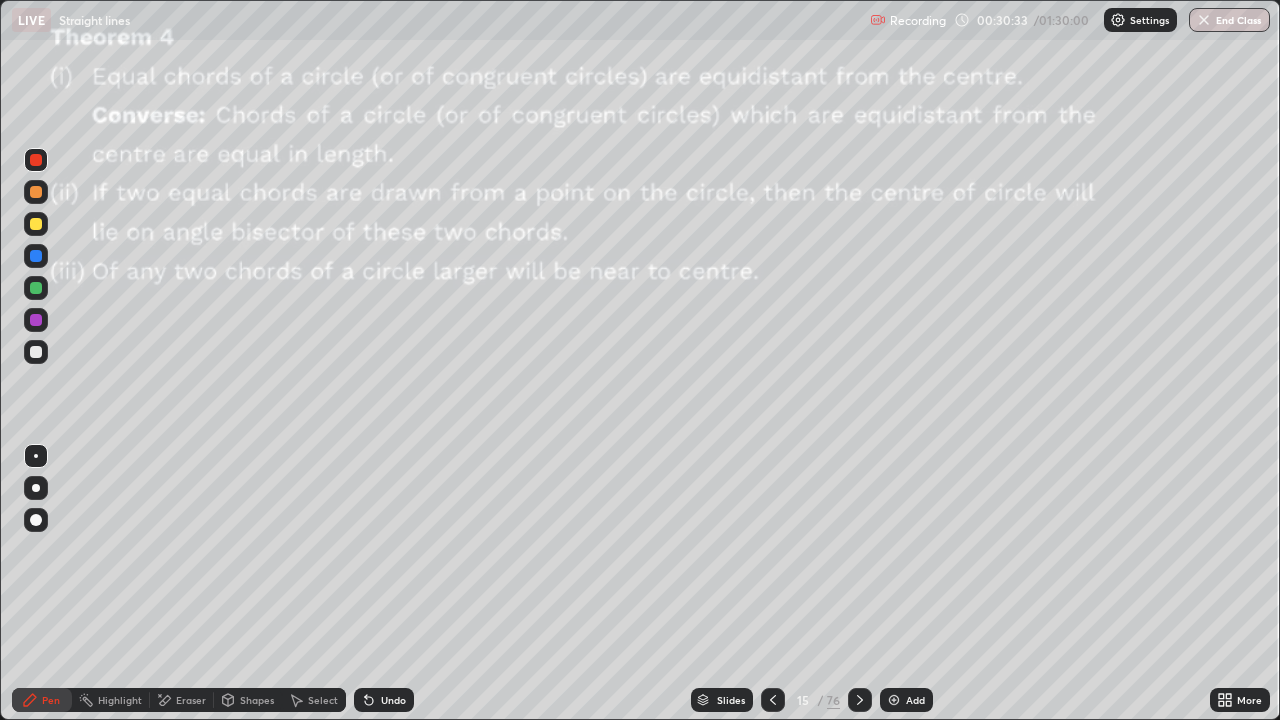 click on "Select" at bounding box center [323, 700] 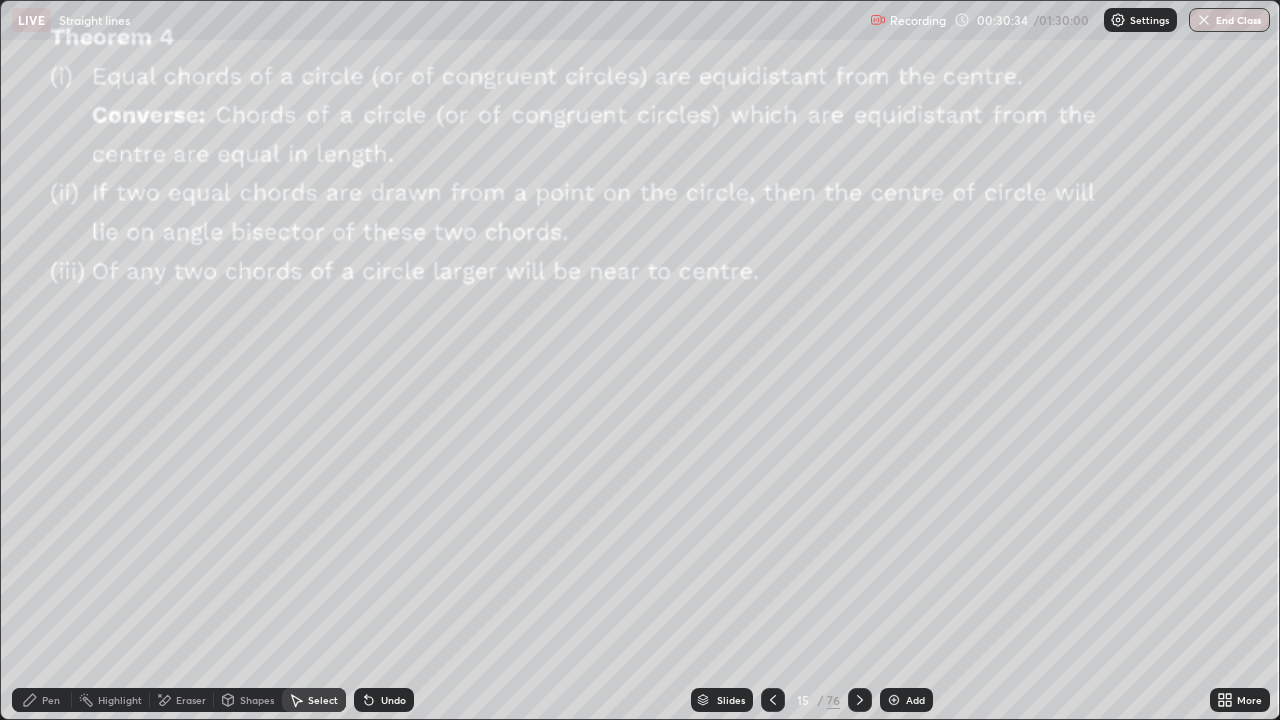 click on "Eraser" at bounding box center (191, 700) 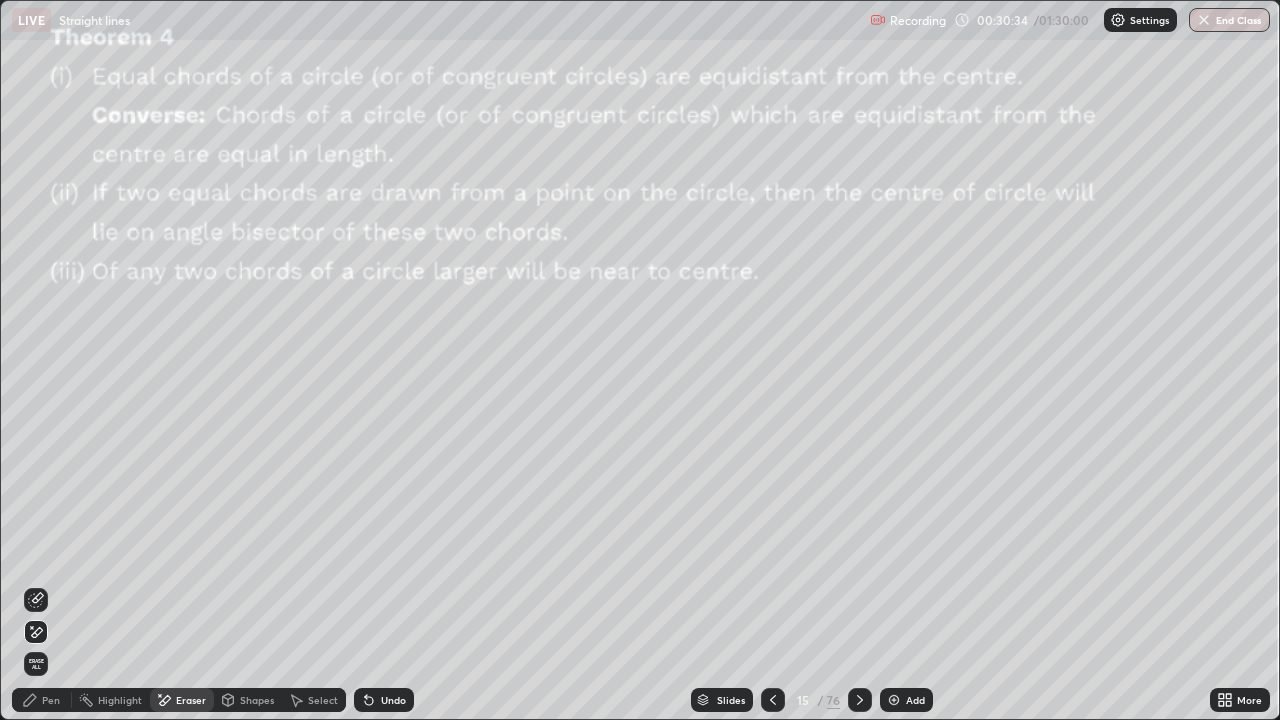 click on "Shapes" at bounding box center [257, 700] 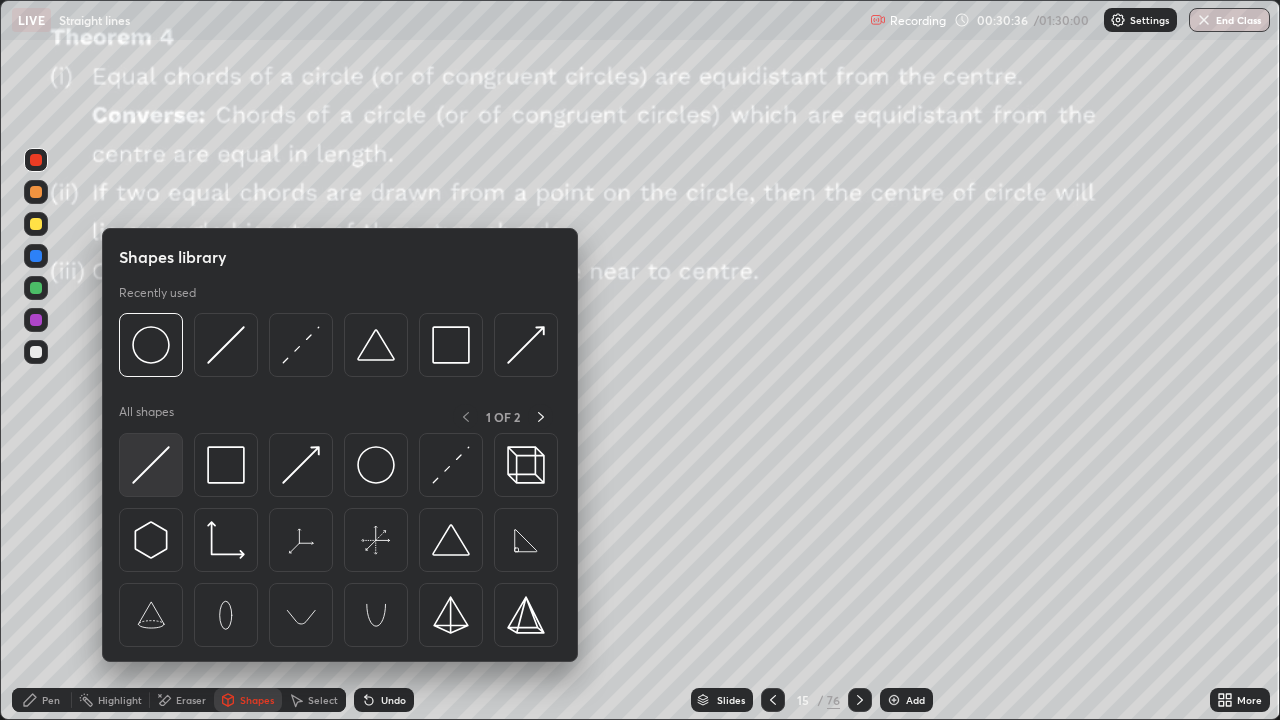 click at bounding box center (151, 465) 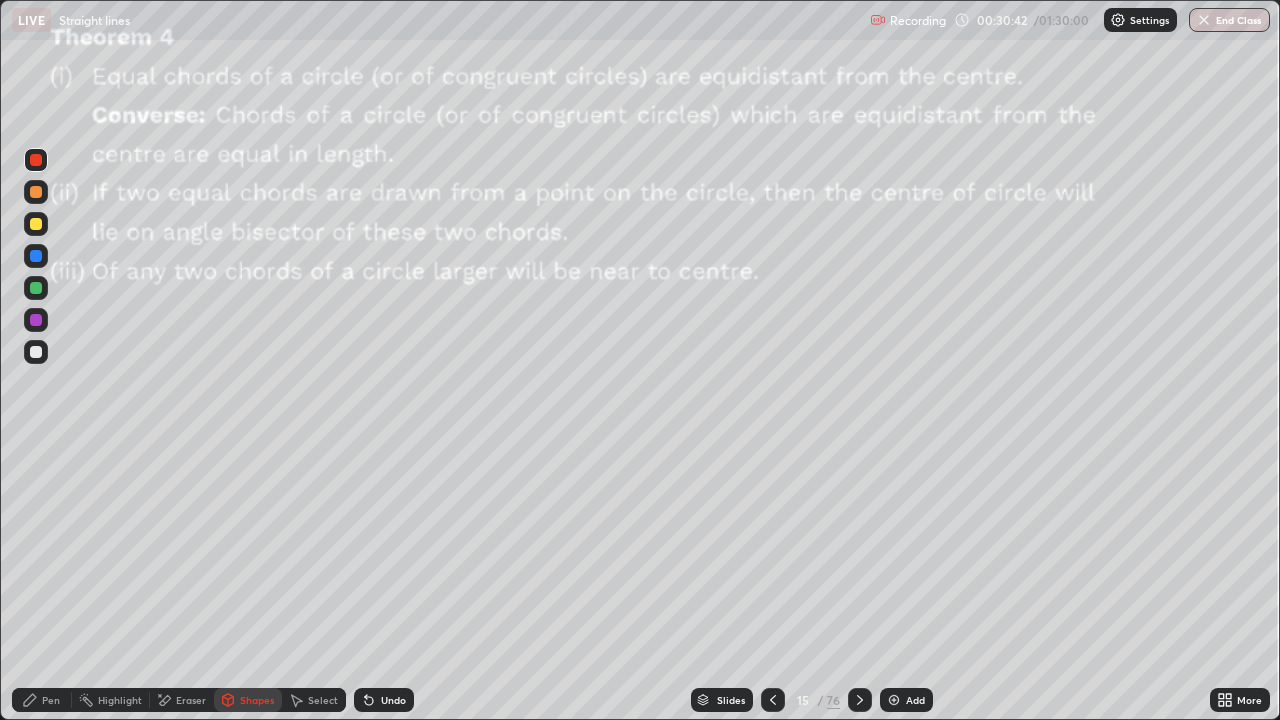 click on "Pen" at bounding box center (42, 700) 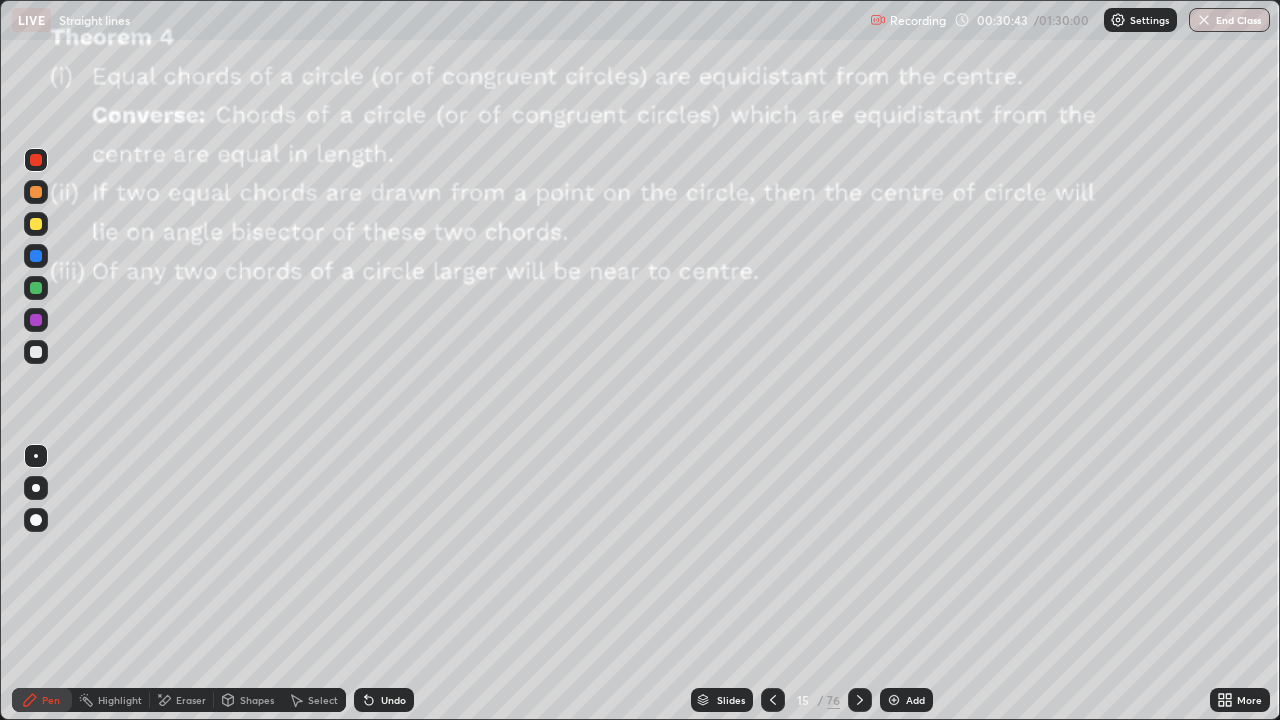 click at bounding box center [36, 288] 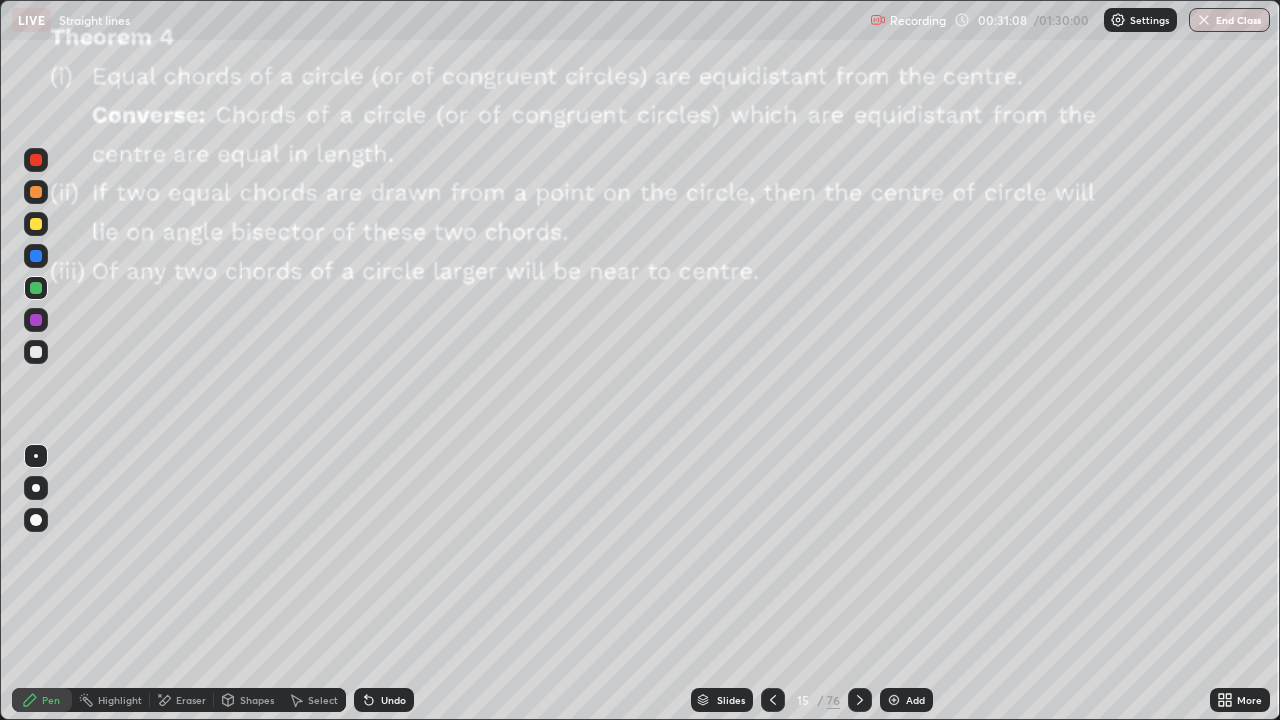 click 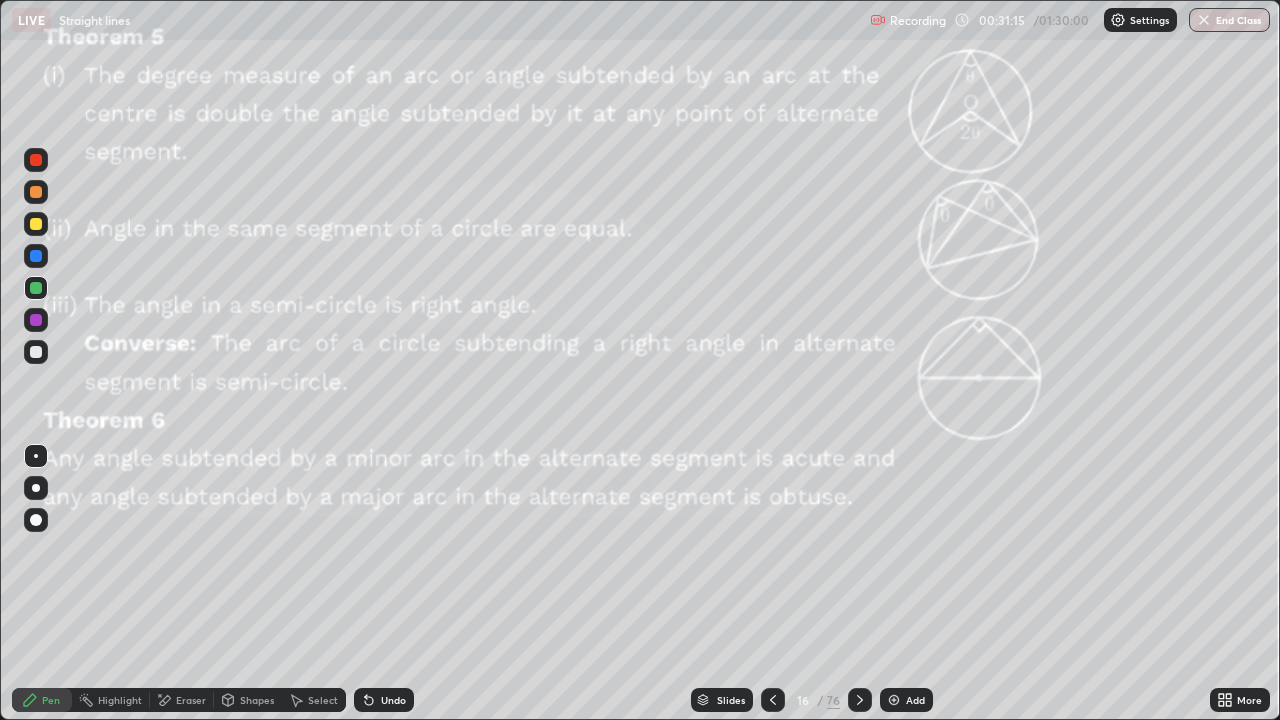 click on "Shapes" at bounding box center (257, 700) 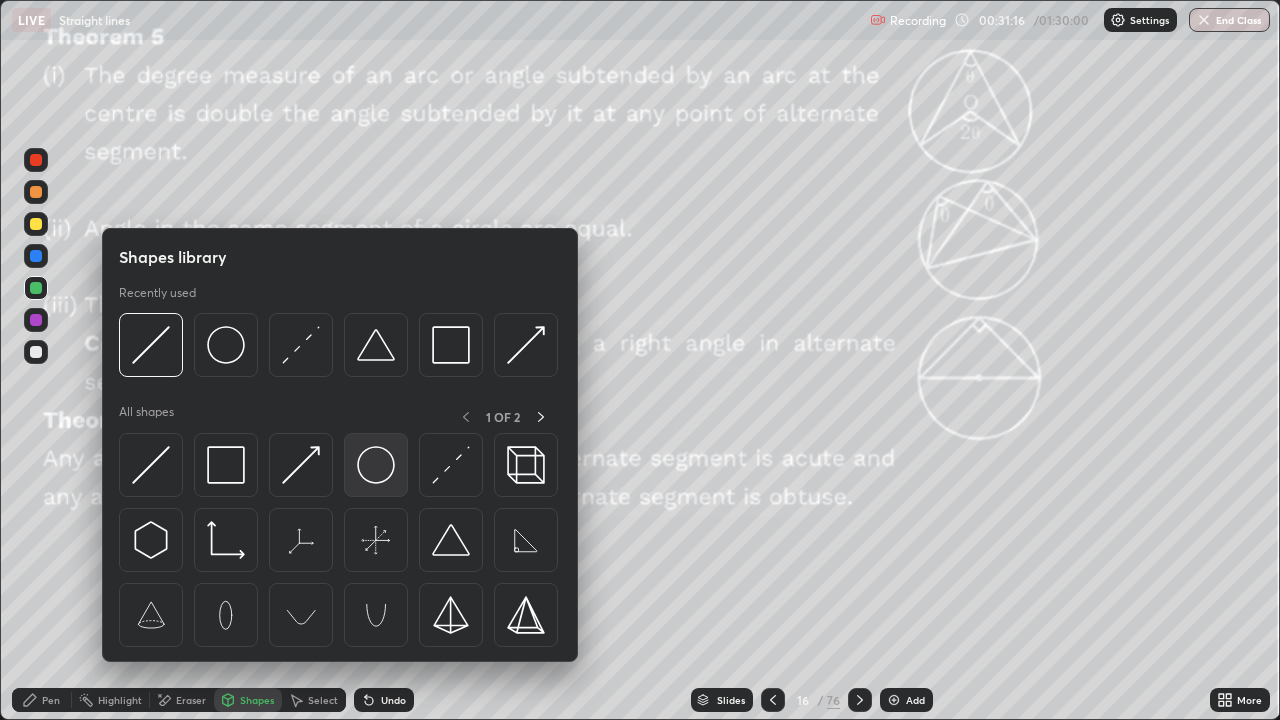 click at bounding box center [376, 465] 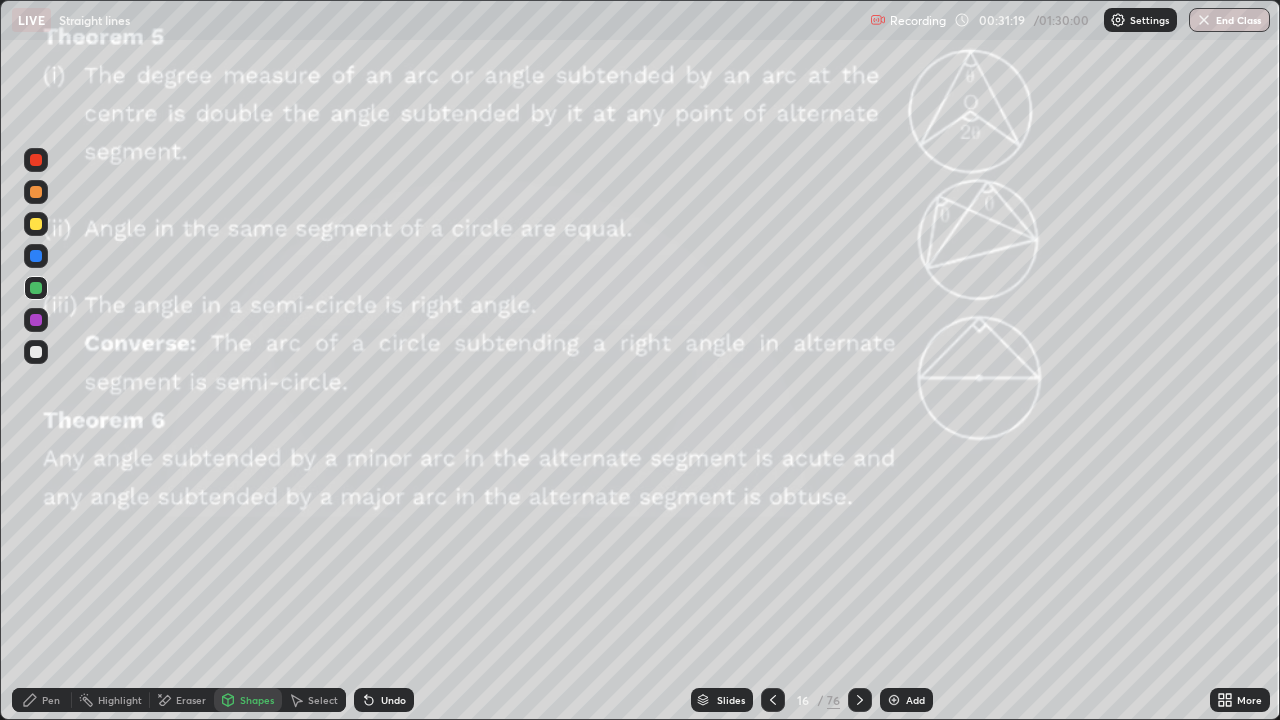click on "Pen" at bounding box center [51, 700] 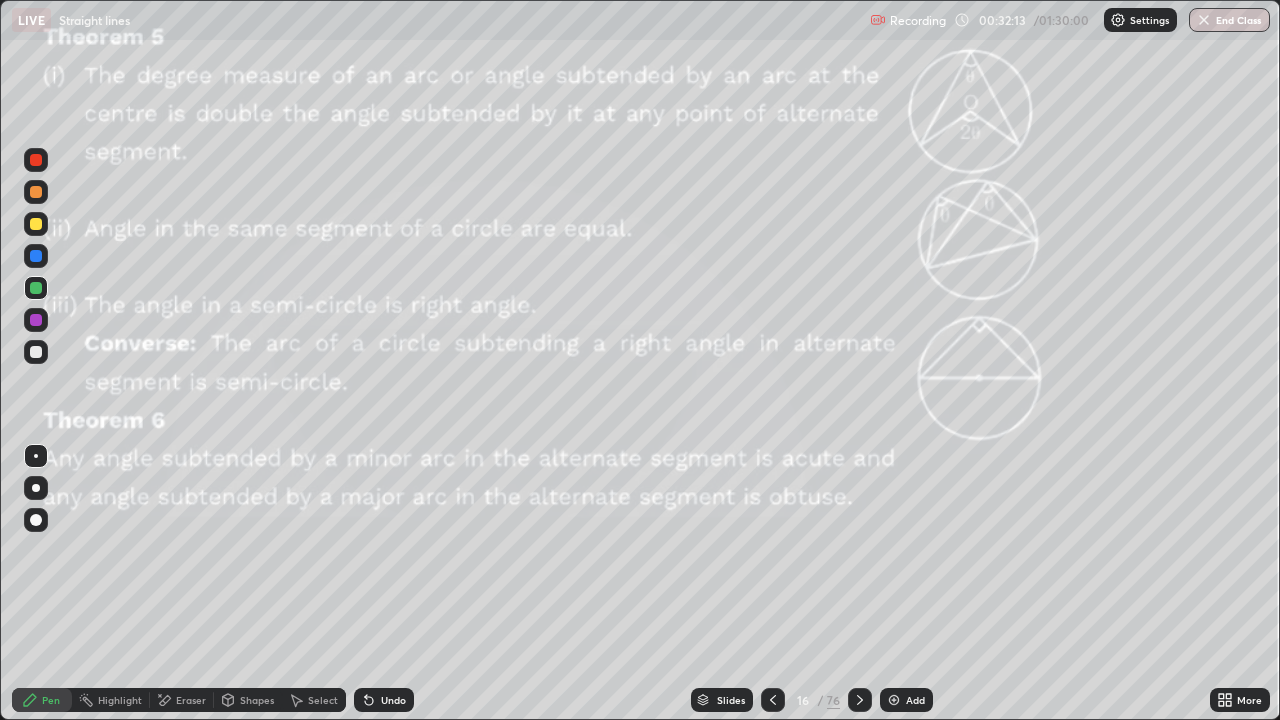click on "Shapes" at bounding box center (257, 700) 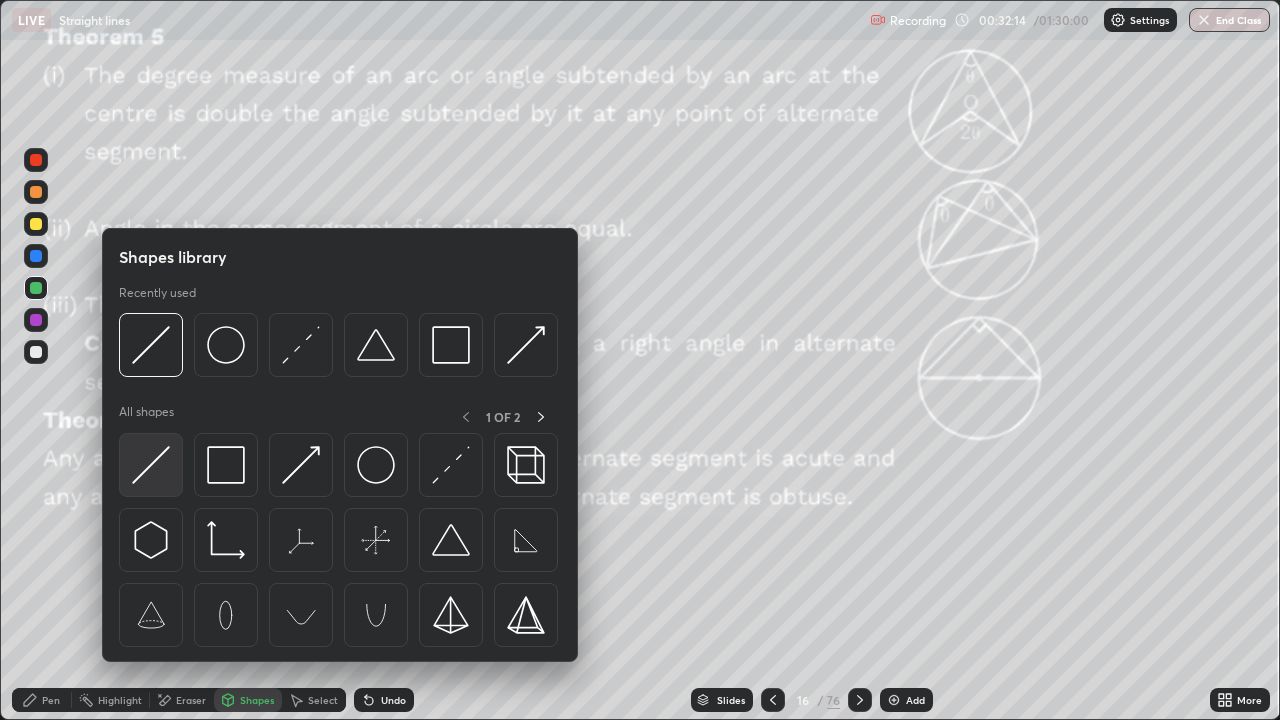 click at bounding box center [151, 465] 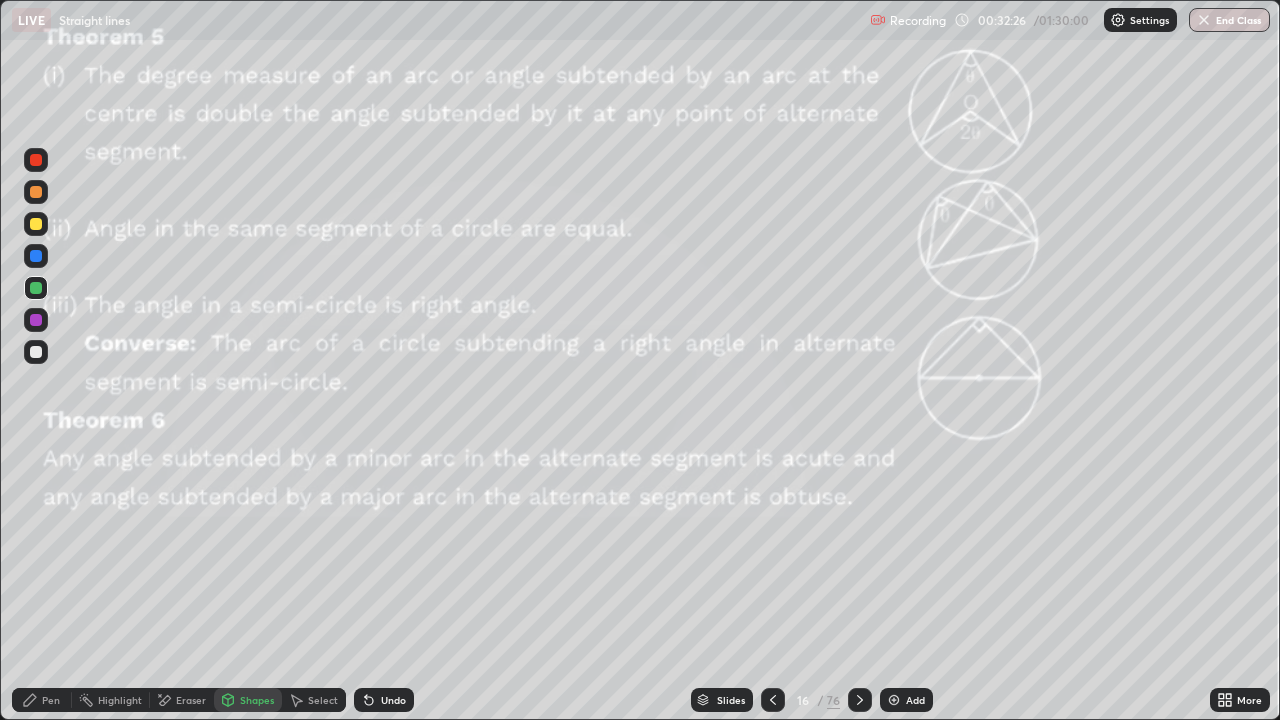 click on "Highlight" at bounding box center (120, 700) 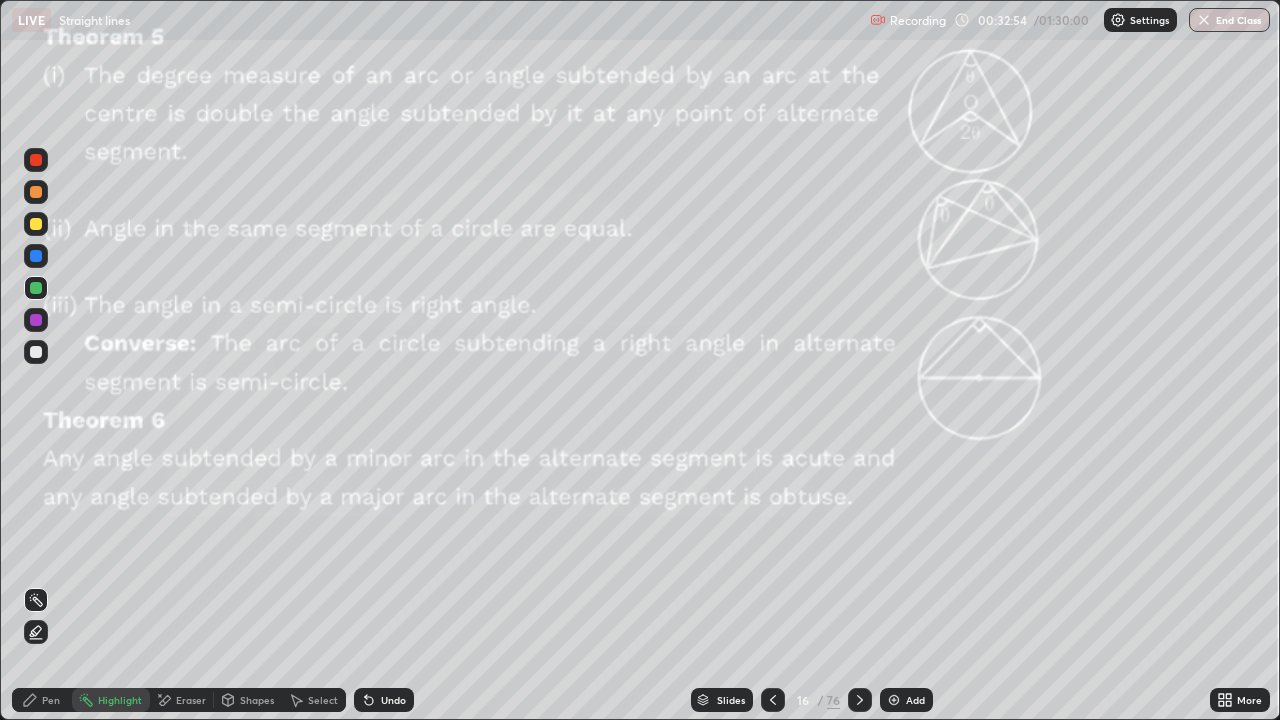 click at bounding box center [36, 288] 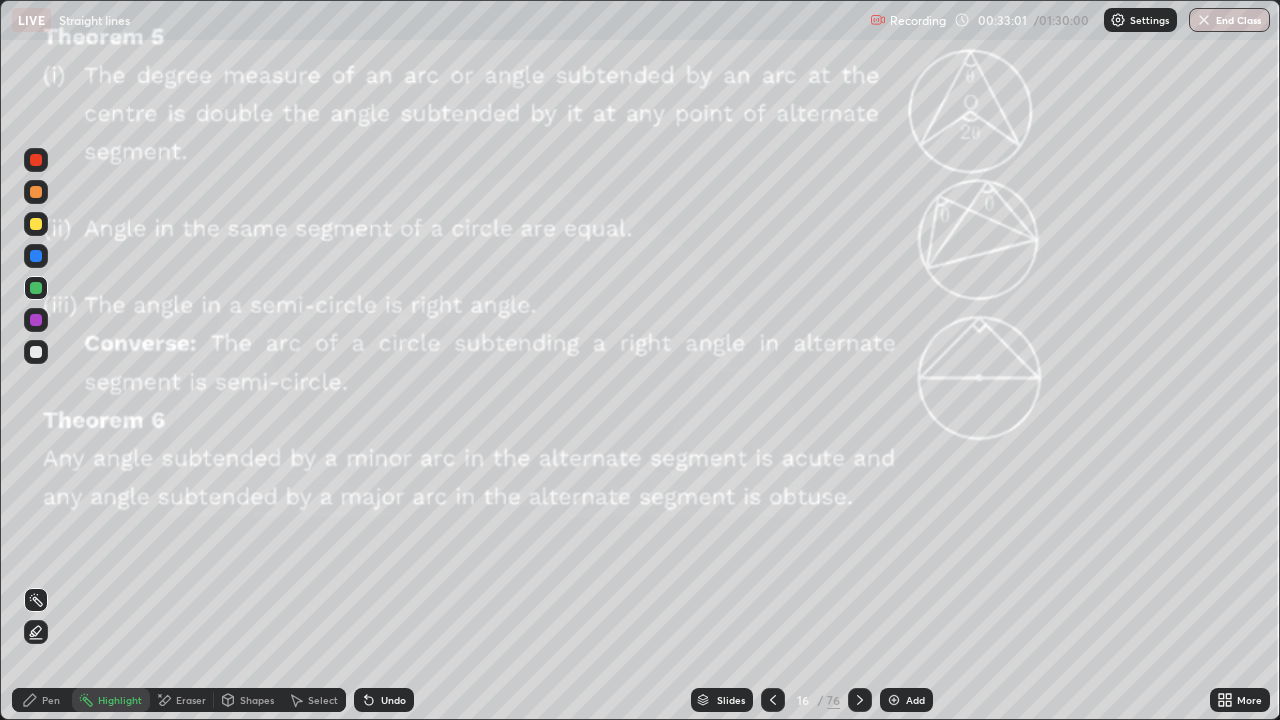 click on "Shapes" at bounding box center (248, 700) 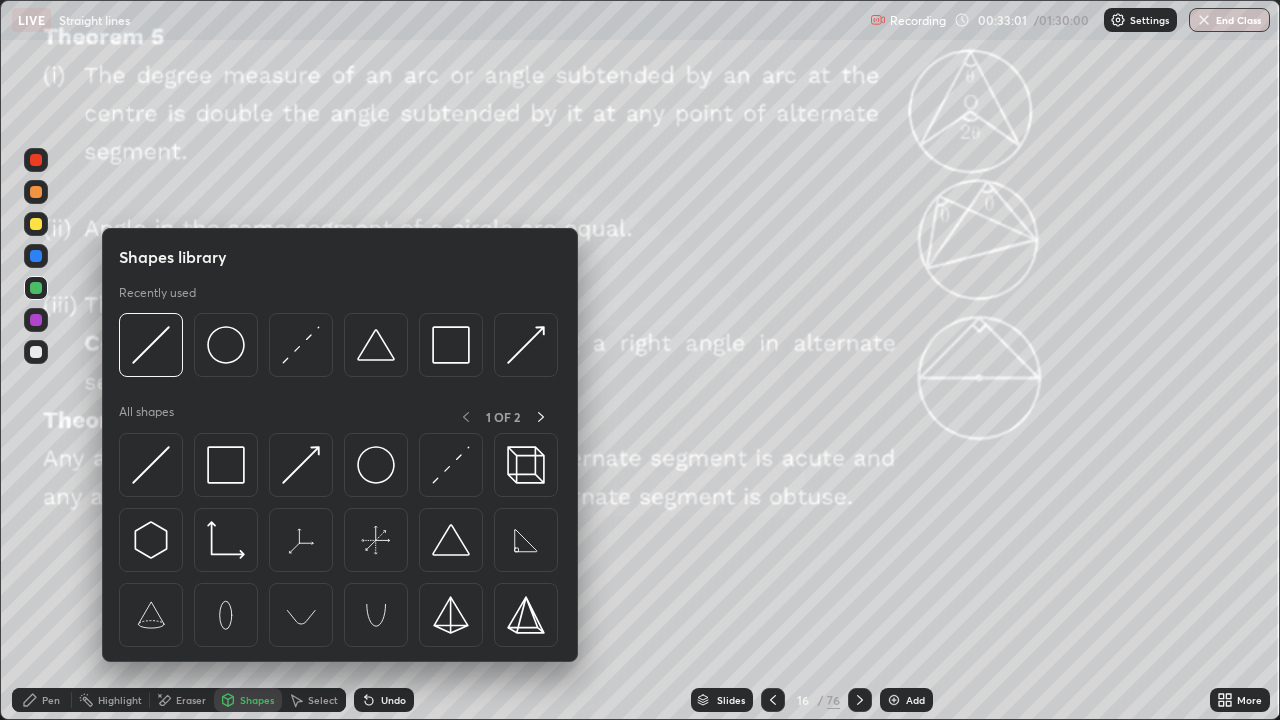 click on "Pen" at bounding box center (42, 700) 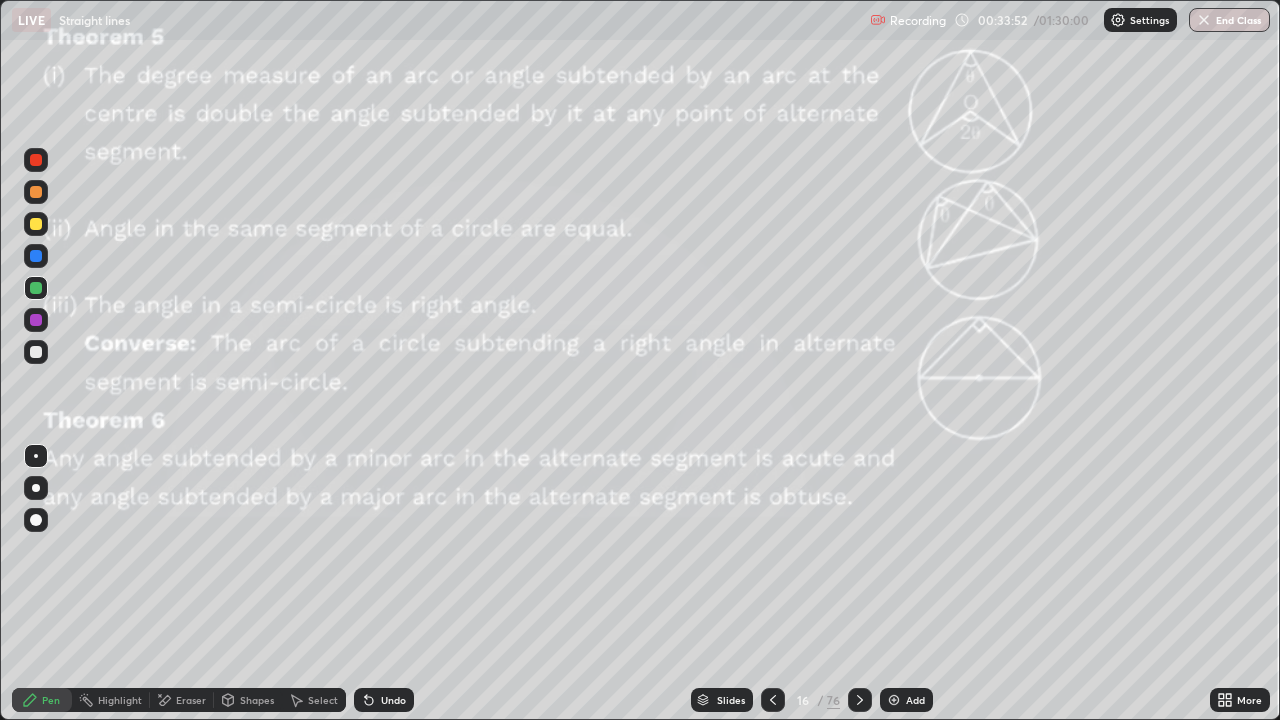 click on "Eraser" at bounding box center [191, 700] 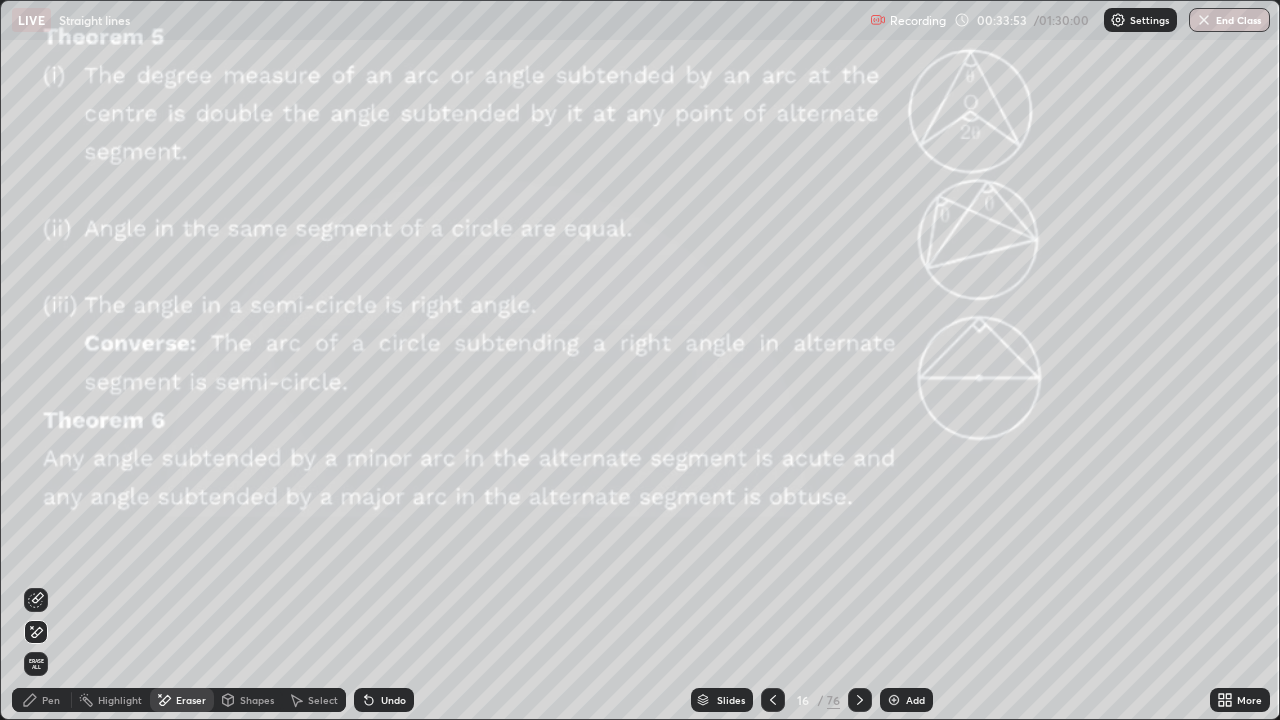 click on "Highlight" at bounding box center (120, 700) 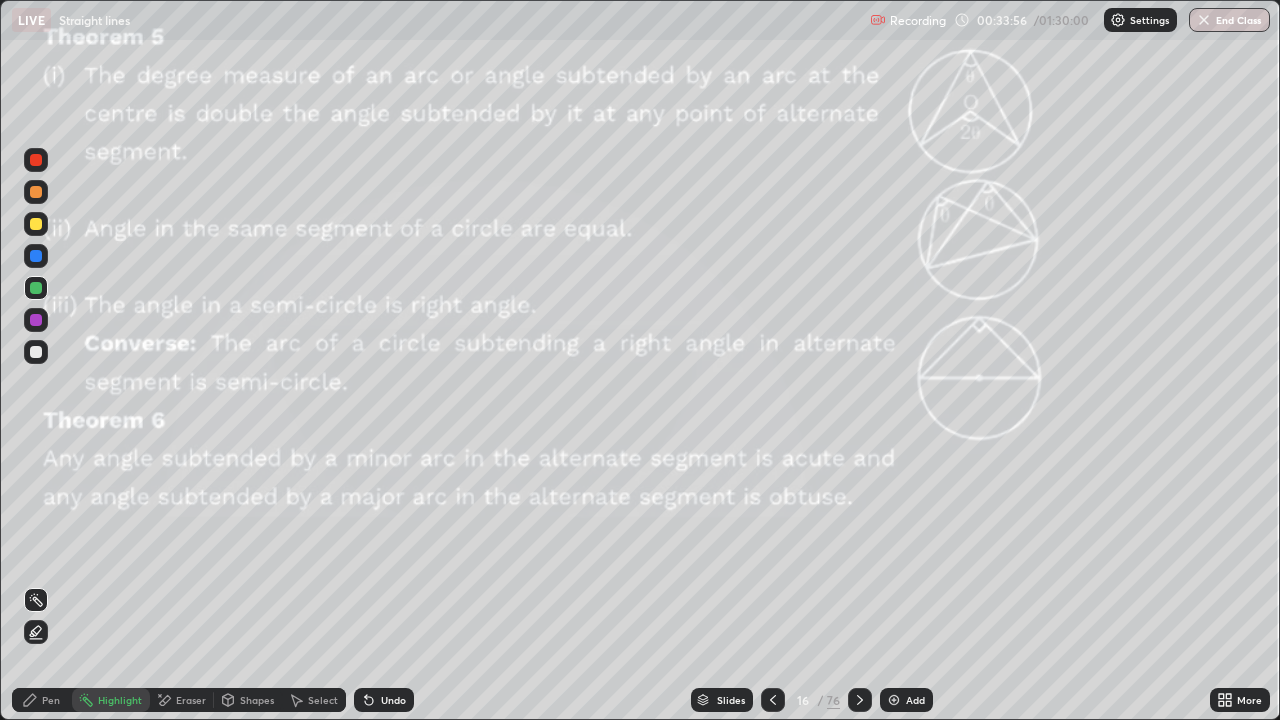 click at bounding box center (36, 224) 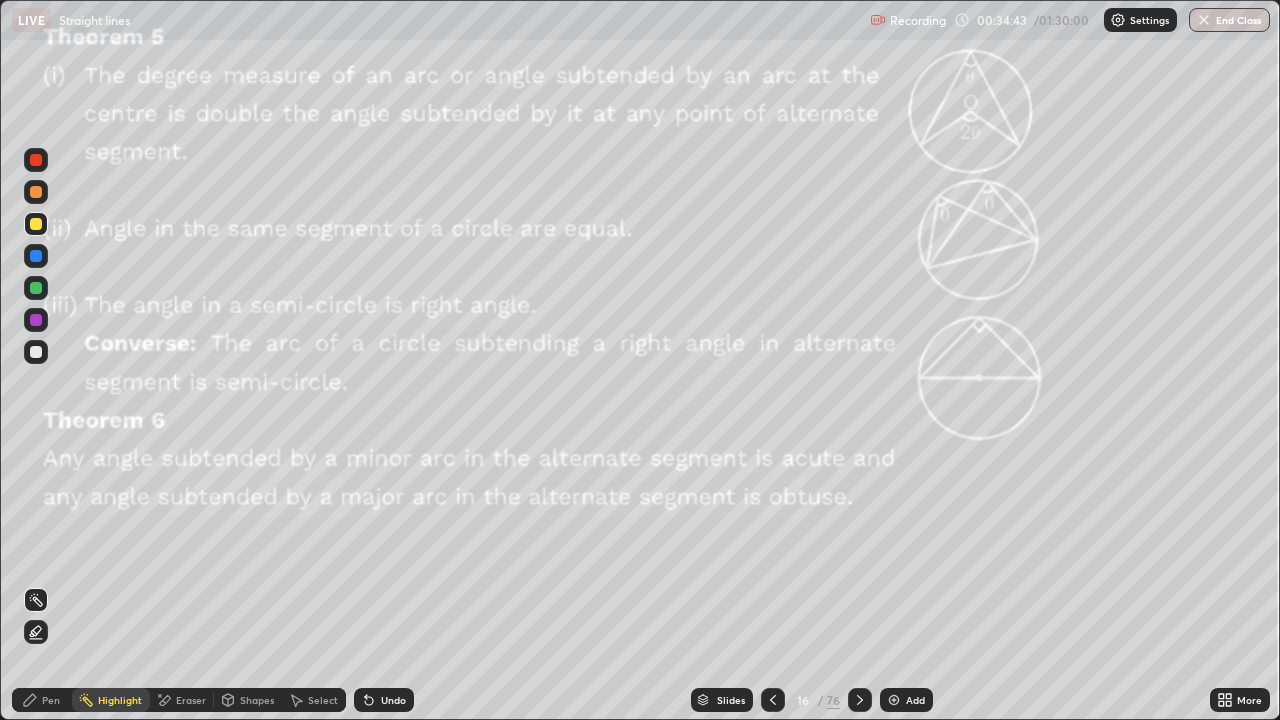 click on "Pen" at bounding box center (51, 700) 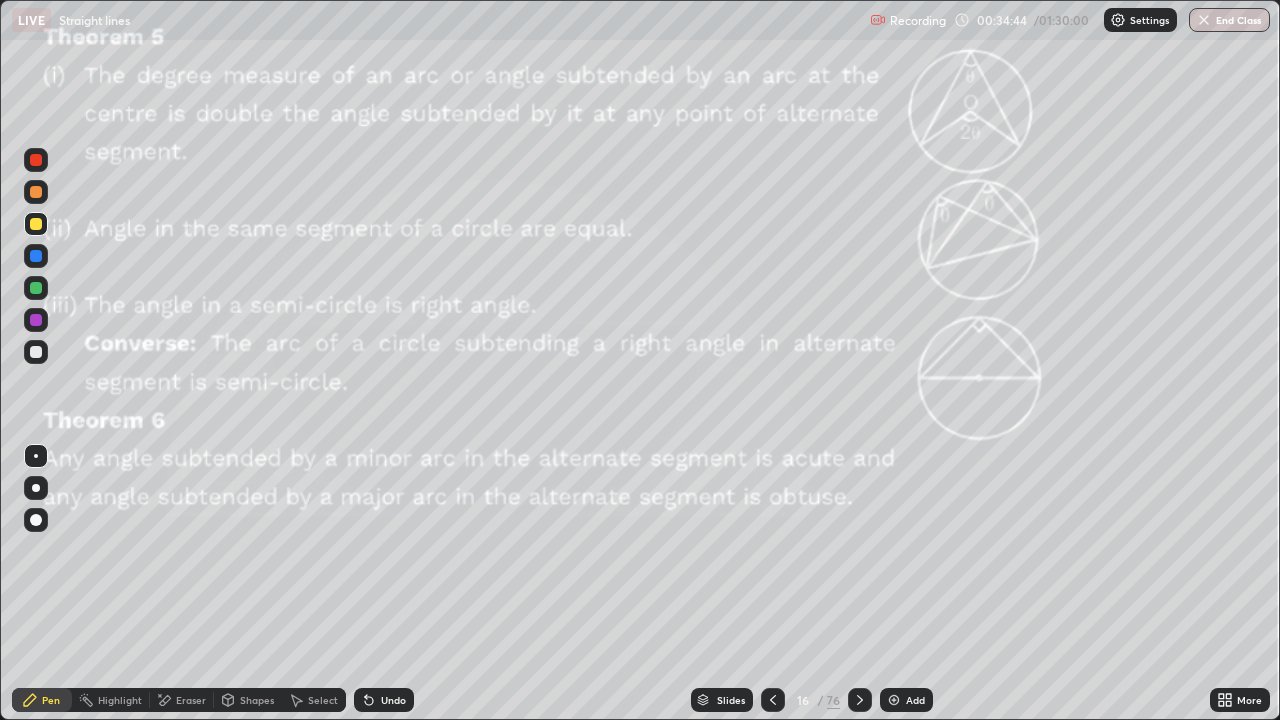 click at bounding box center (36, 320) 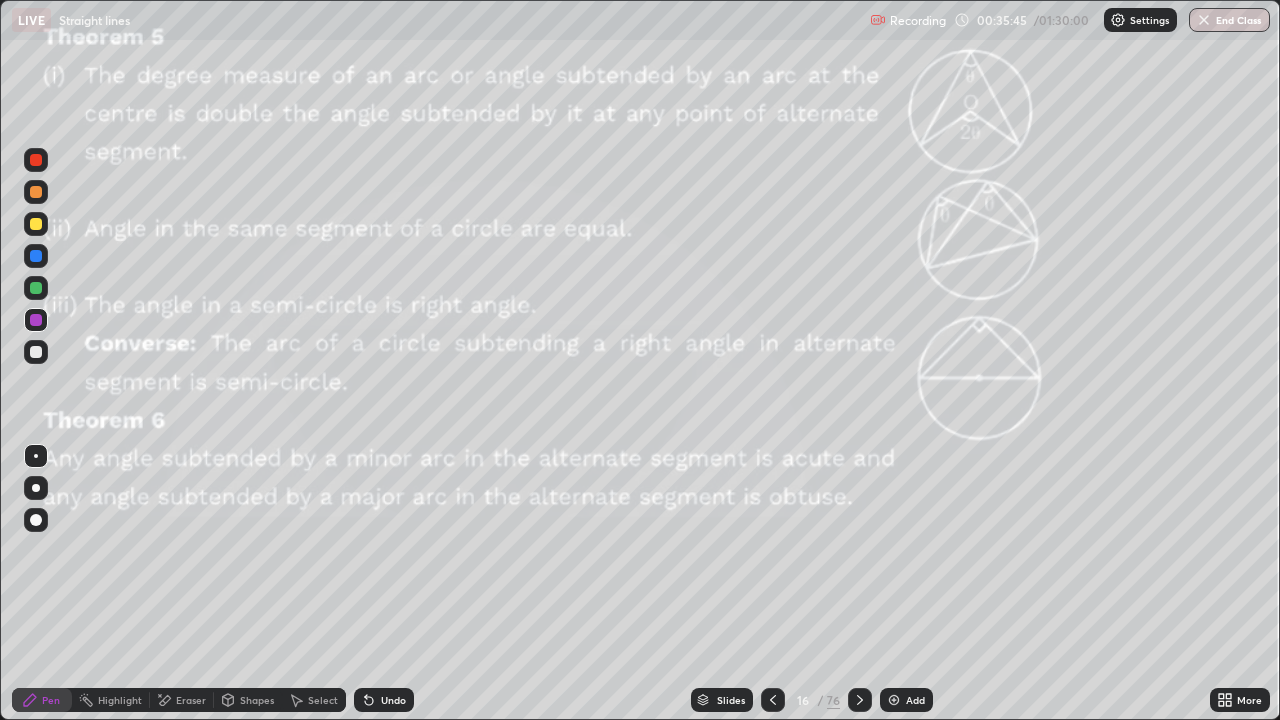 click 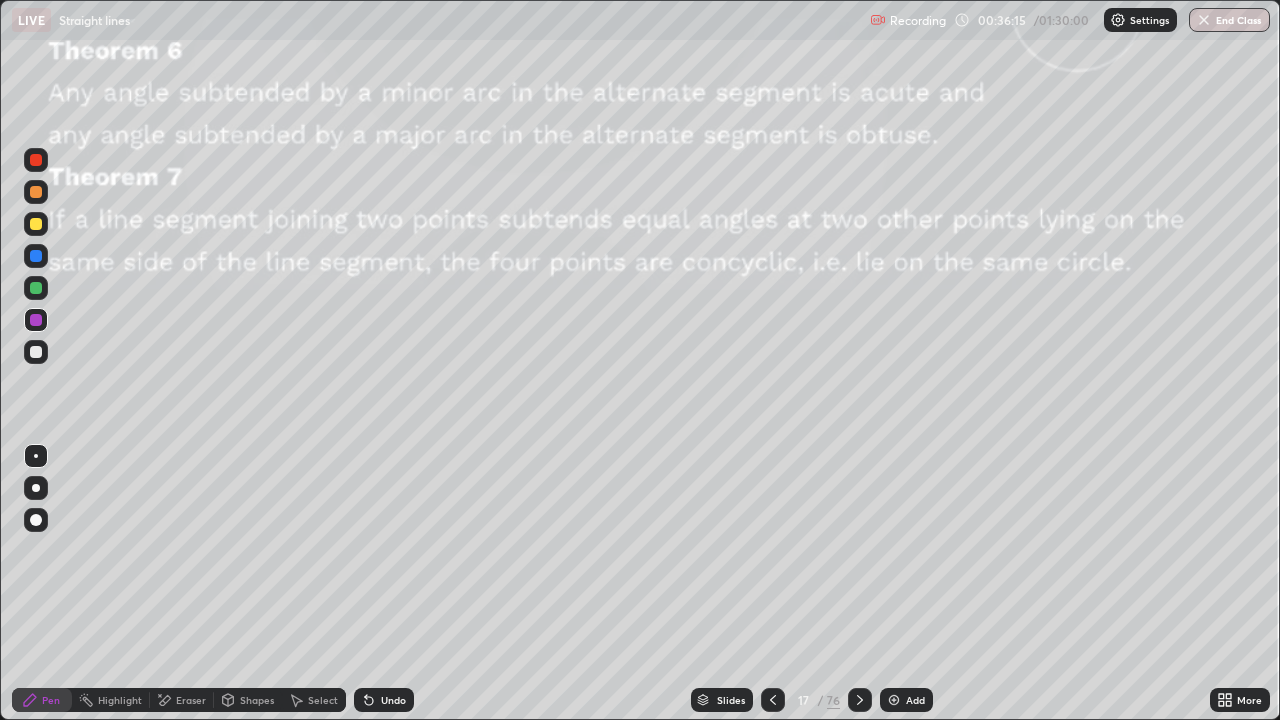 click 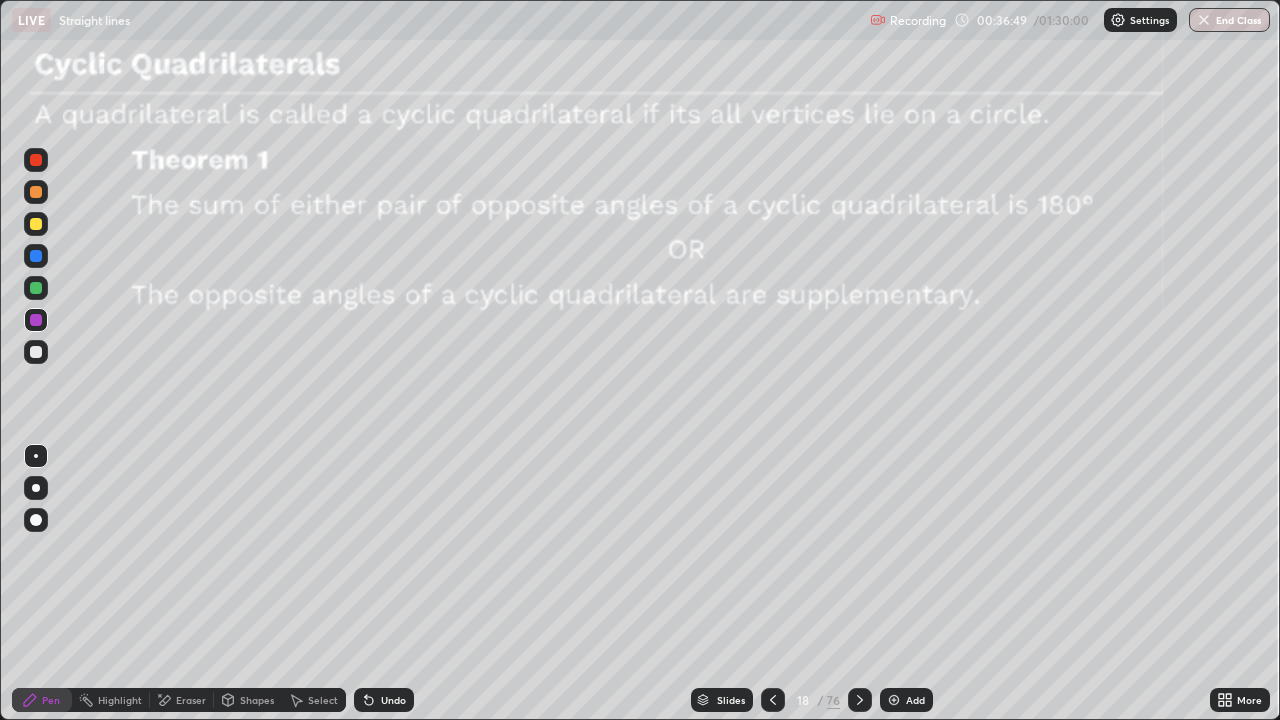 click at bounding box center [860, 700] 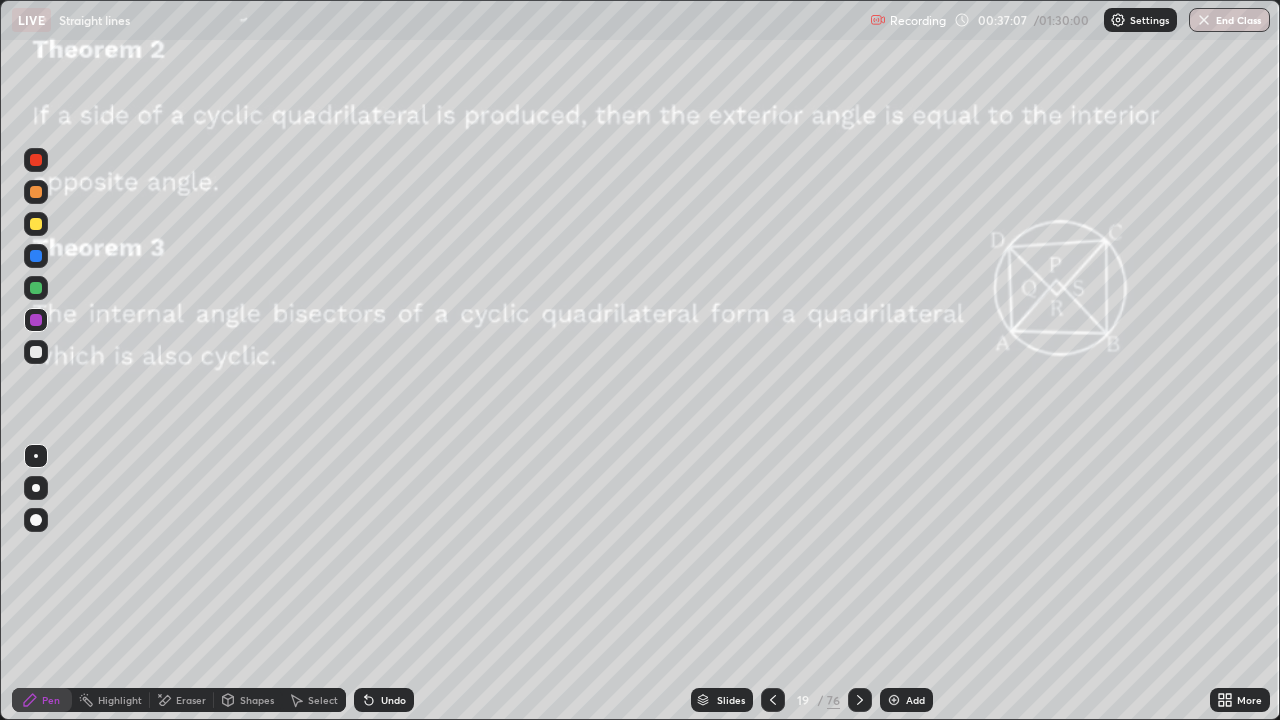 click on "Shapes" at bounding box center (257, 700) 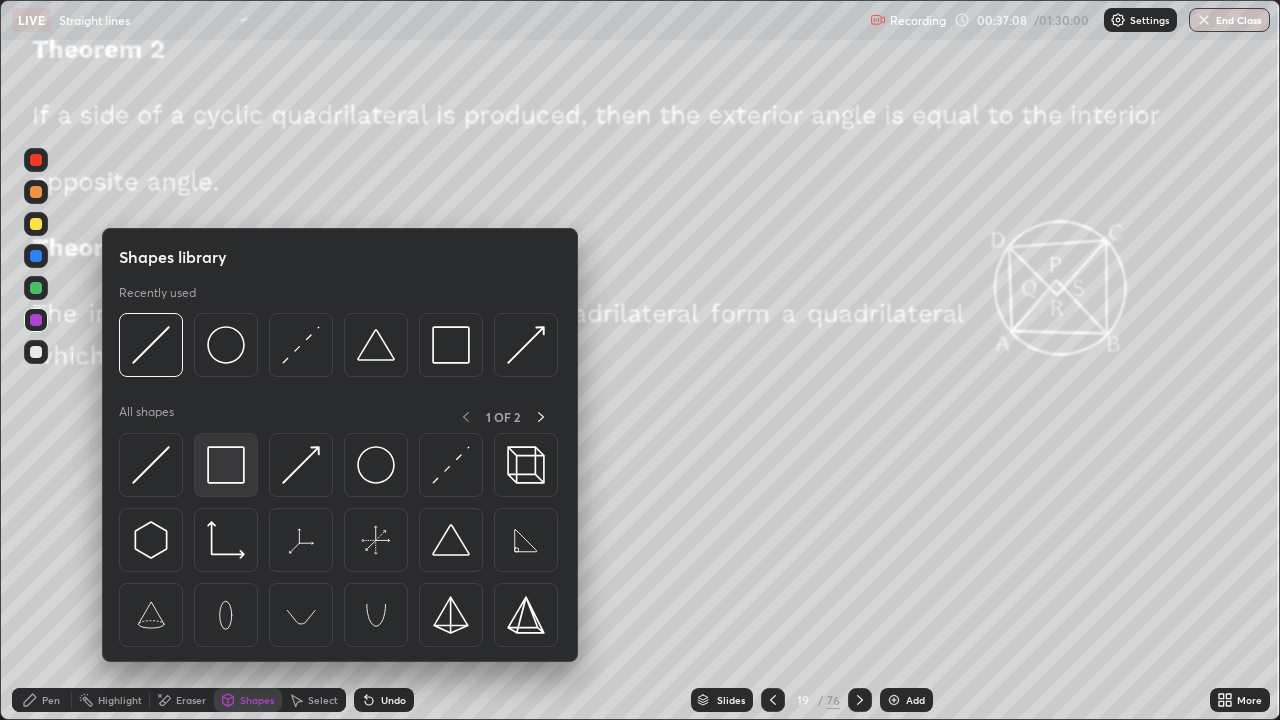 click at bounding box center [226, 465] 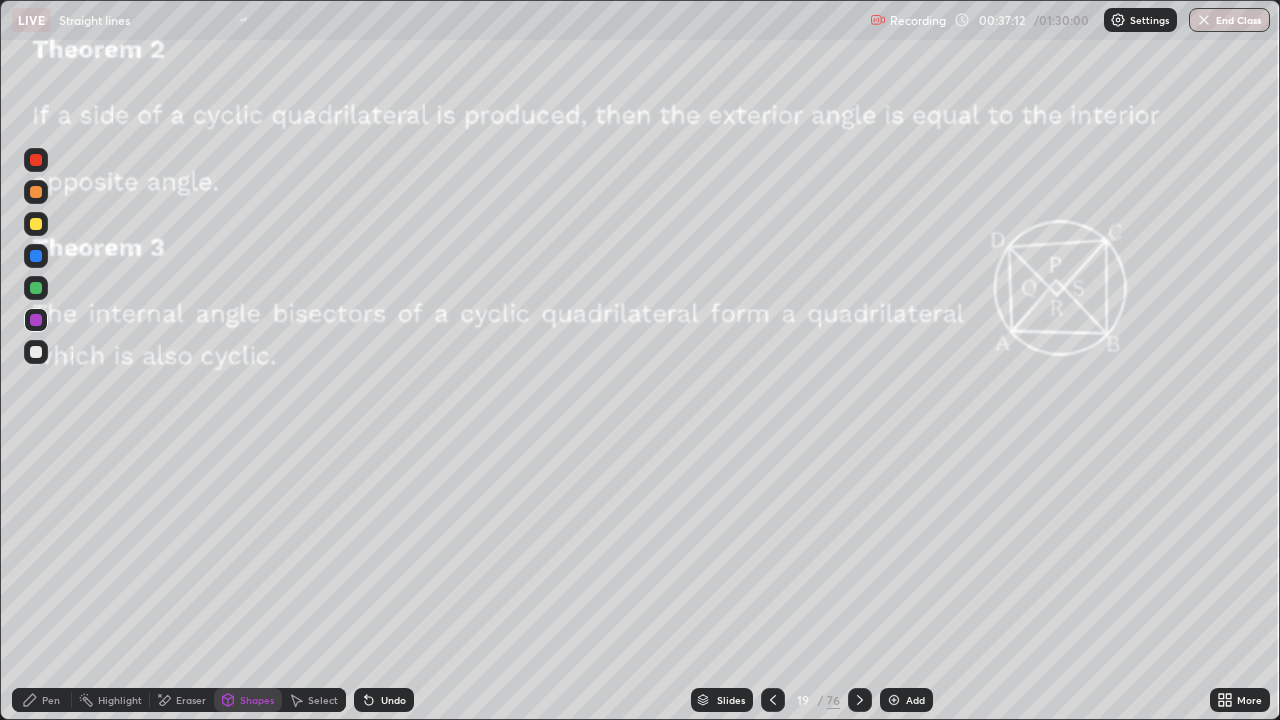 click on "Pen" at bounding box center [51, 700] 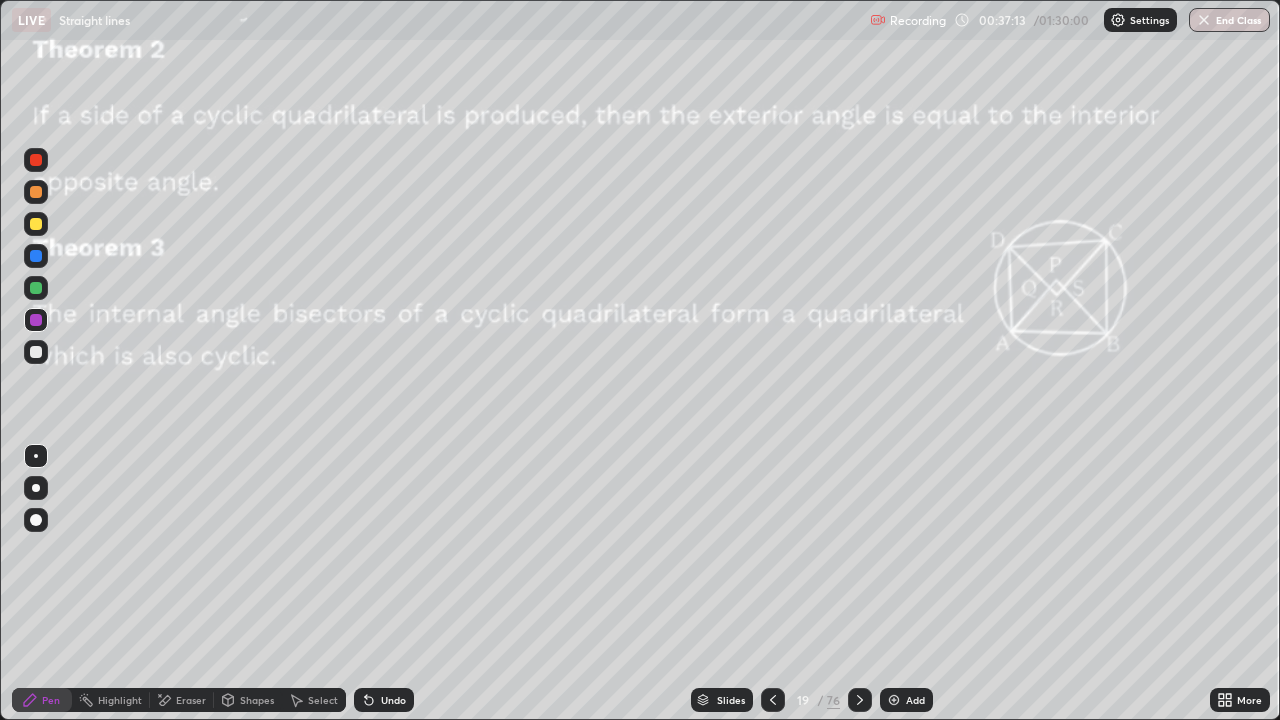 click at bounding box center (36, 288) 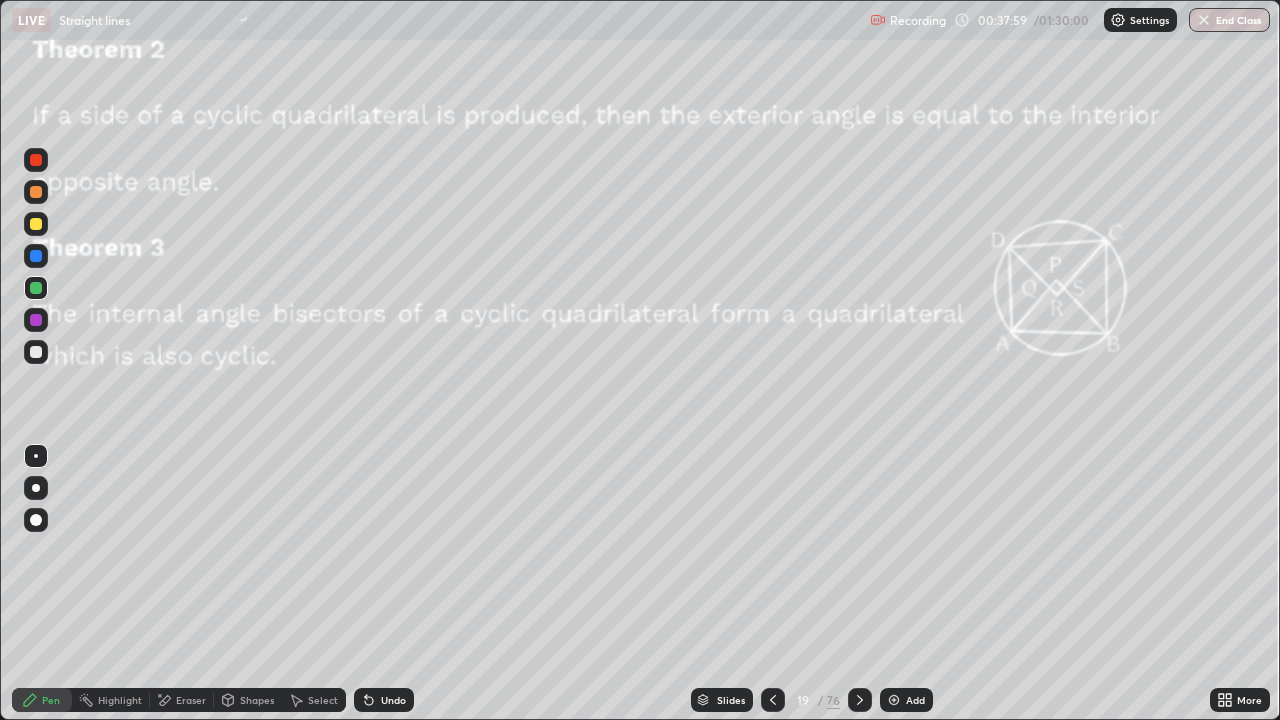 click on "Eraser" at bounding box center (191, 700) 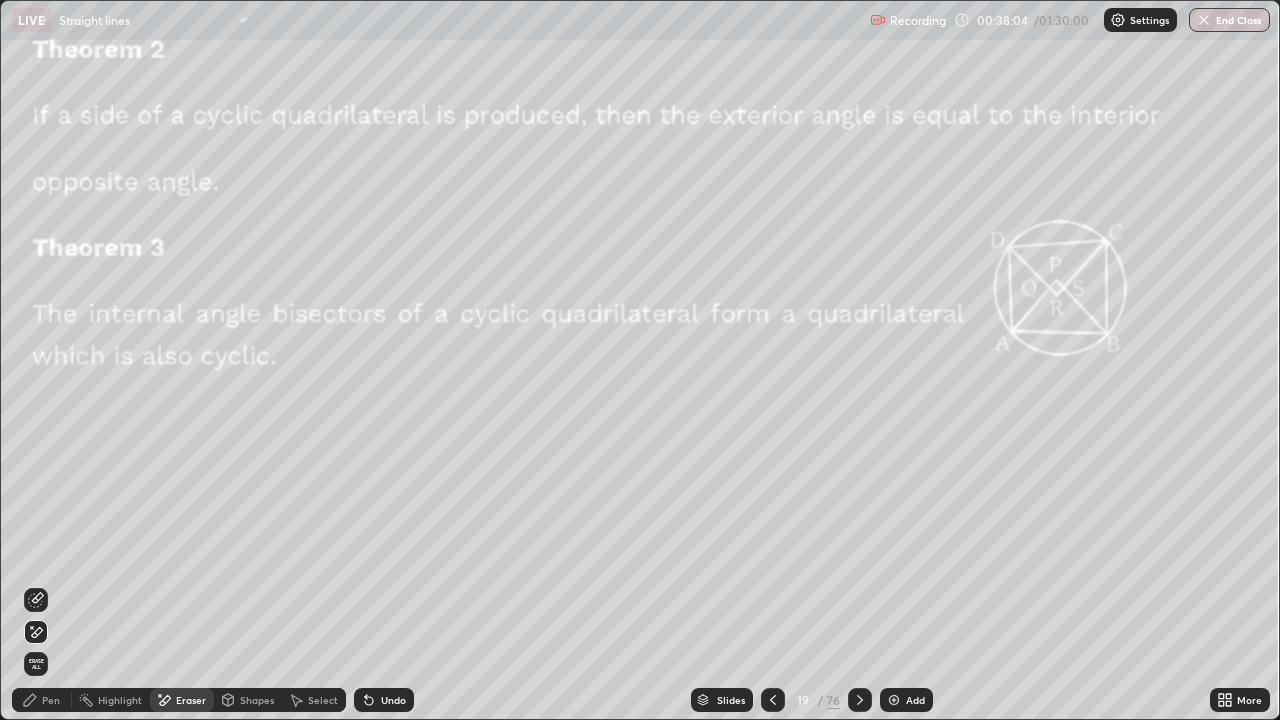 click on "Pen" at bounding box center (42, 700) 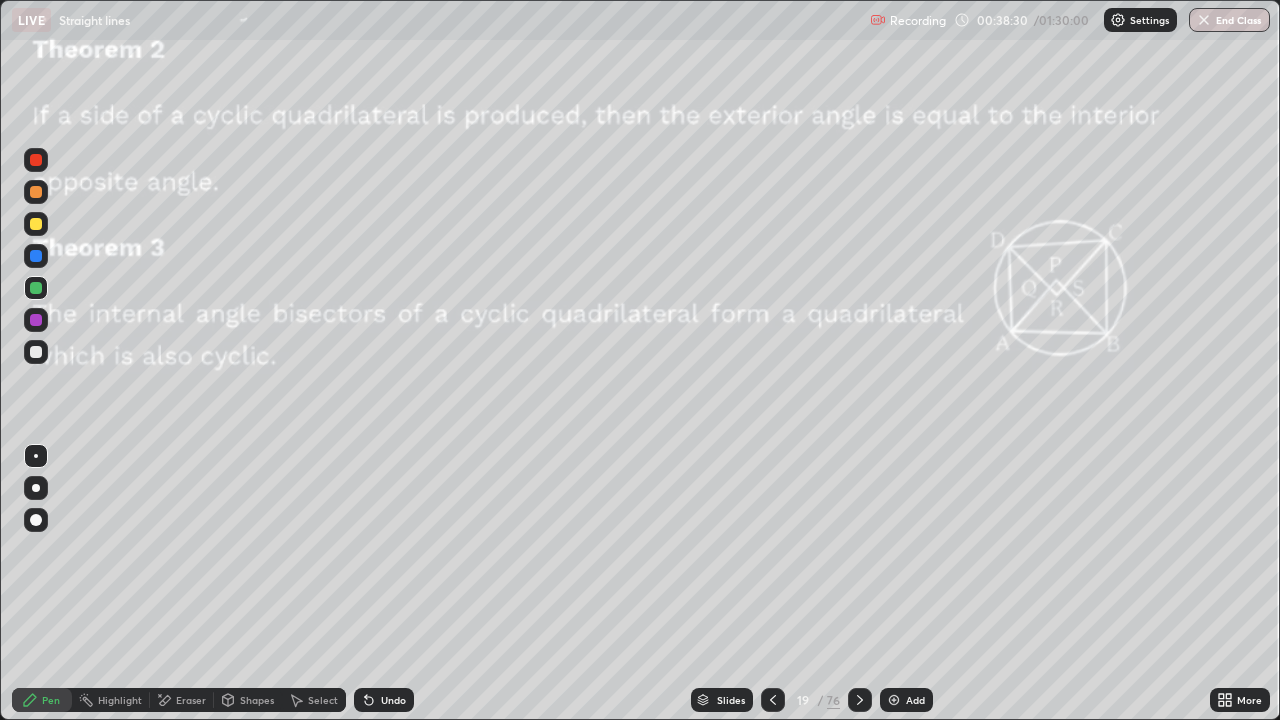 click 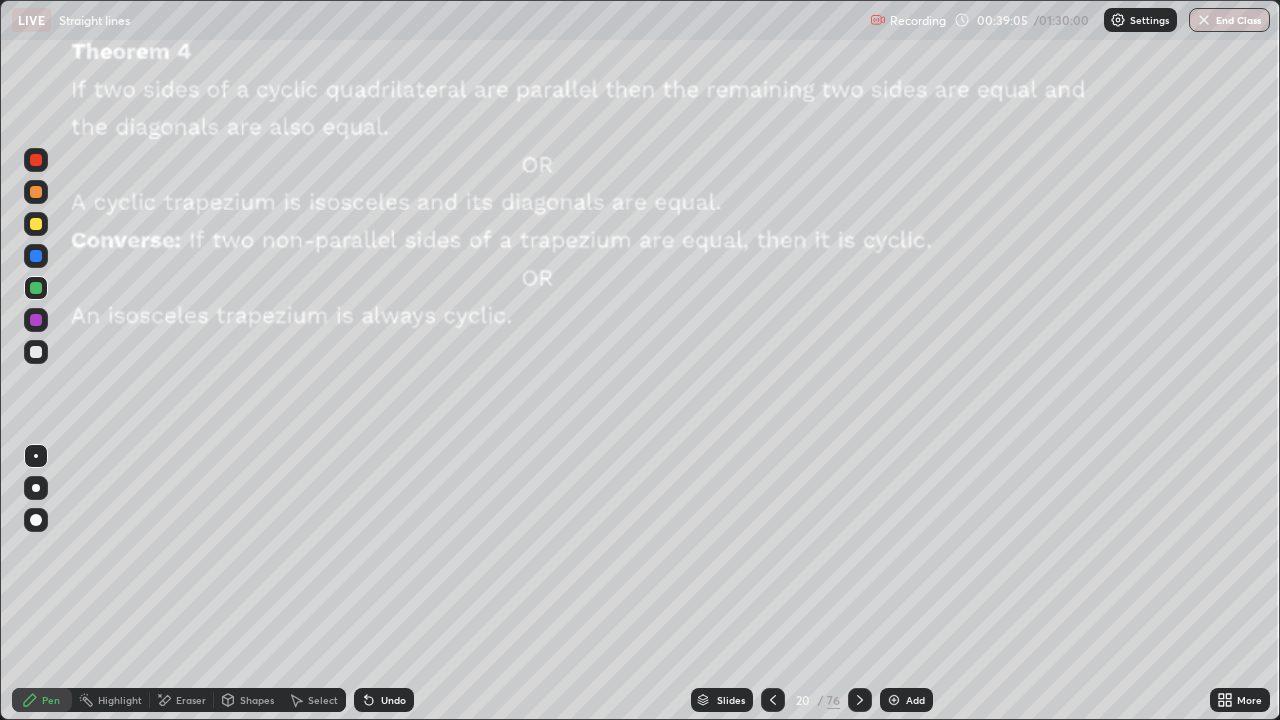 click 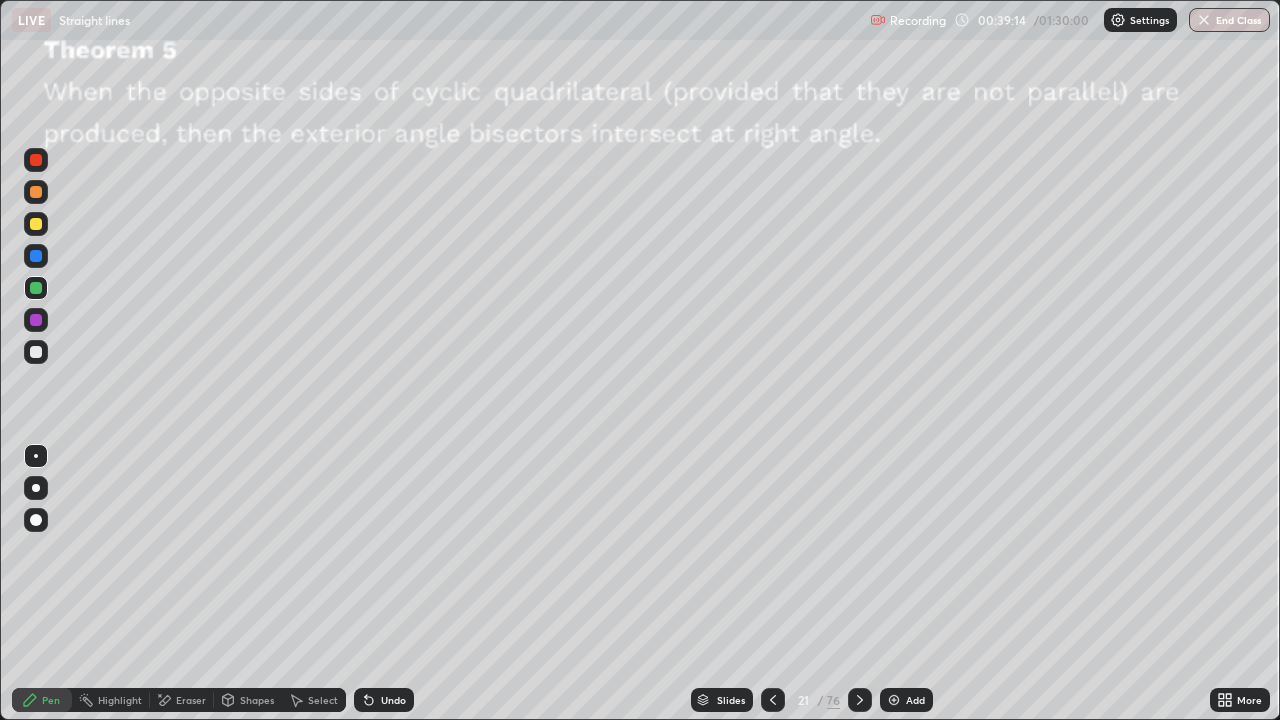 click at bounding box center [860, 700] 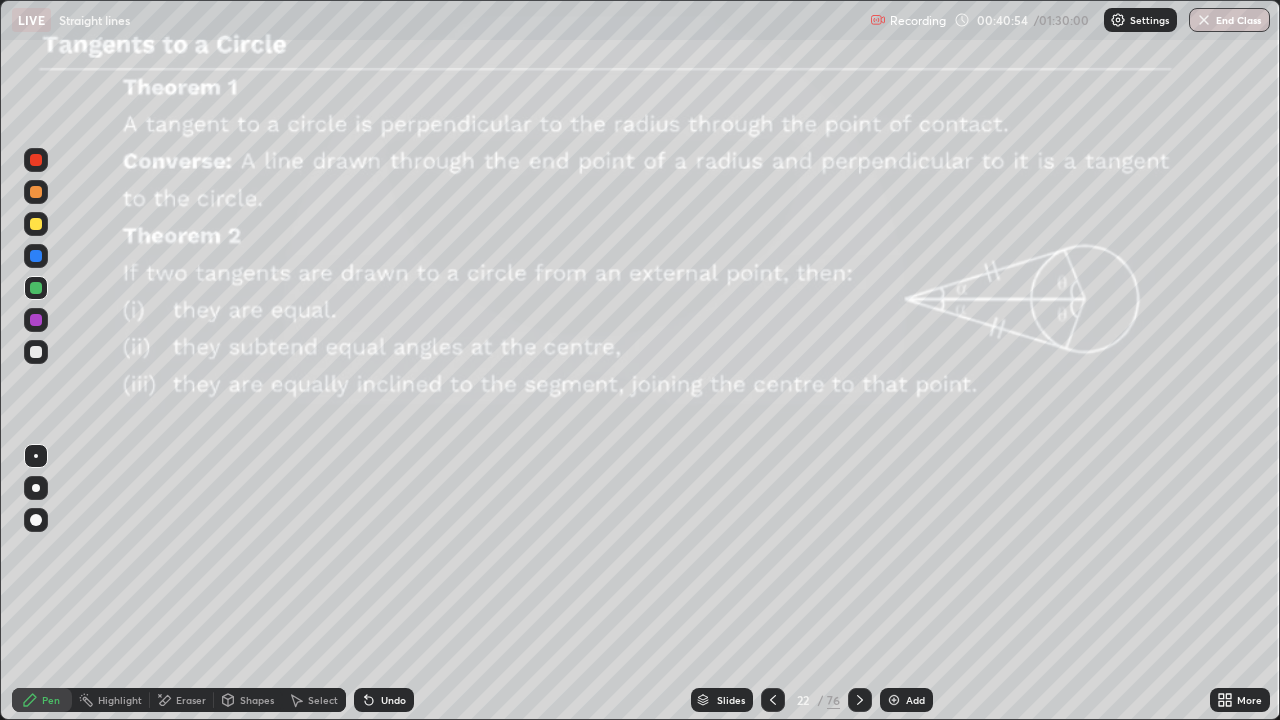 click 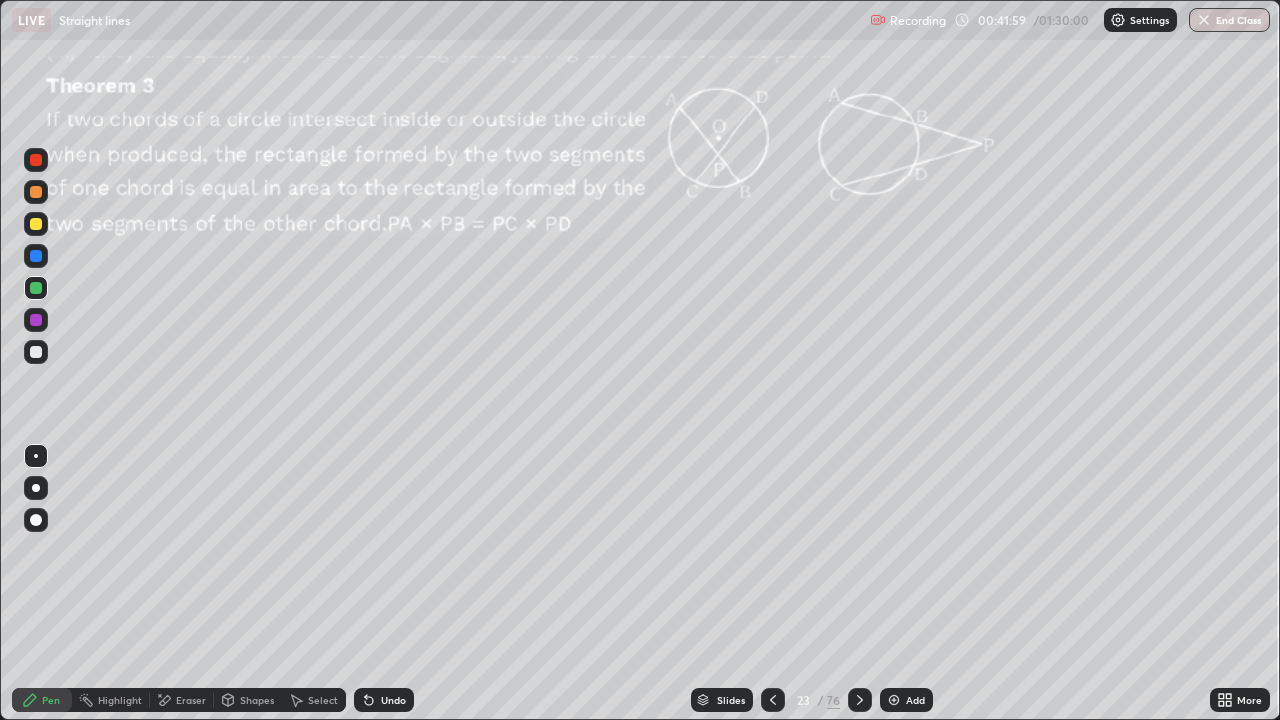 click 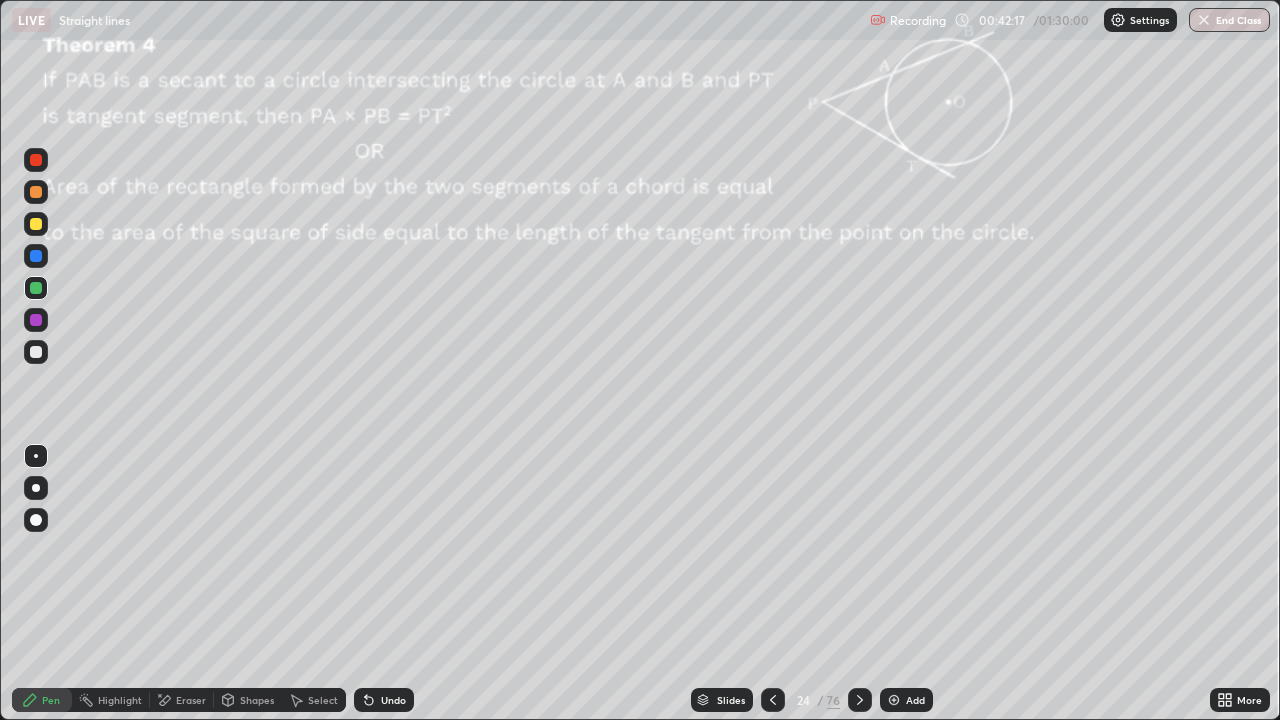click on "Recording 00:42:17 /  01:30:00 Settings End Class" at bounding box center (1070, 20) 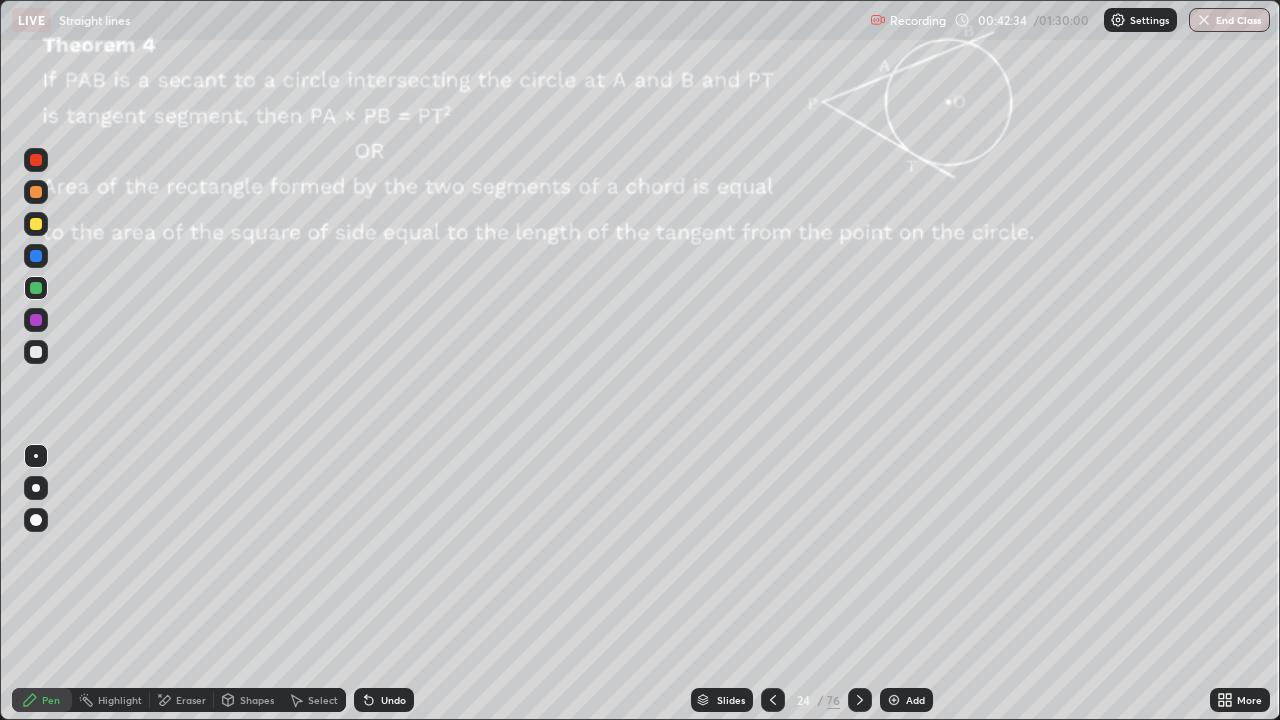 click 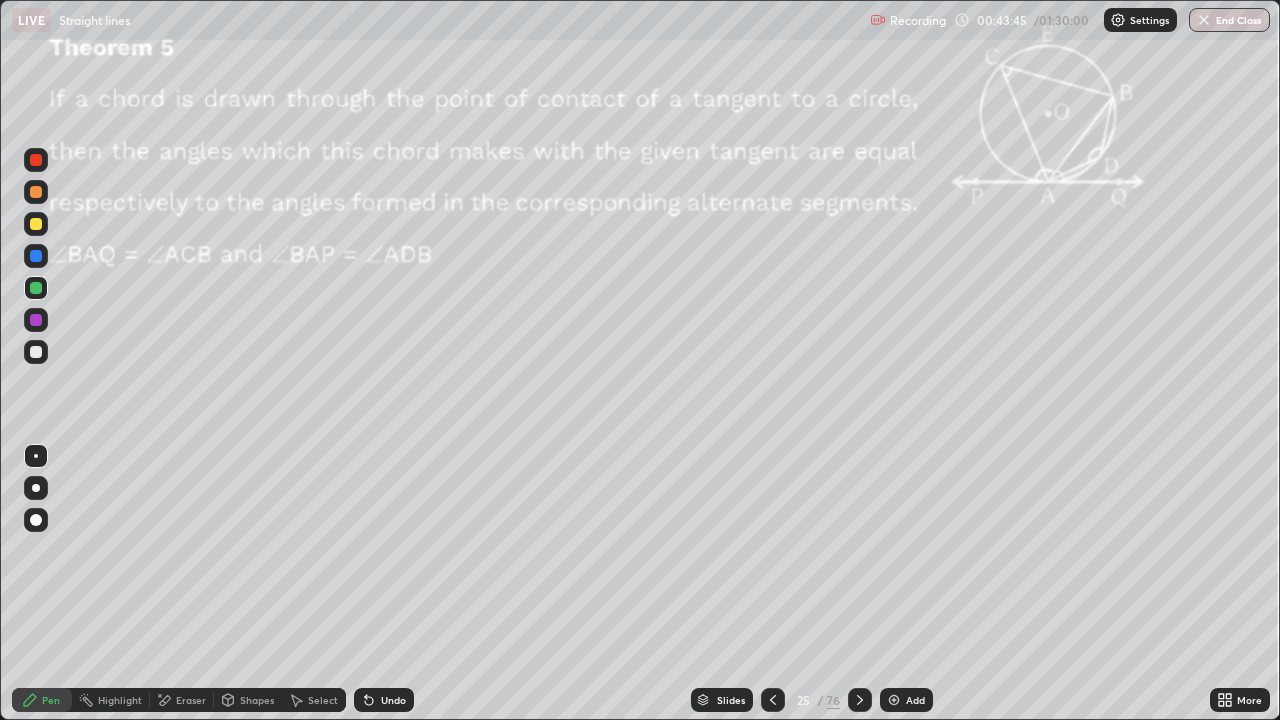 click on "Slides" at bounding box center [731, 700] 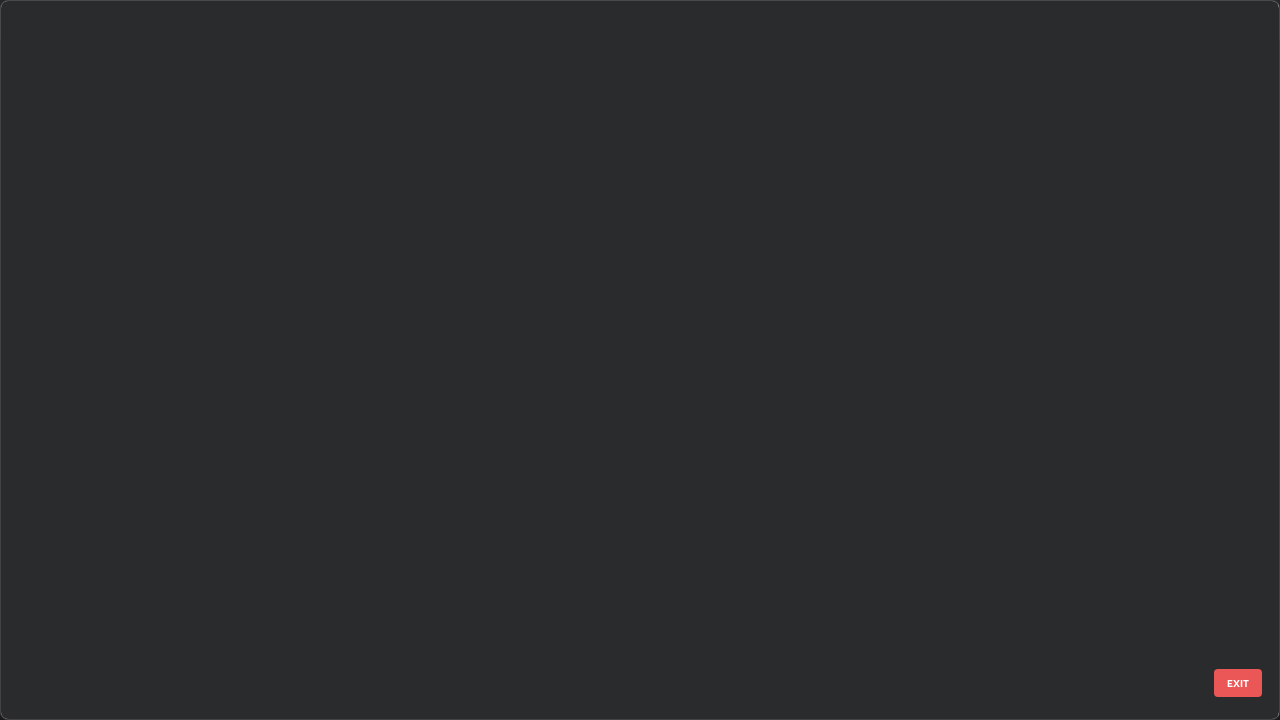 scroll, scrollTop: 1303, scrollLeft: 0, axis: vertical 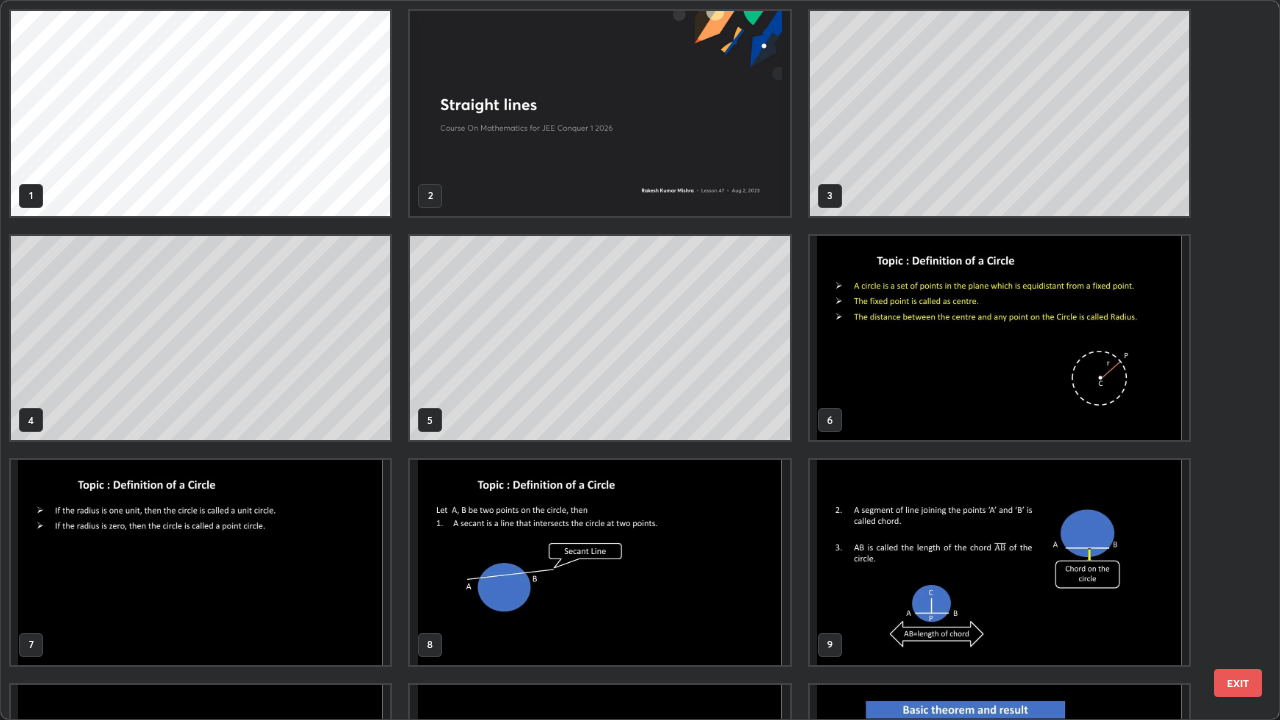 click at bounding box center [999, 338] 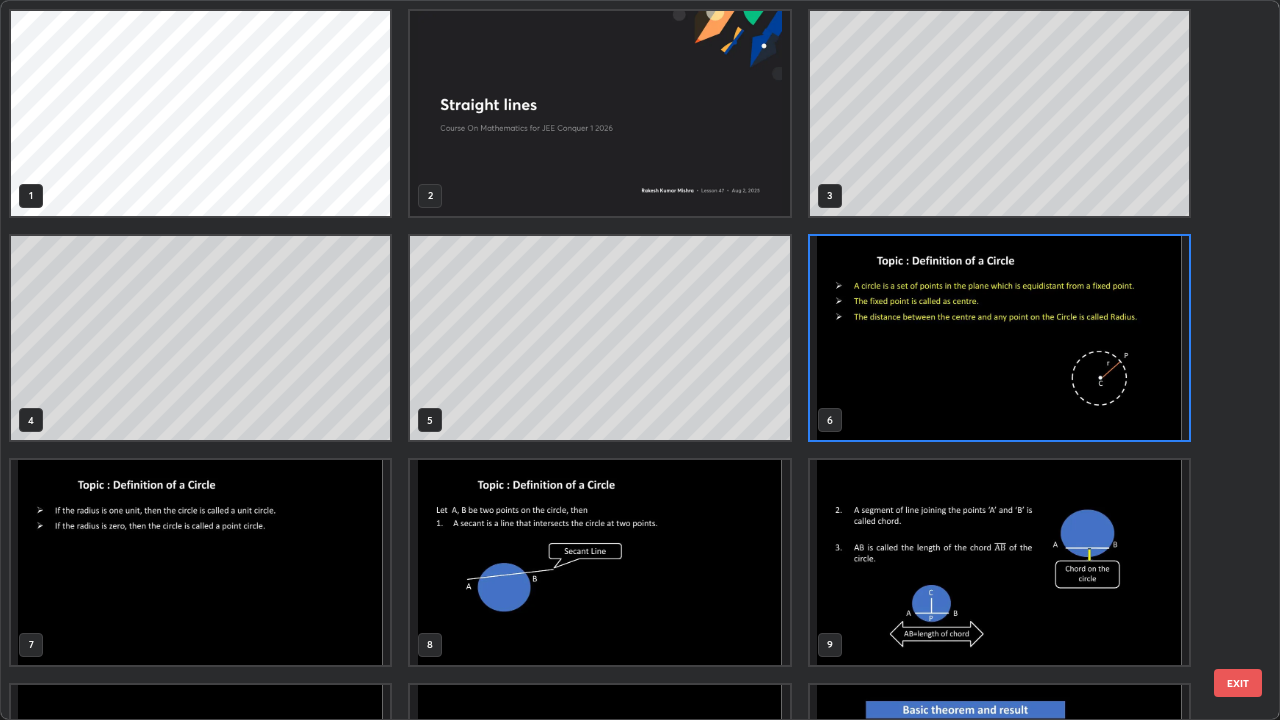 click at bounding box center (999, 338) 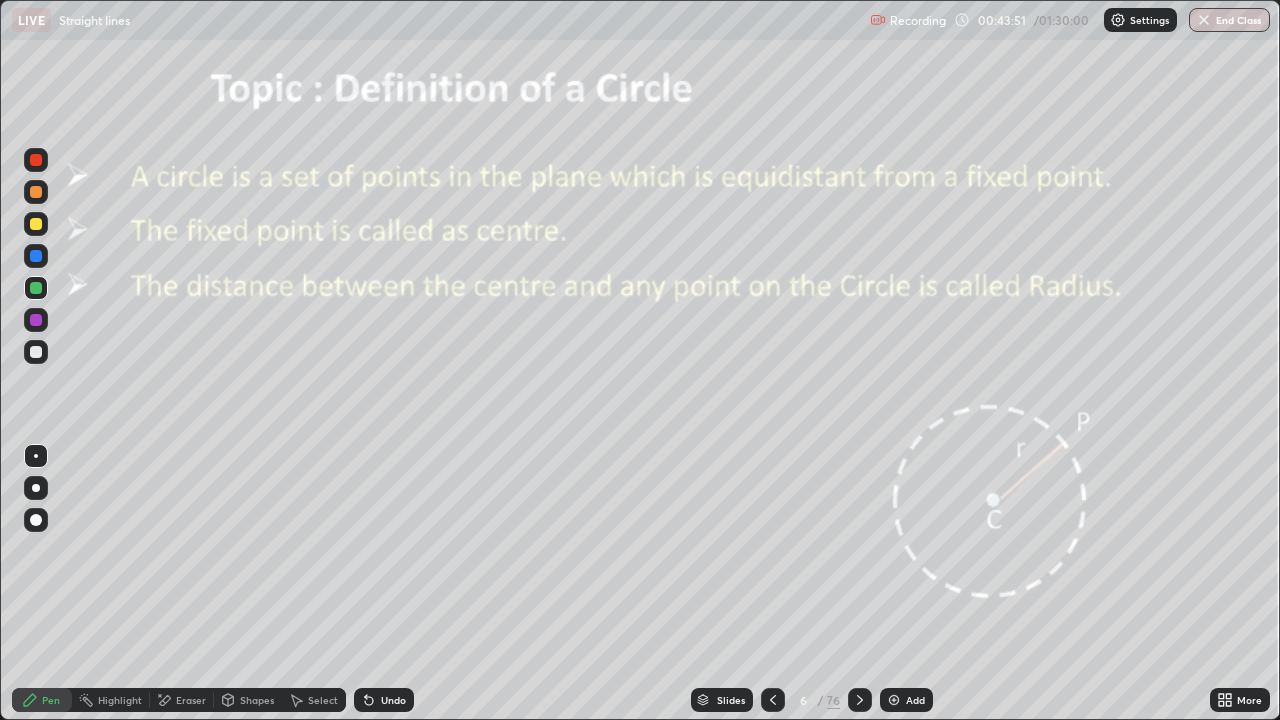 click at bounding box center [999, 338] 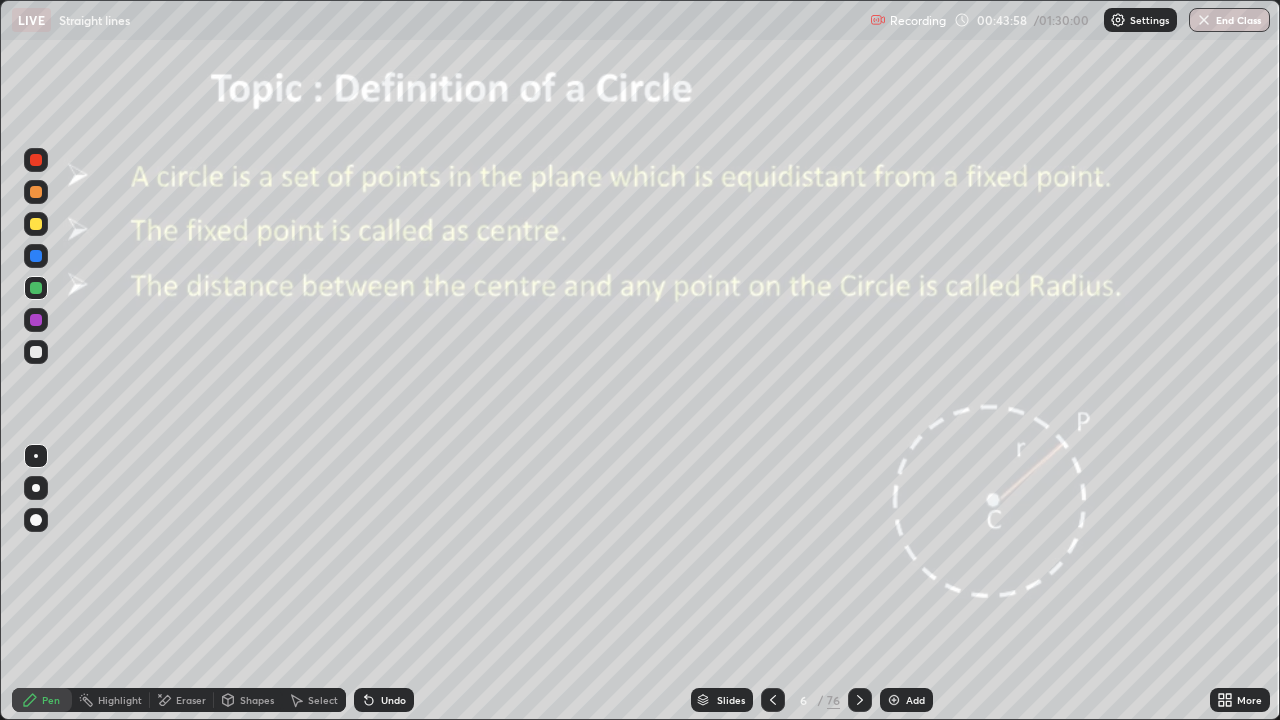 click at bounding box center [860, 700] 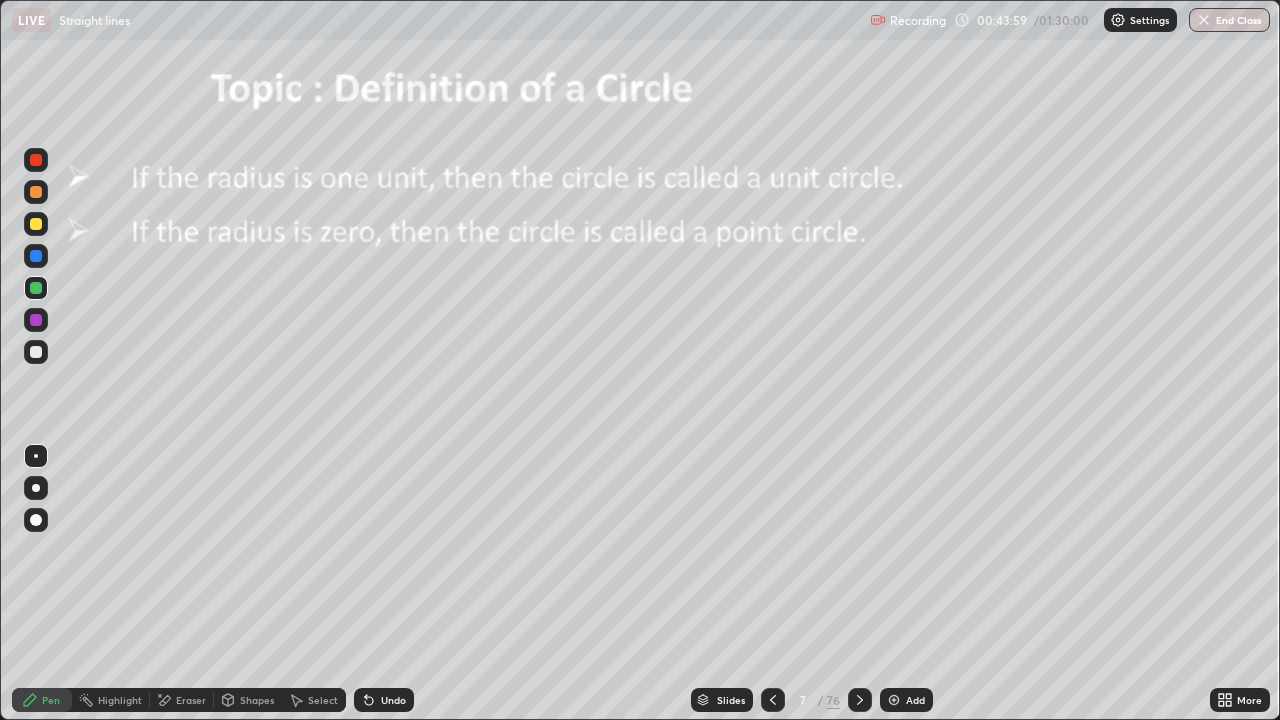 click 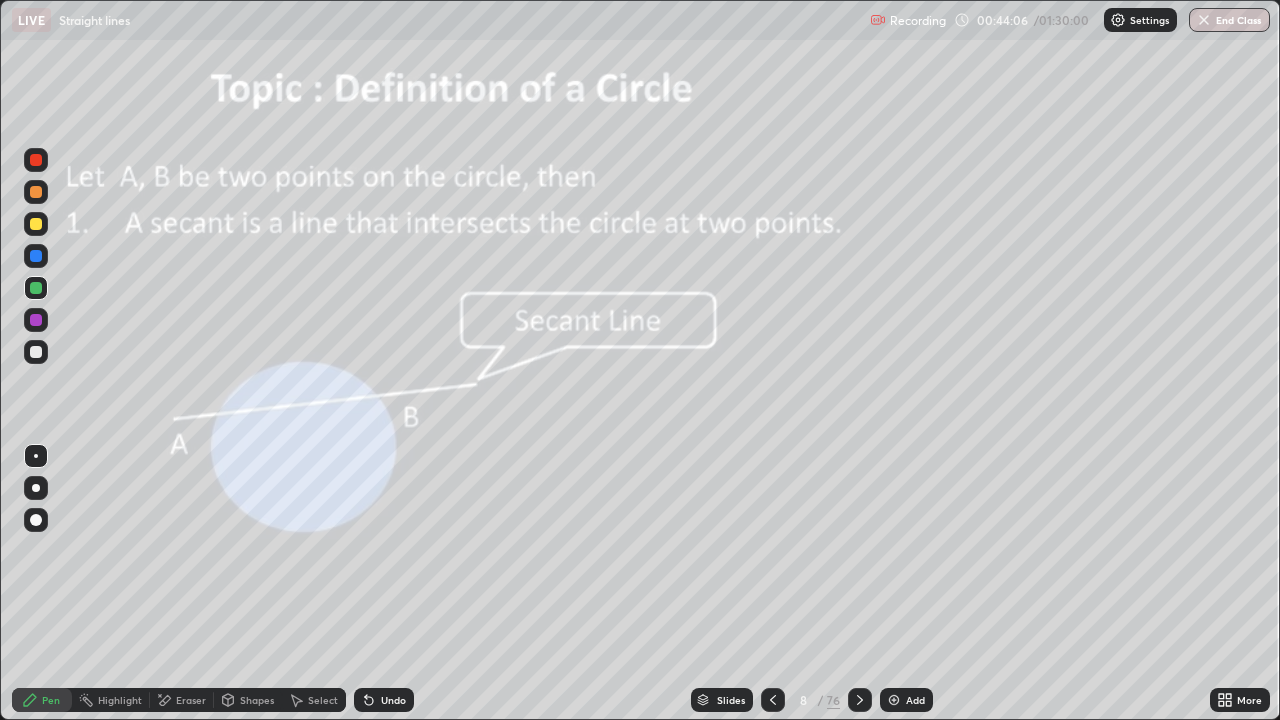 click 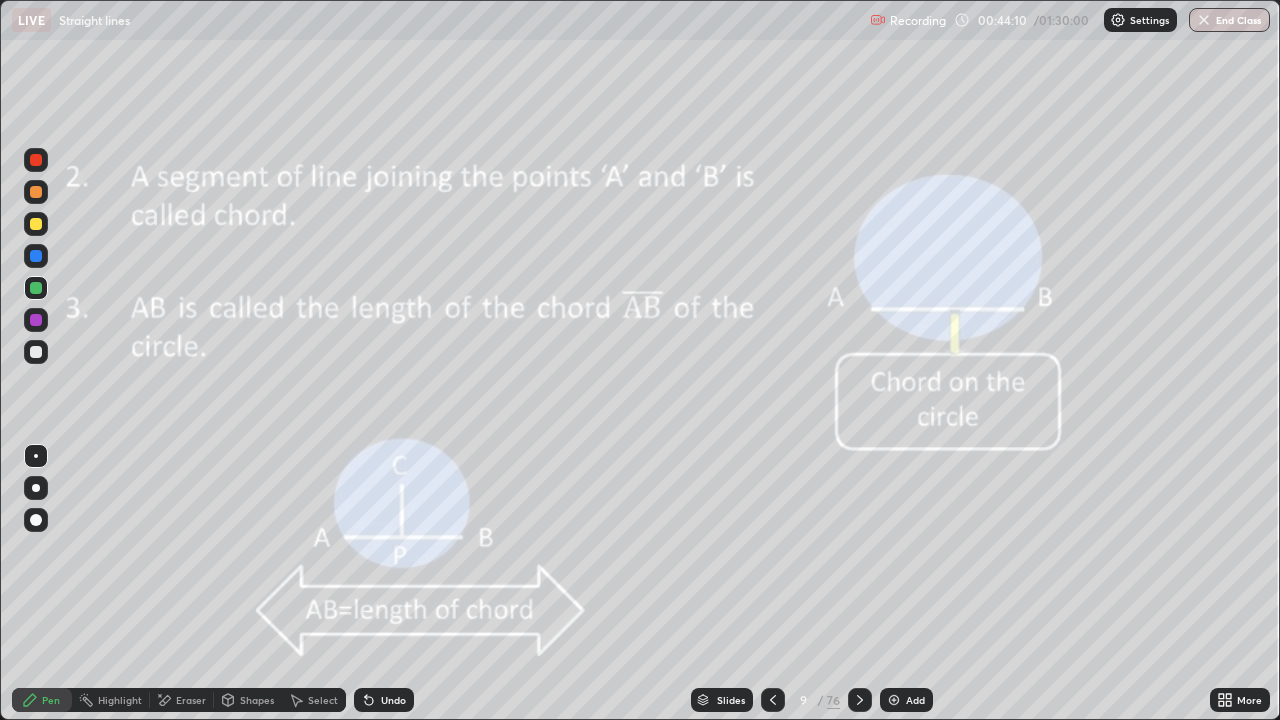 click 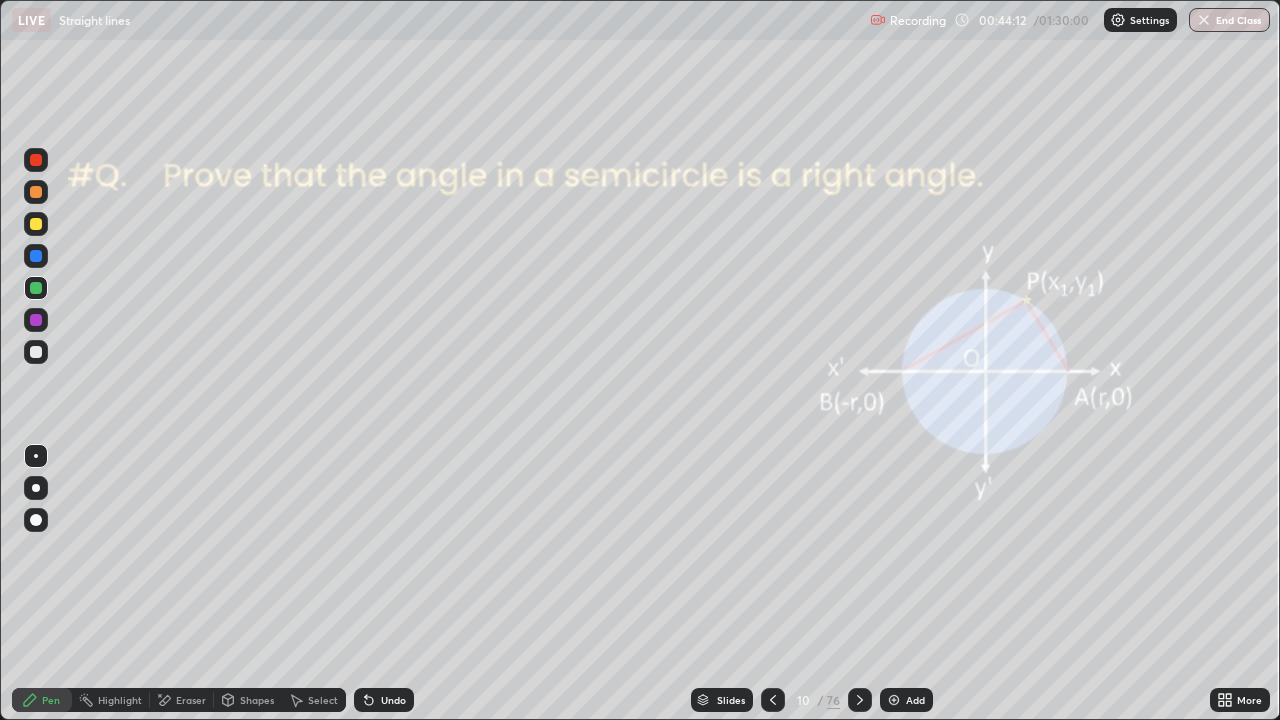 click 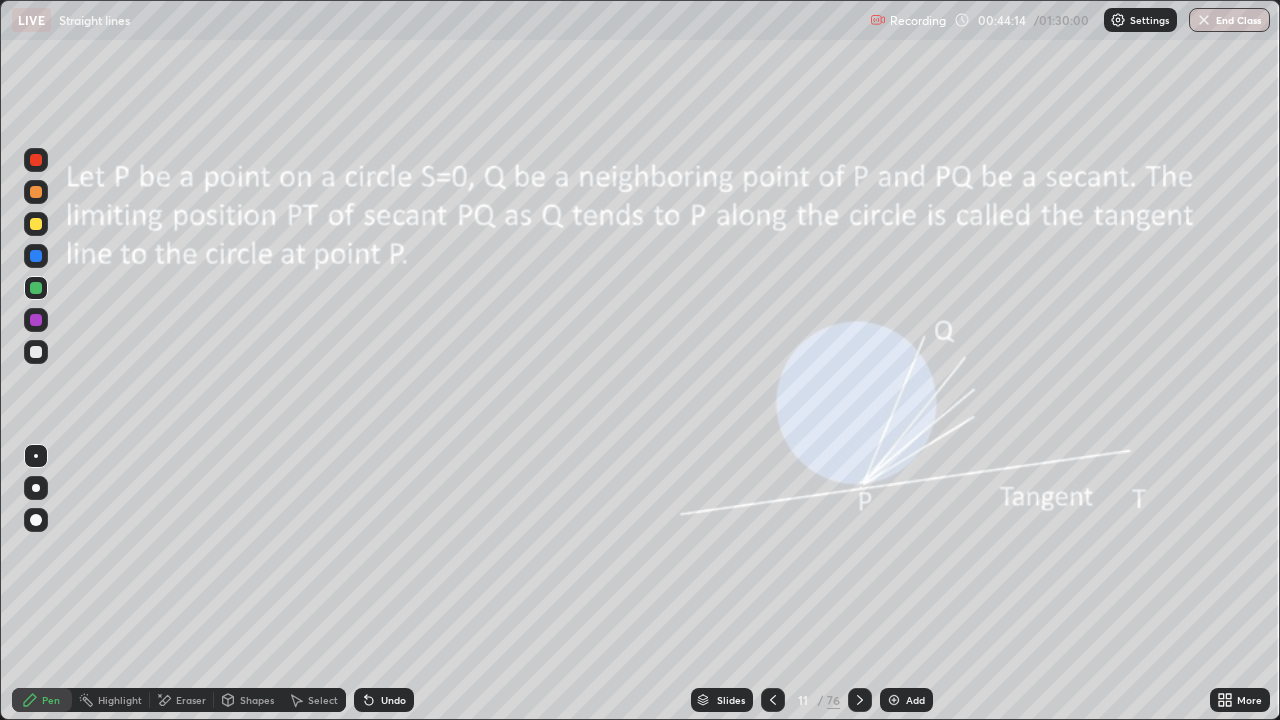 click 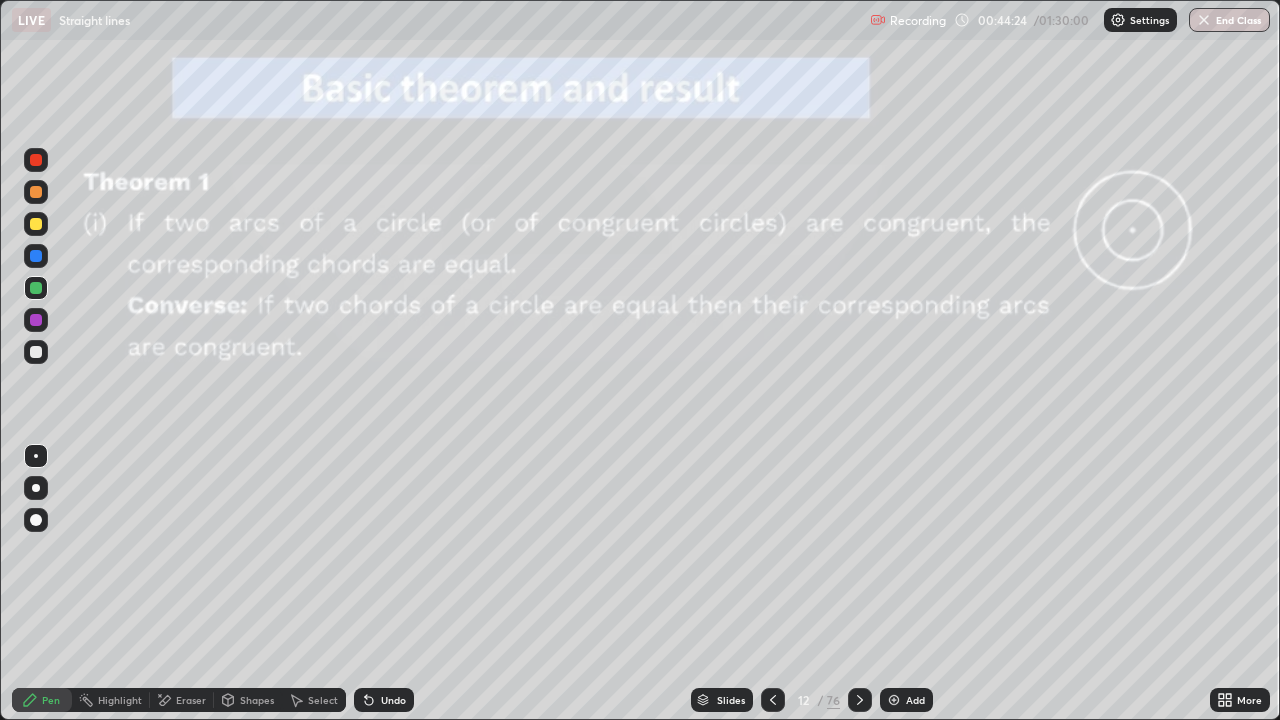click 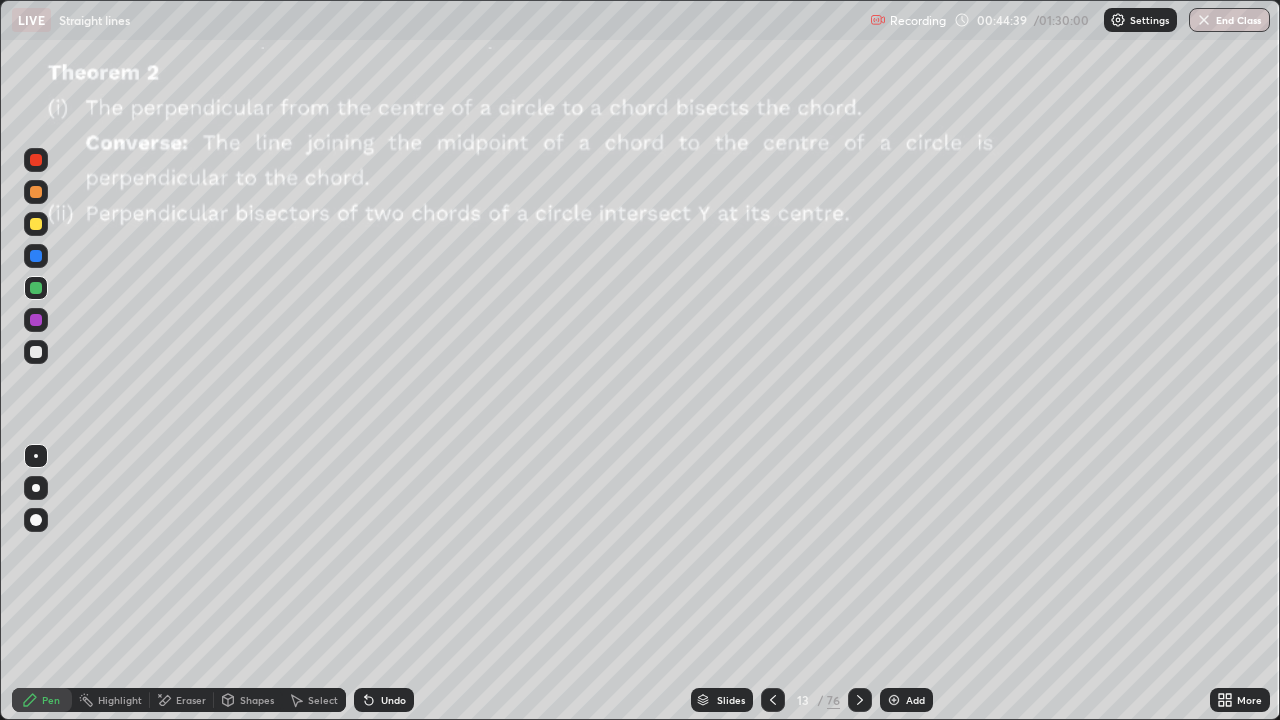 click 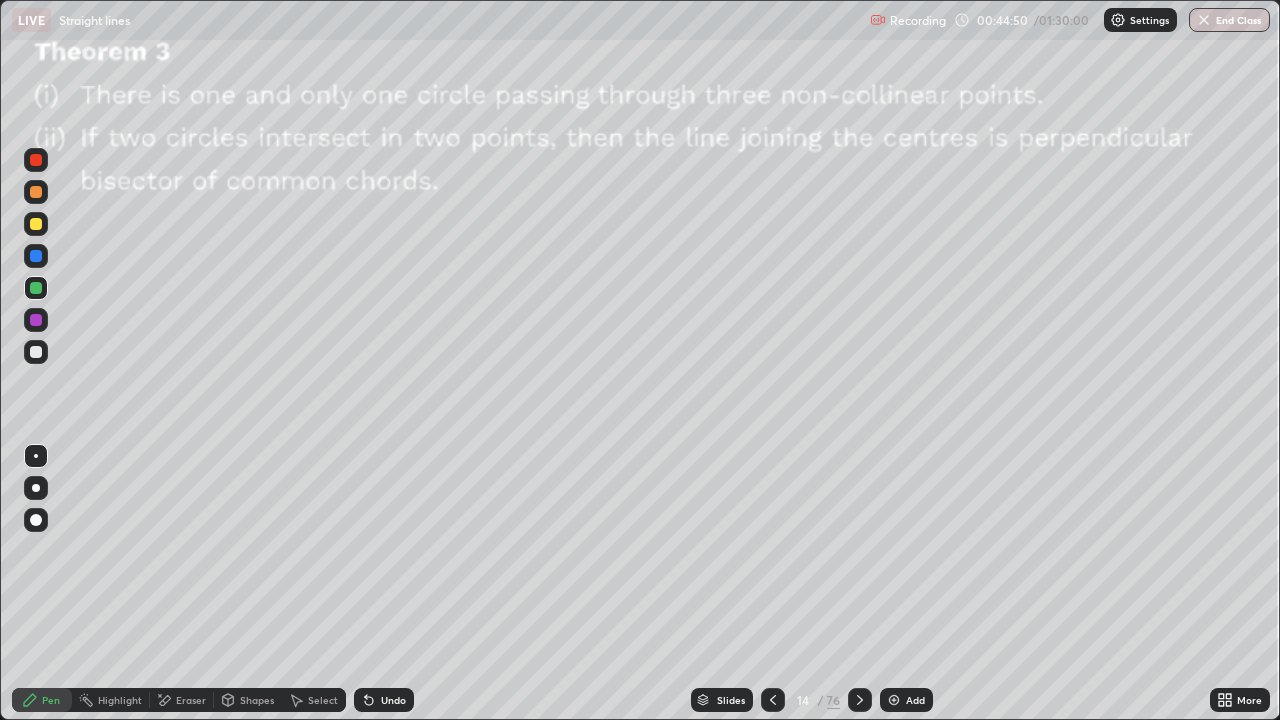 click at bounding box center [860, 700] 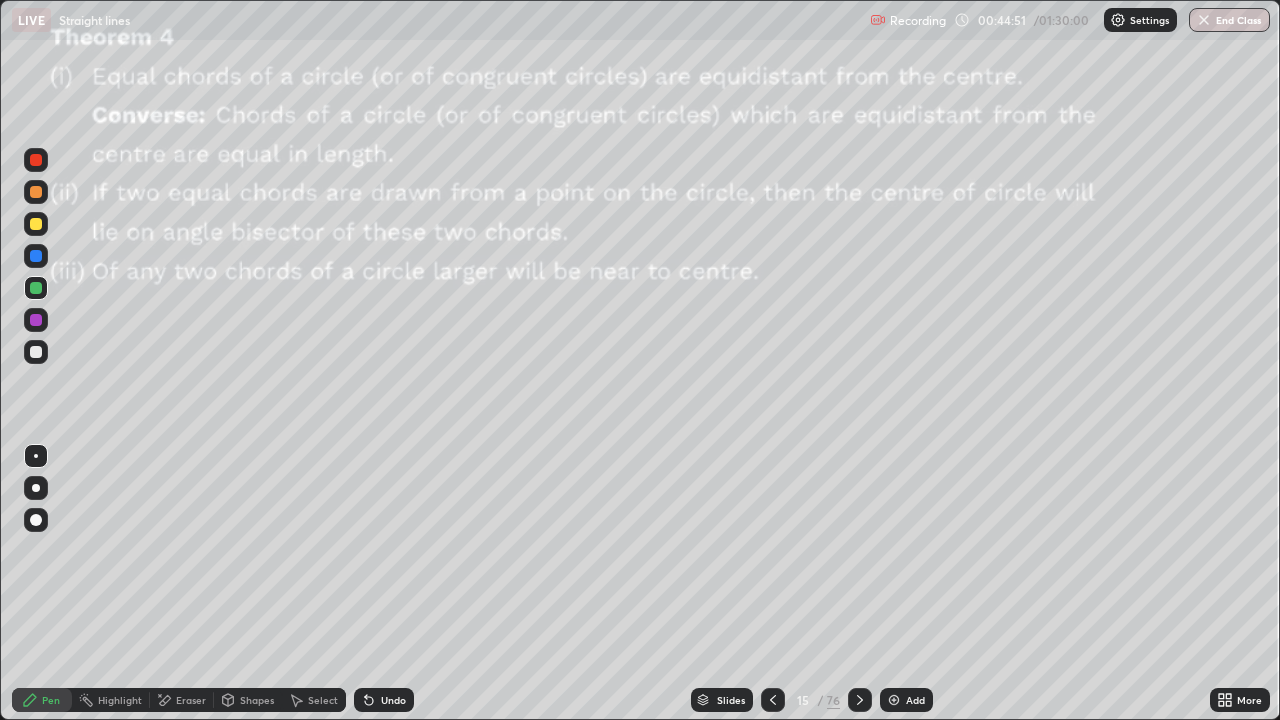 click at bounding box center (773, 700) 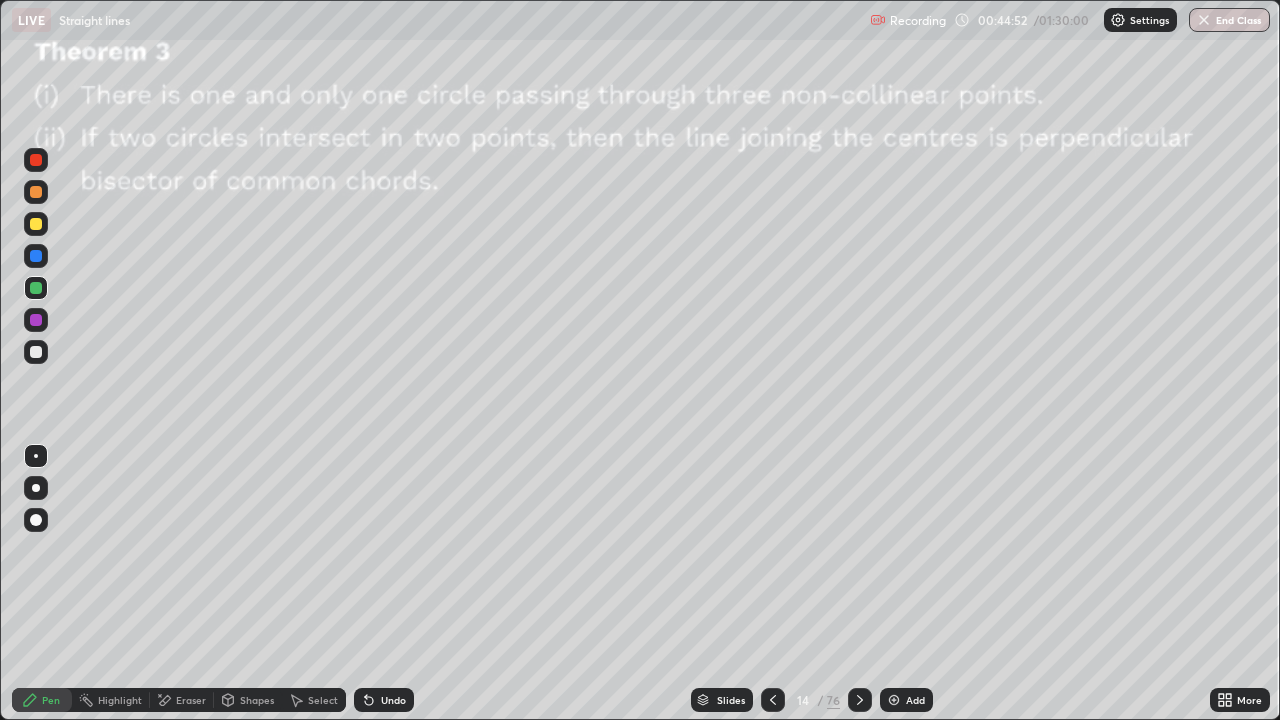 click 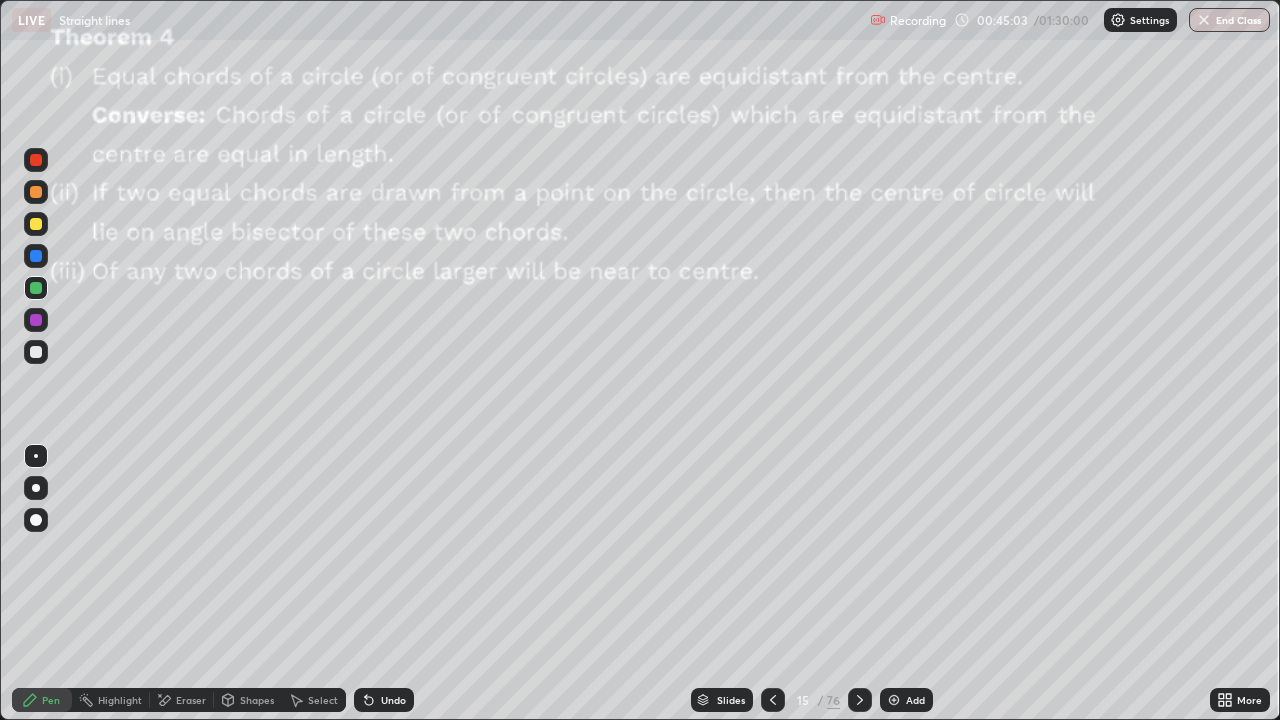click 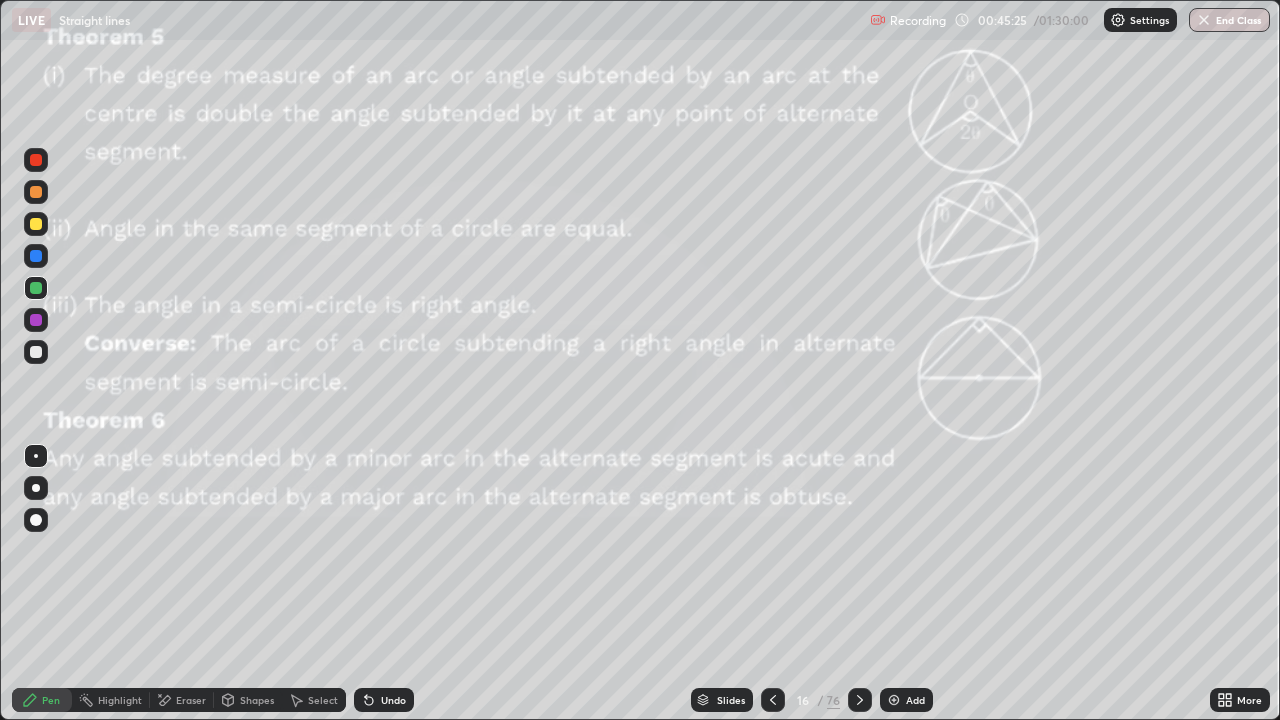 click at bounding box center (860, 700) 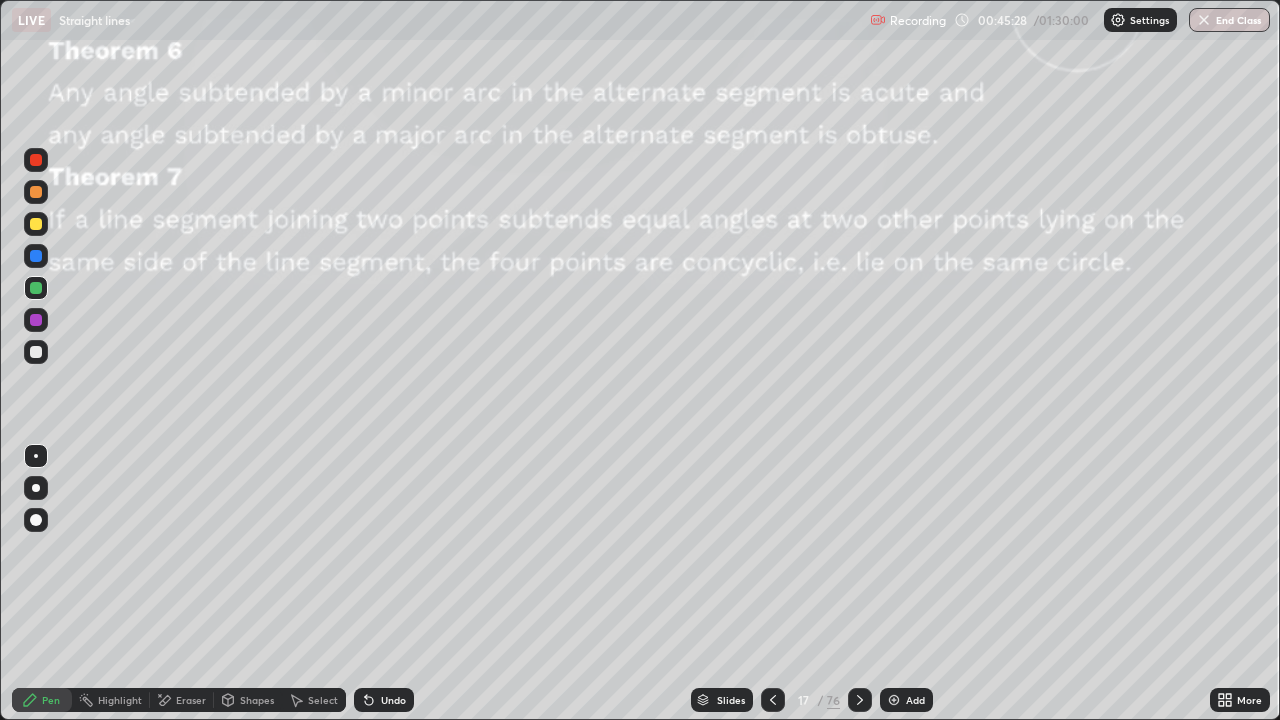 click 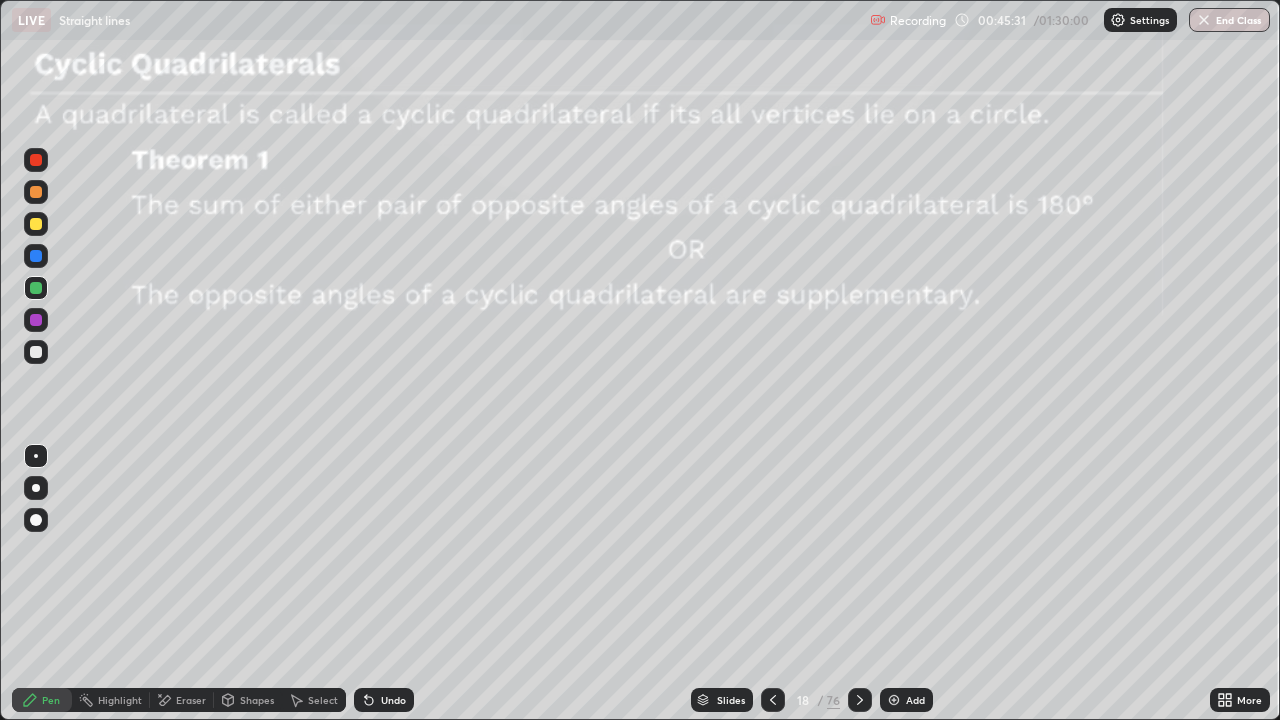 click at bounding box center [860, 700] 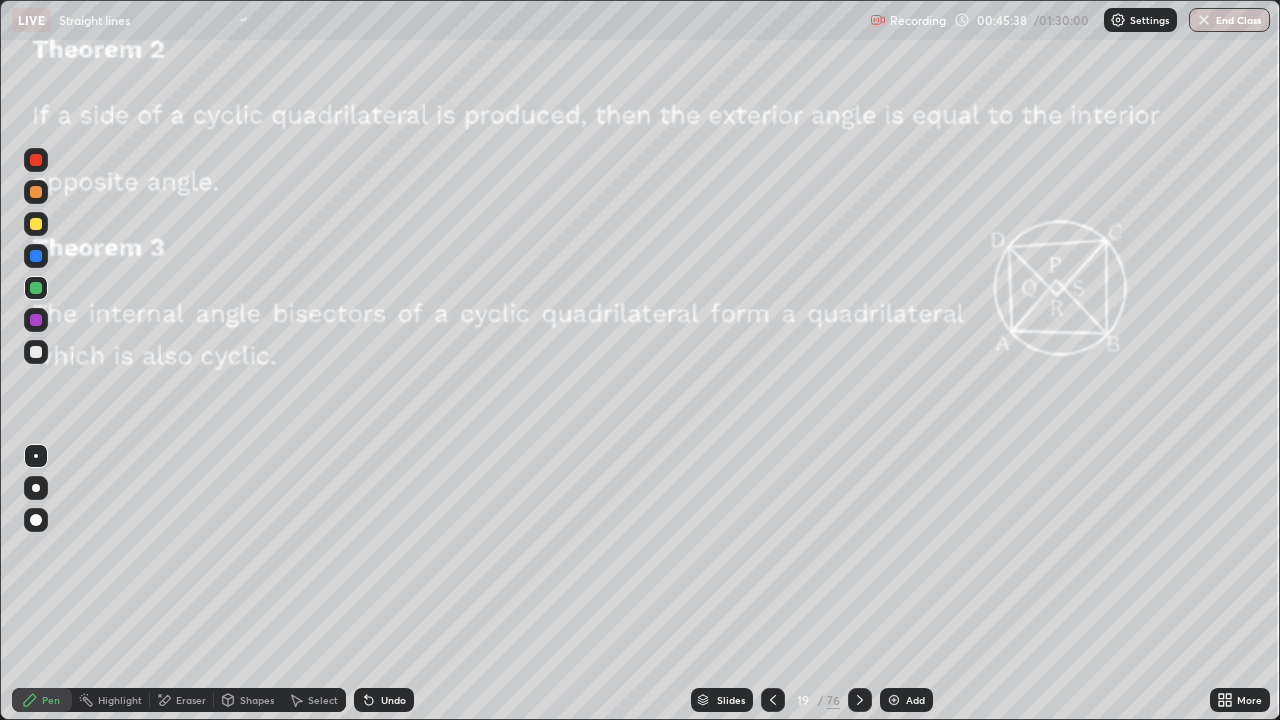 click 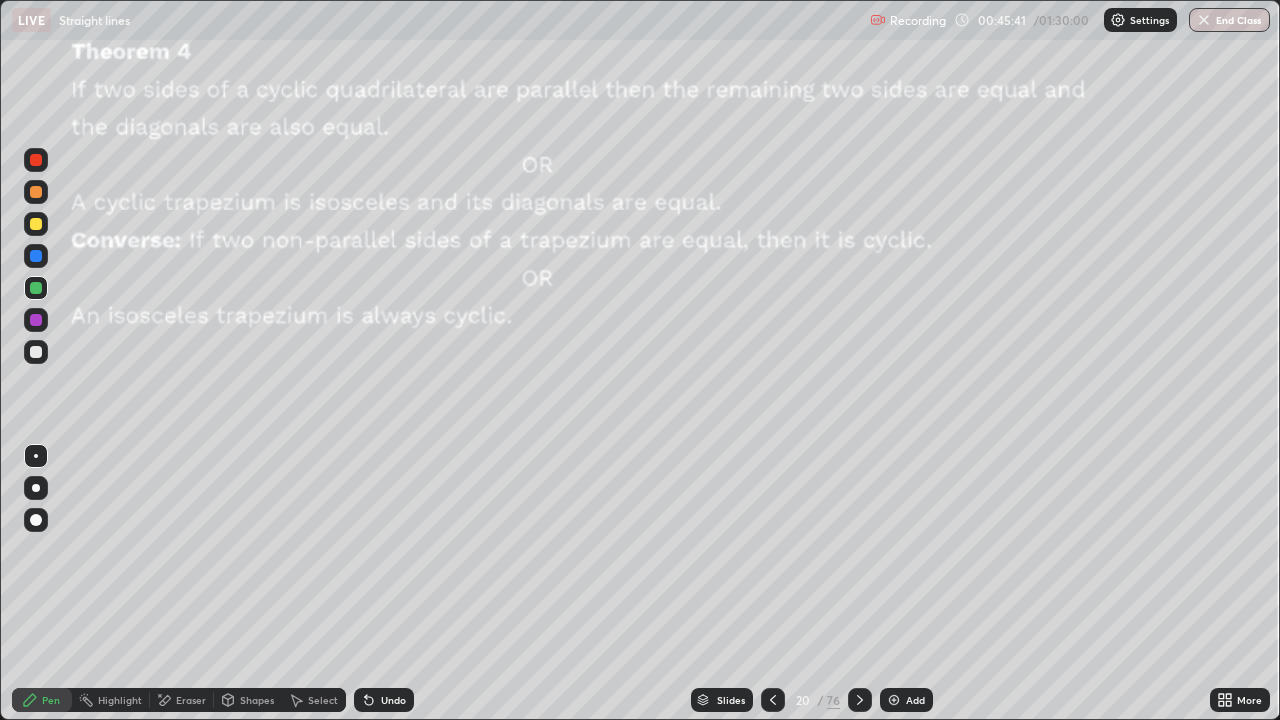 click 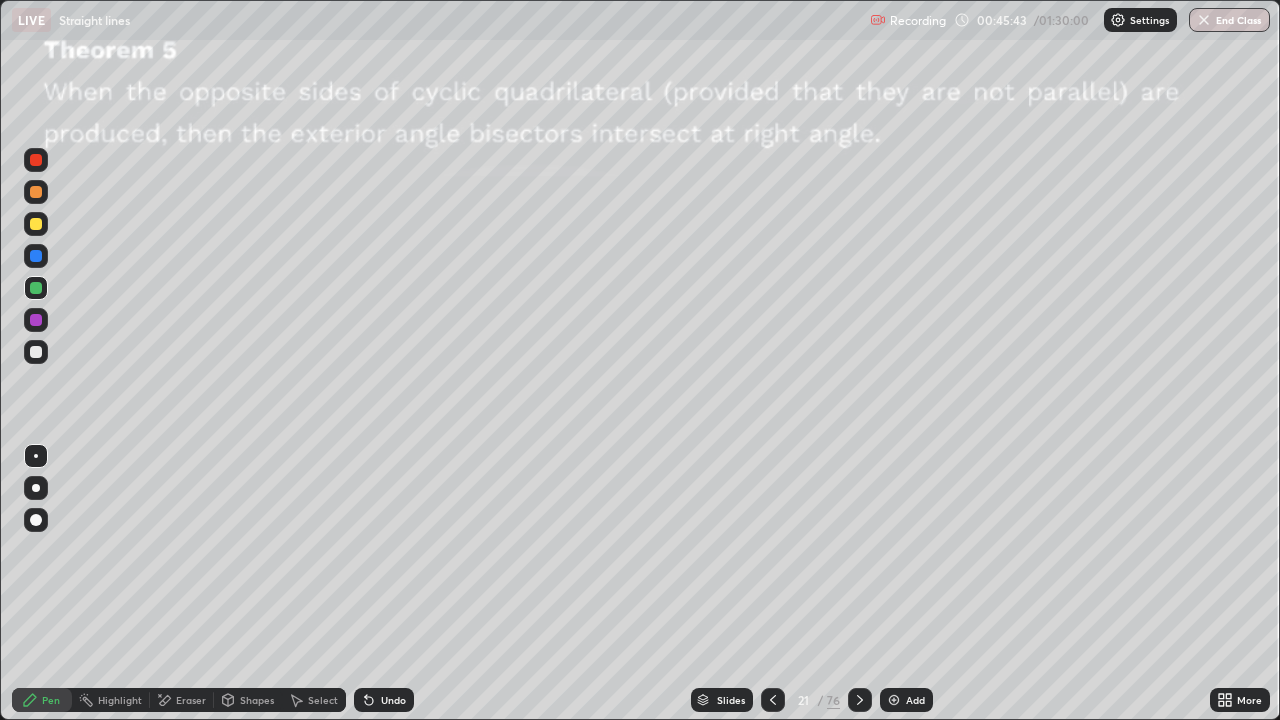 click 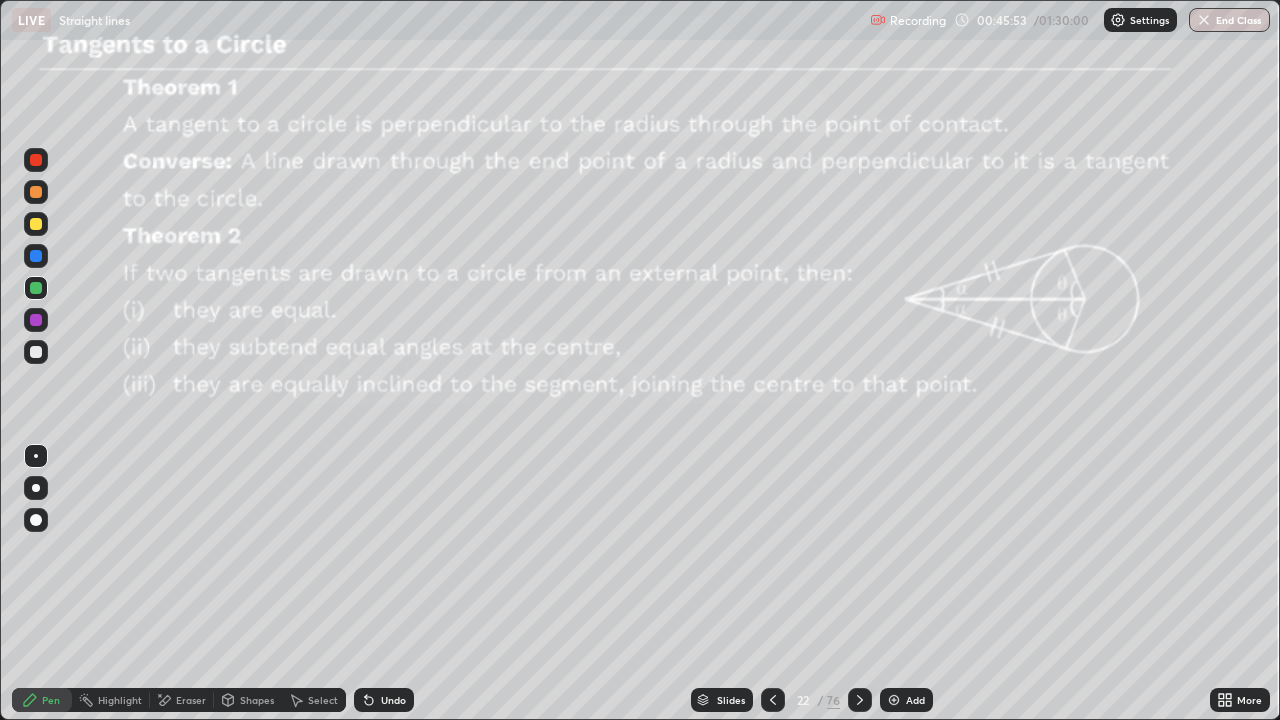 click at bounding box center (860, 700) 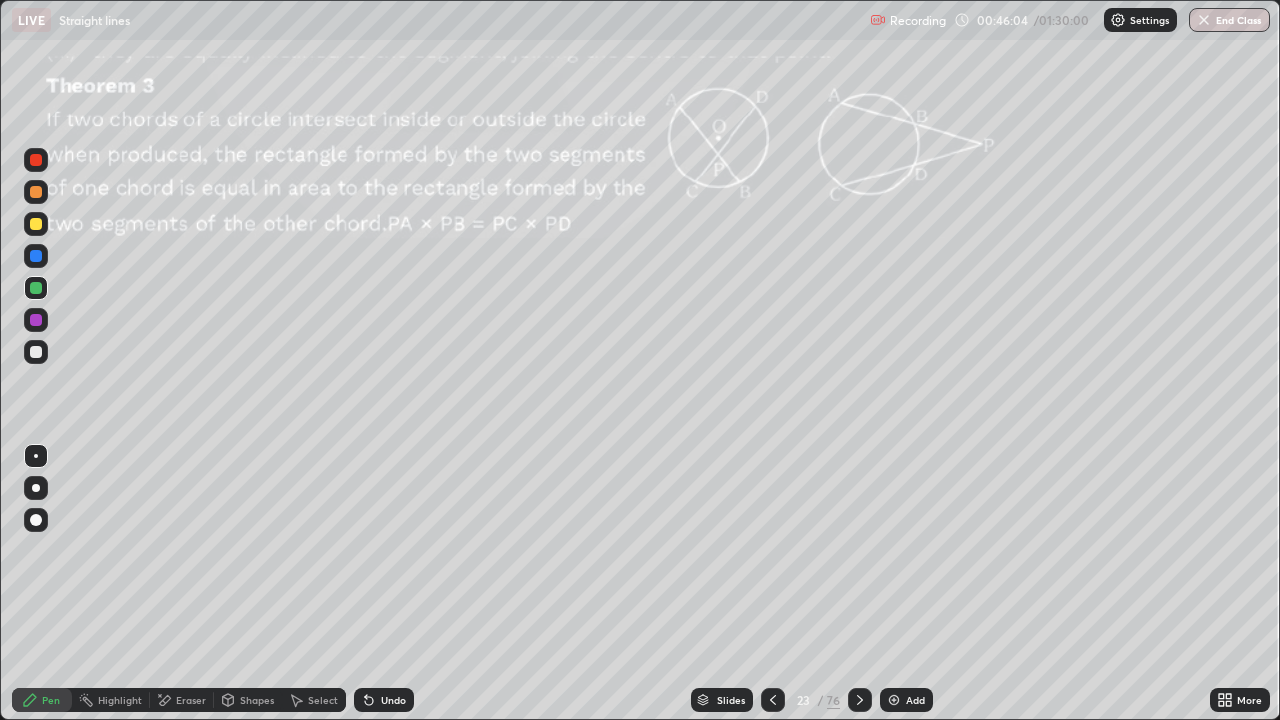 click at bounding box center [860, 700] 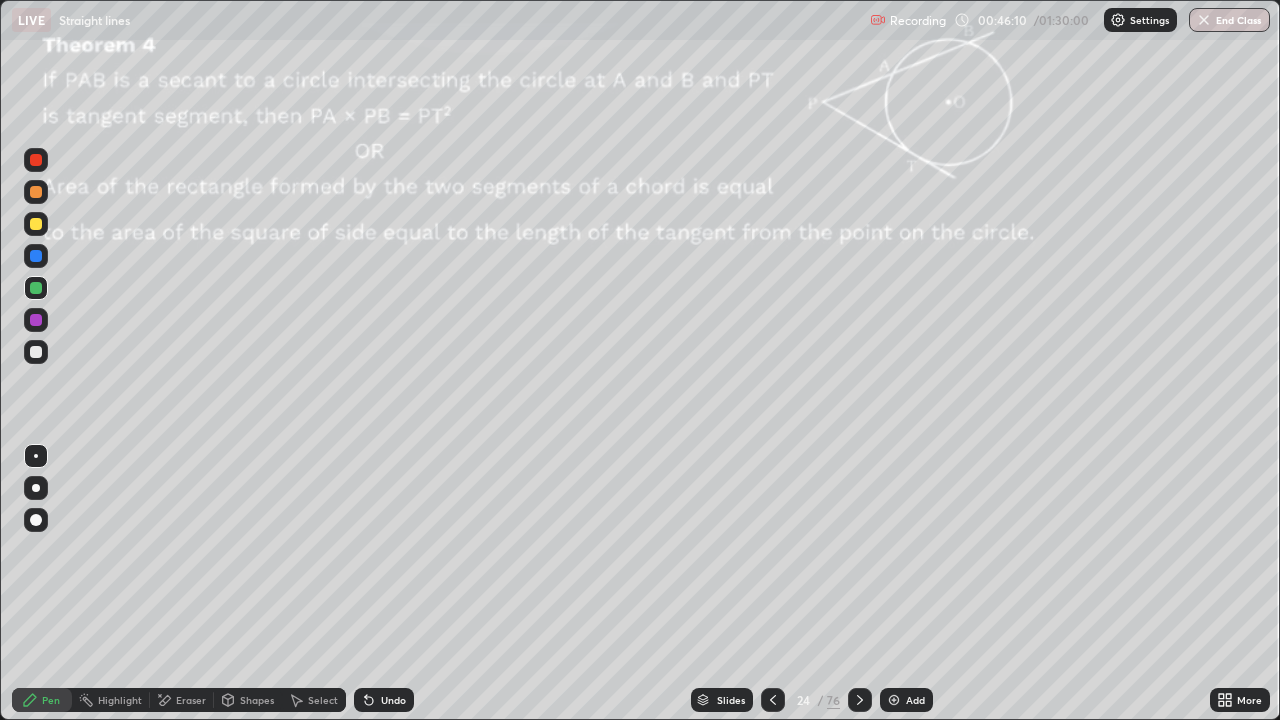 click at bounding box center (860, 700) 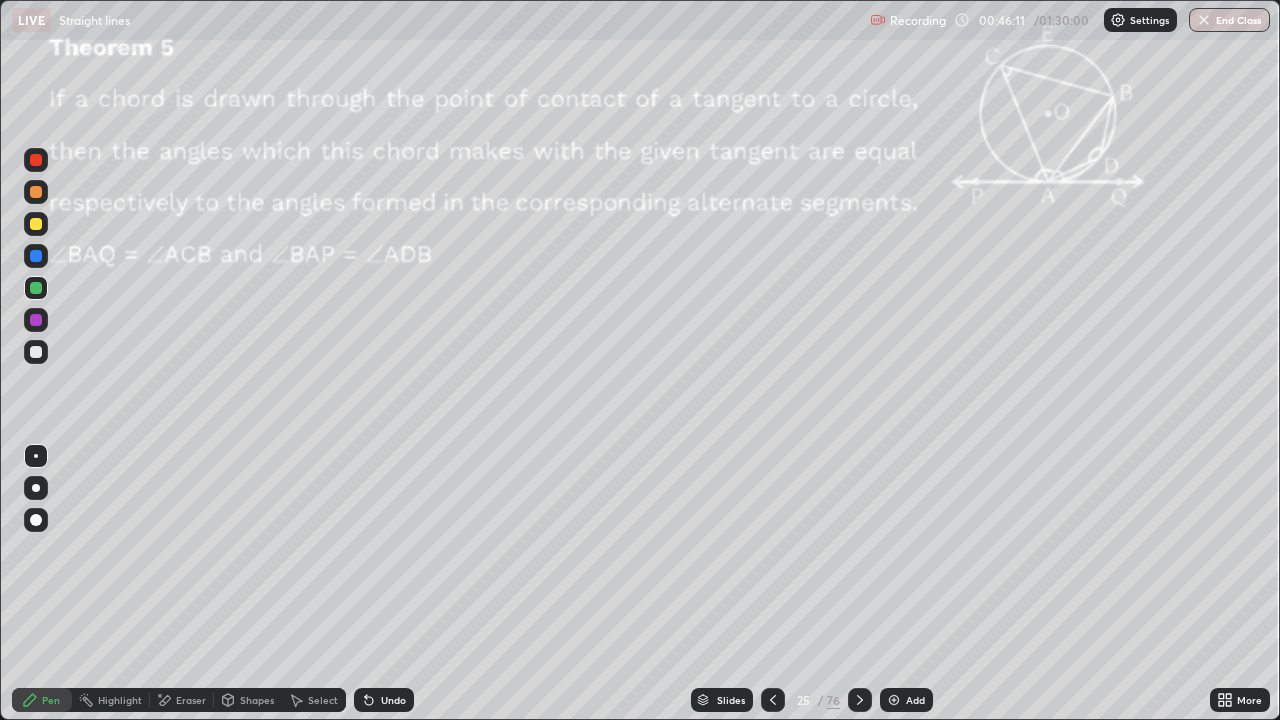 click 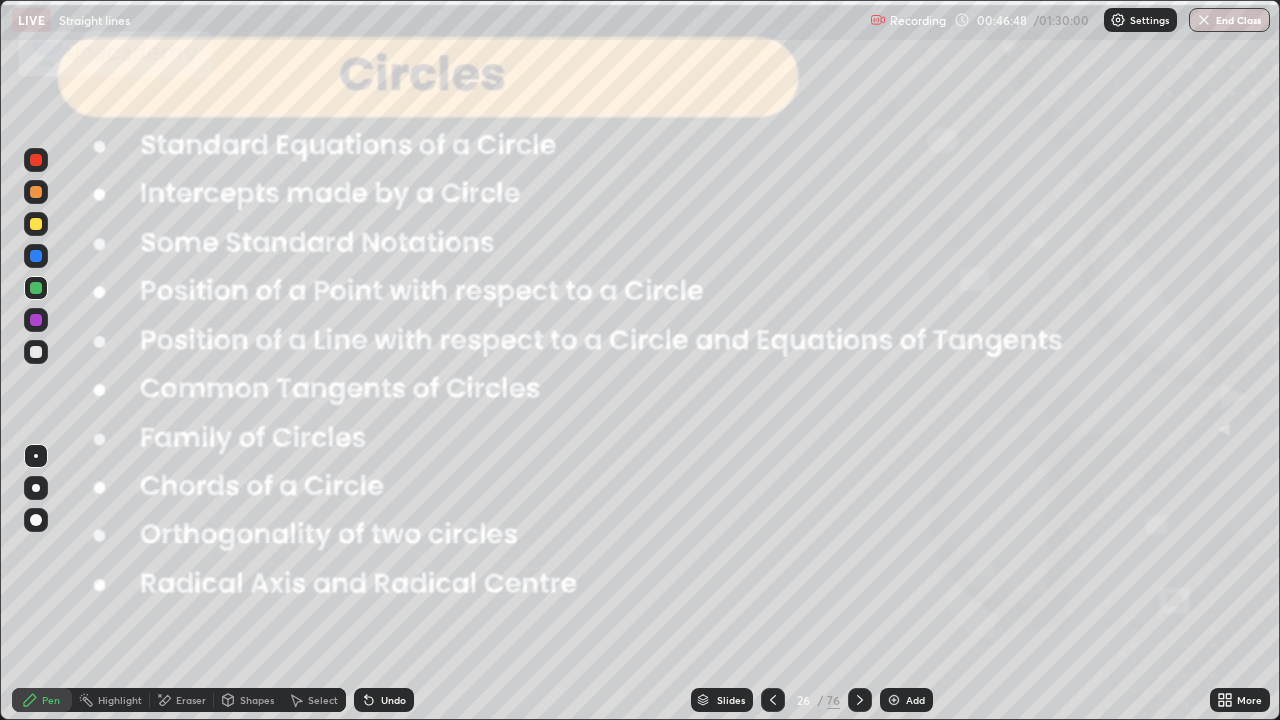 click 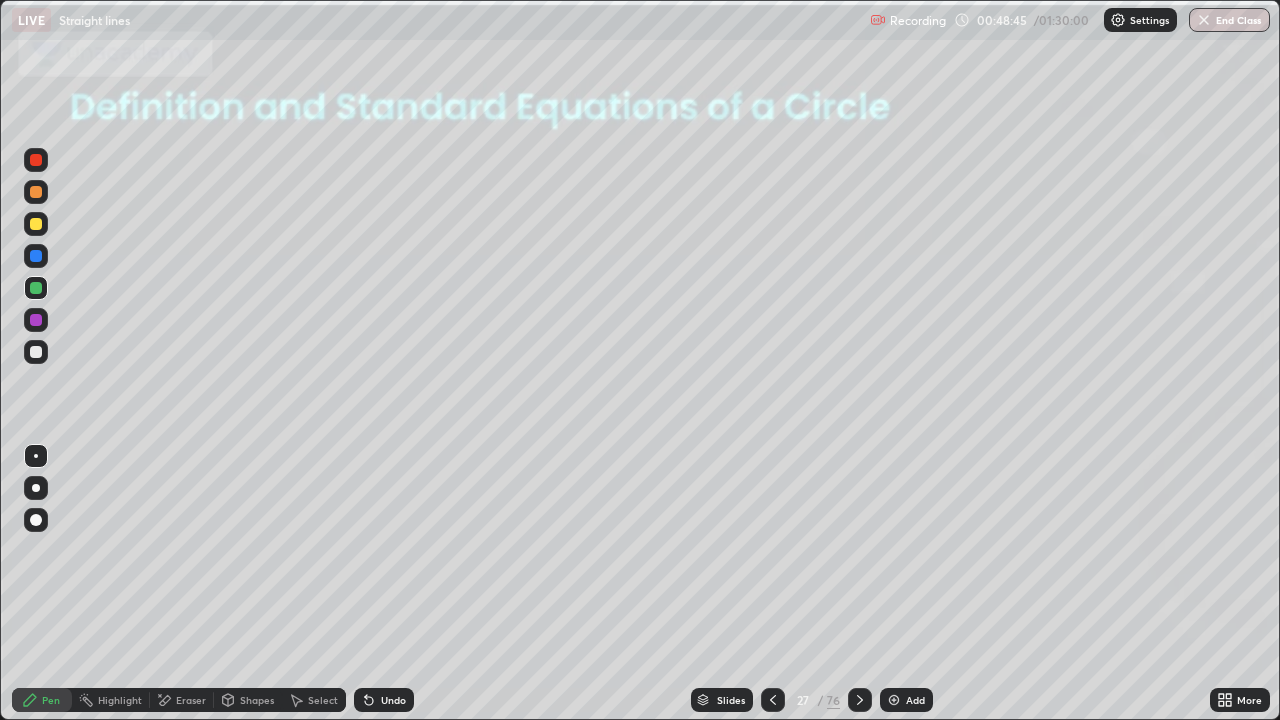 click on "Eraser" at bounding box center (191, 700) 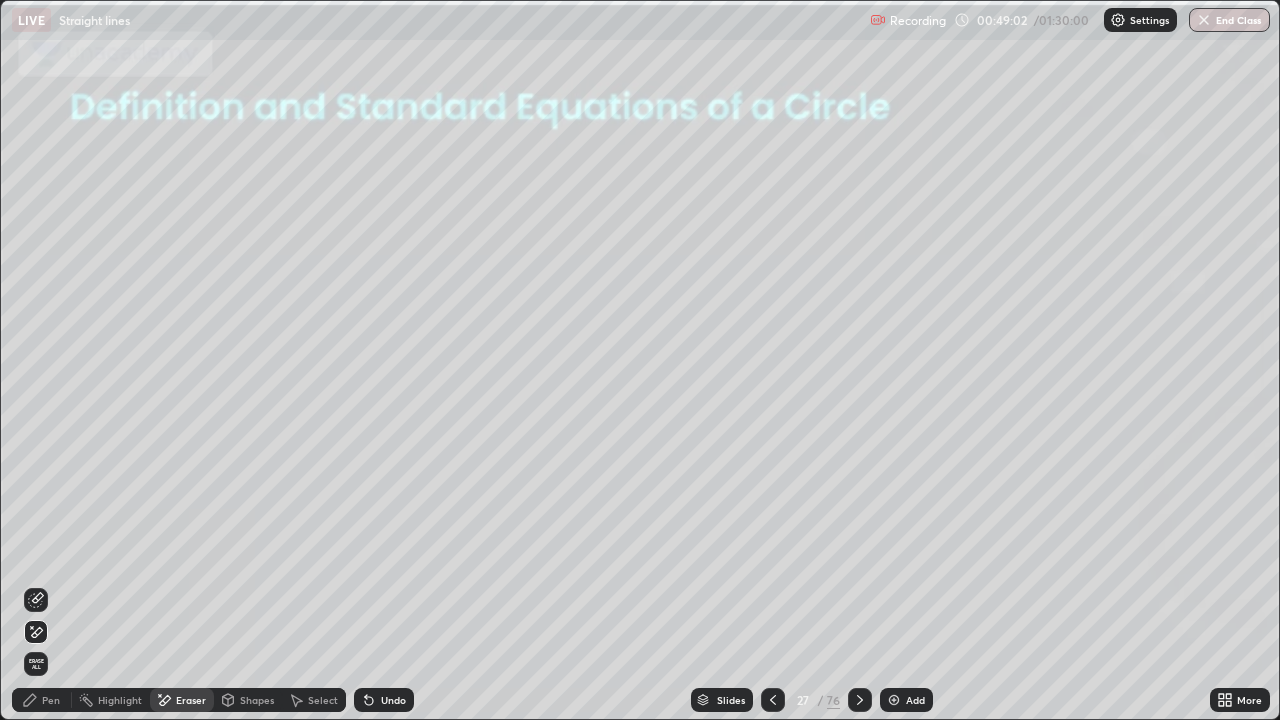 click on "Shapes" at bounding box center [257, 700] 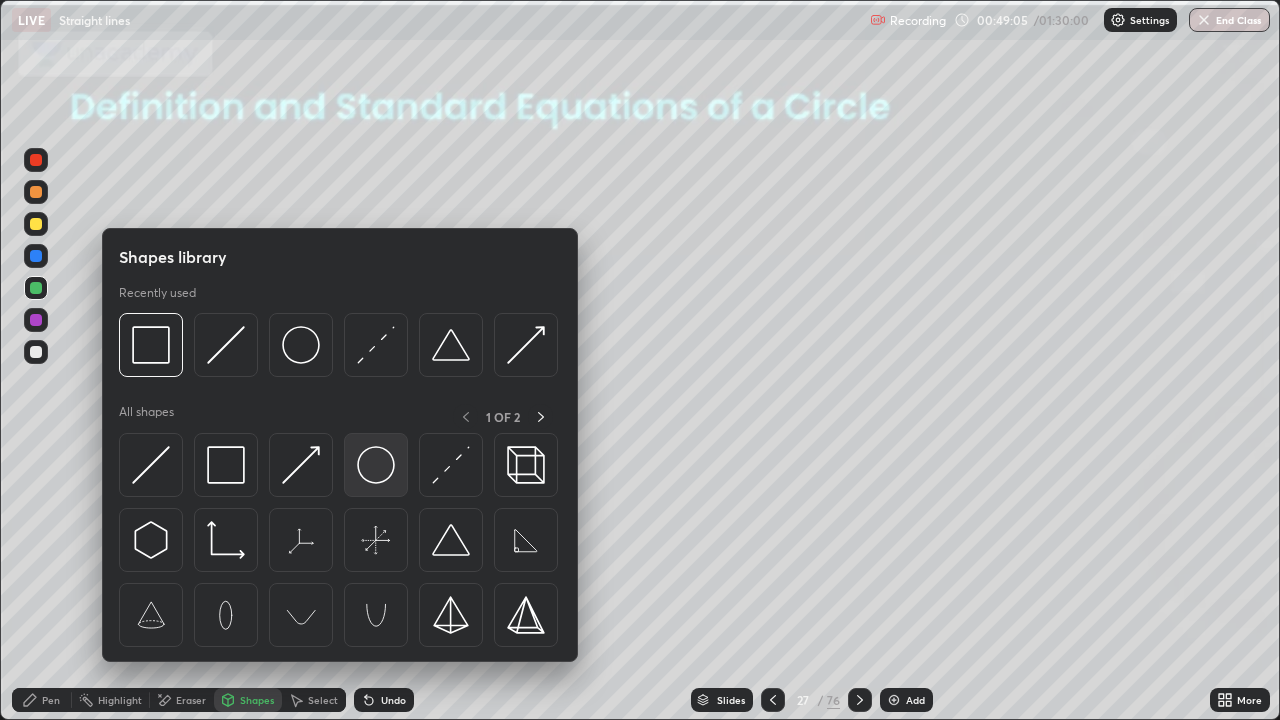 click at bounding box center [376, 465] 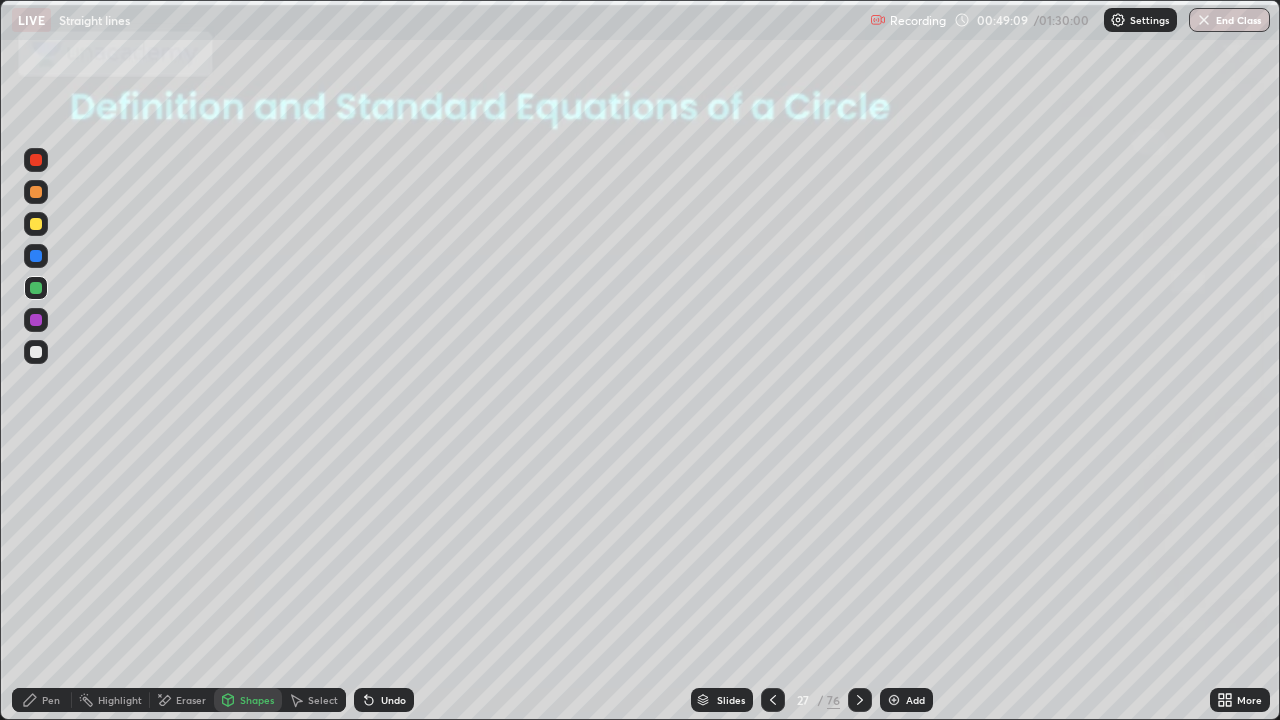 click on "Pen" at bounding box center [51, 700] 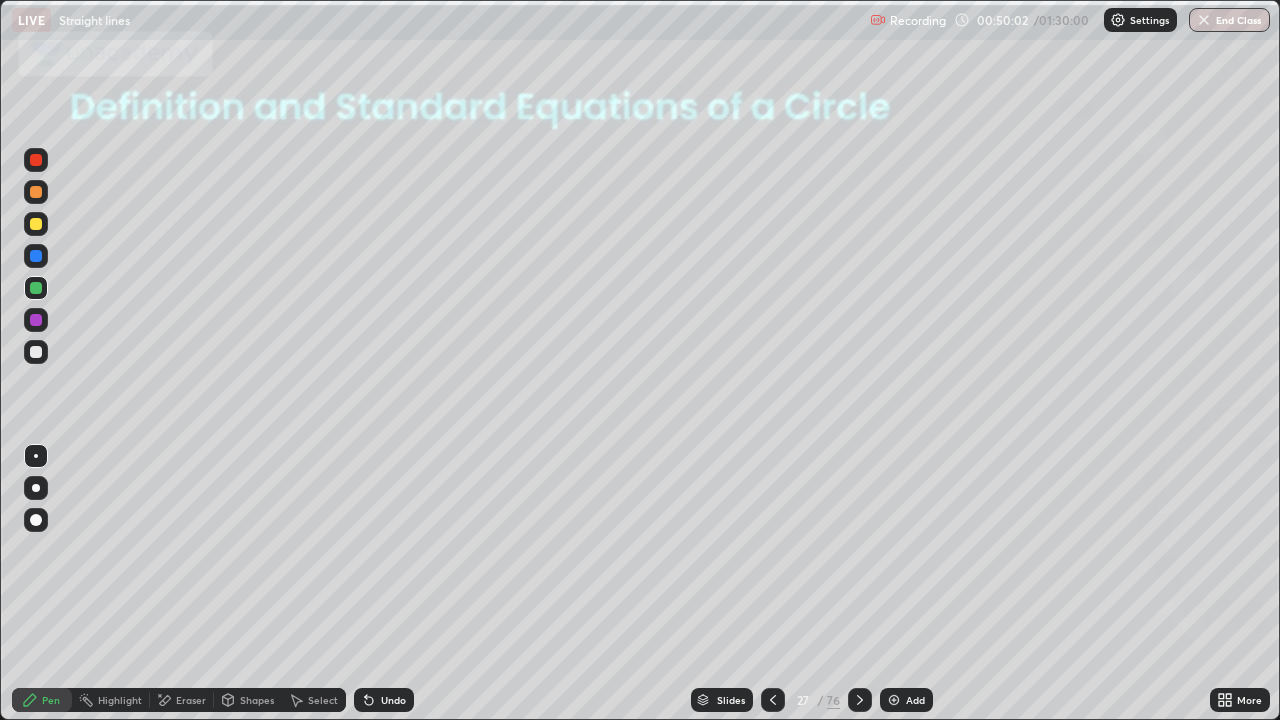 click 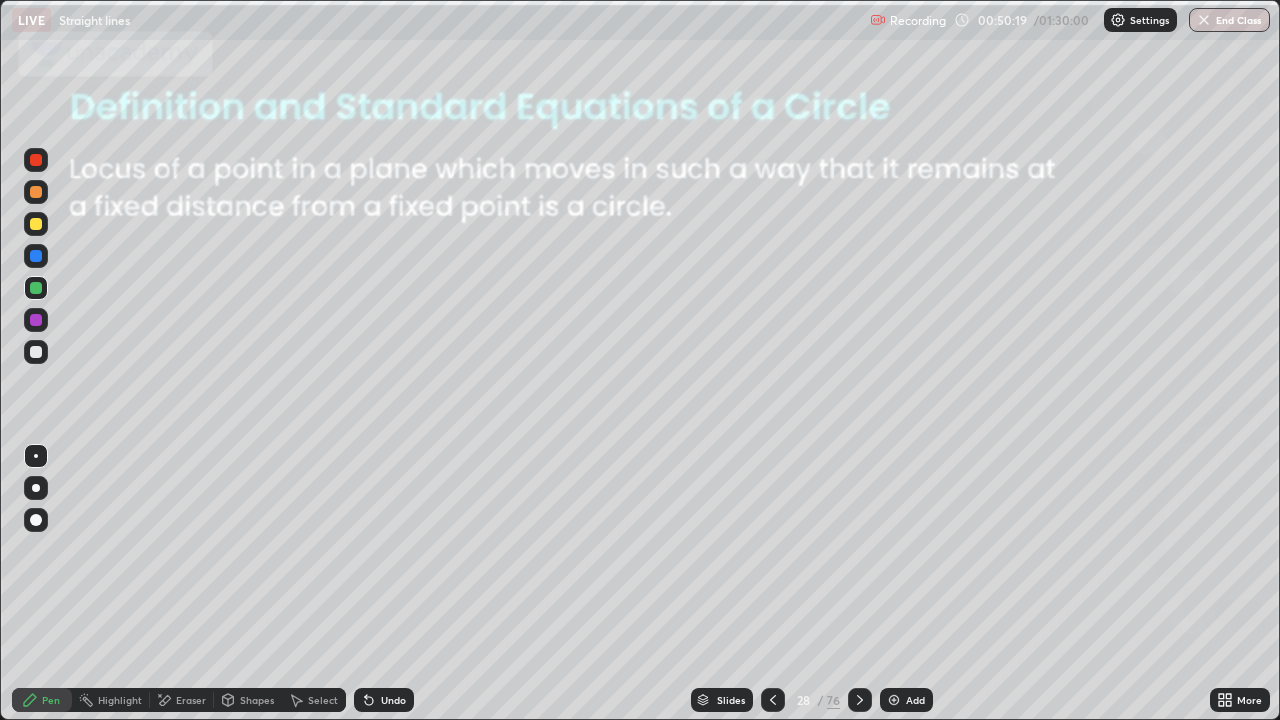 click 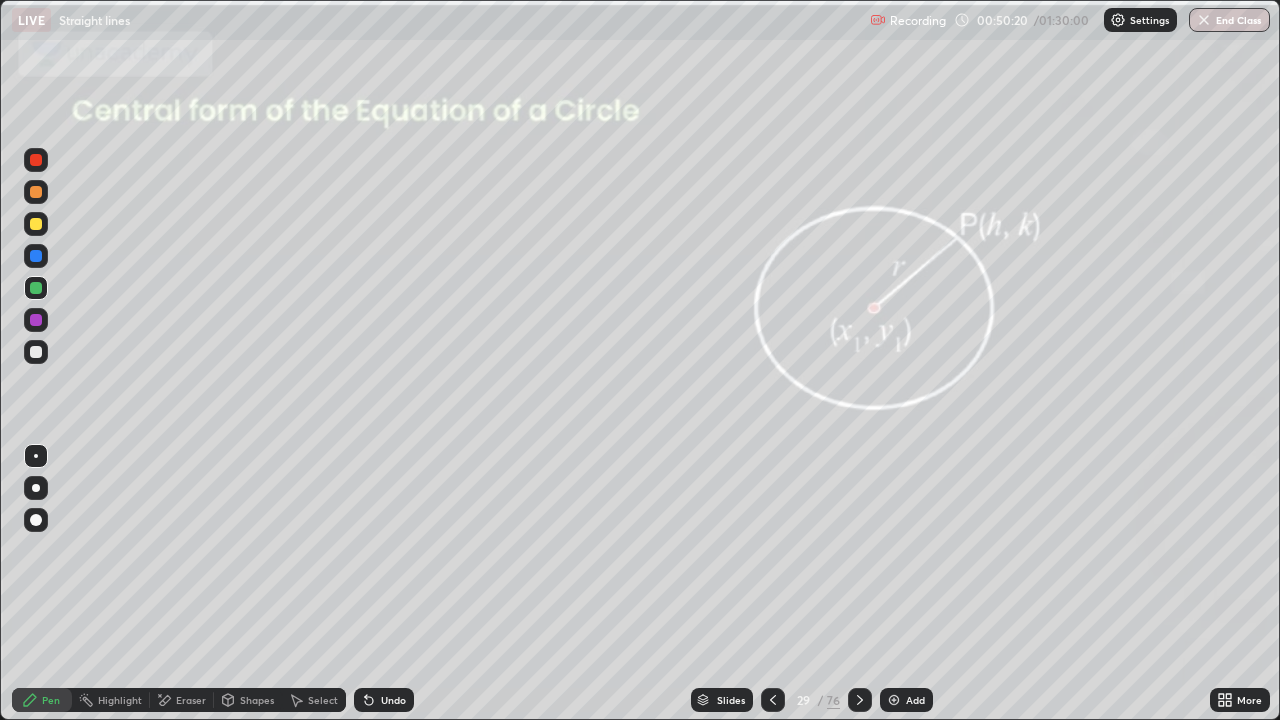 click at bounding box center [773, 700] 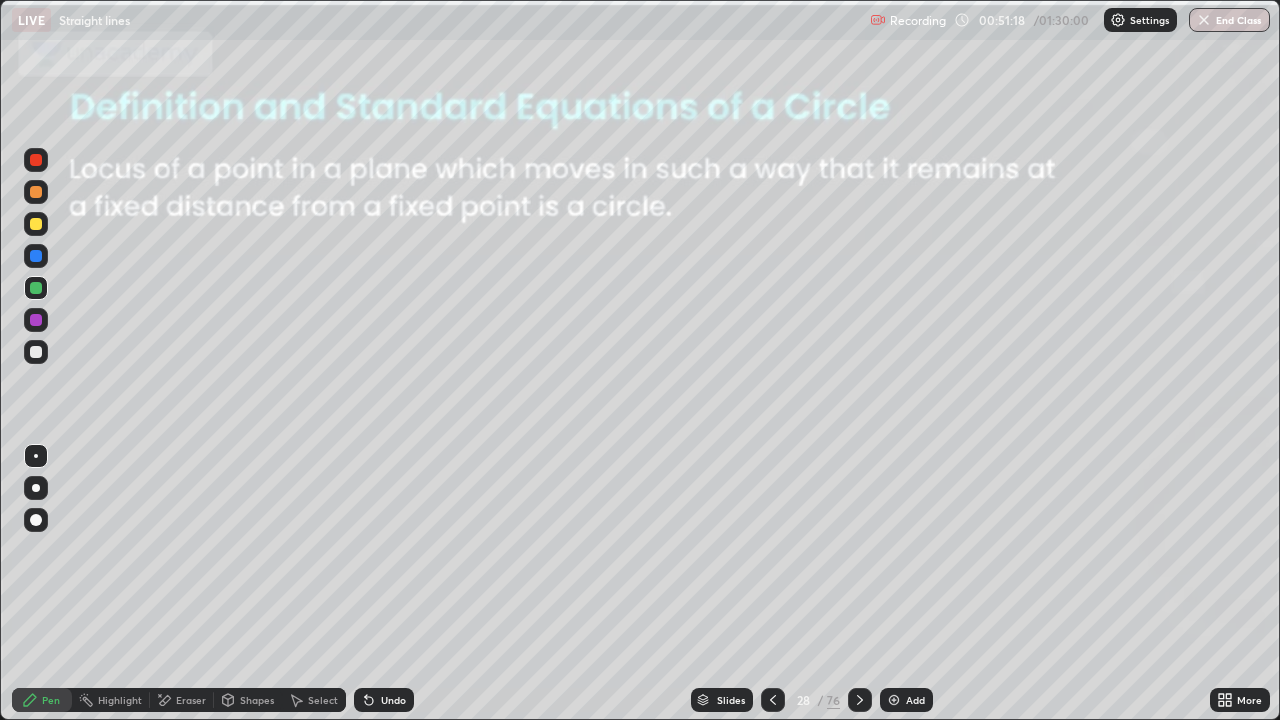 click 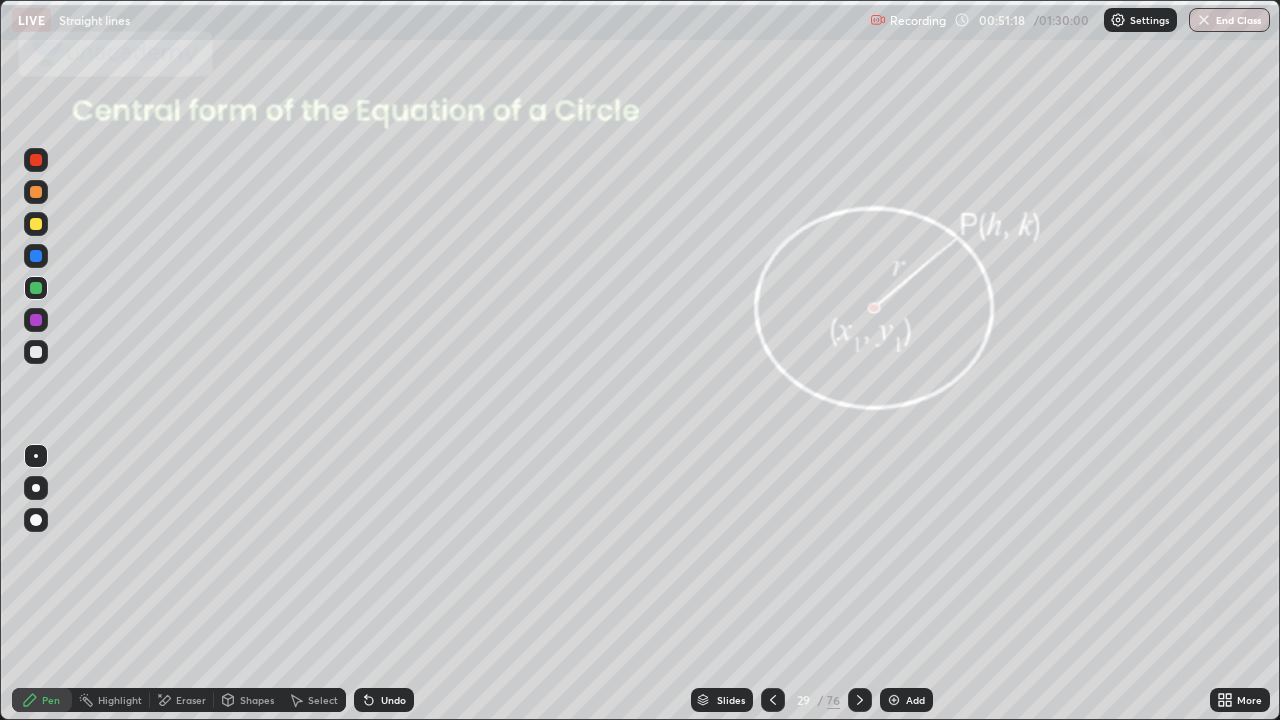 click at bounding box center (860, 700) 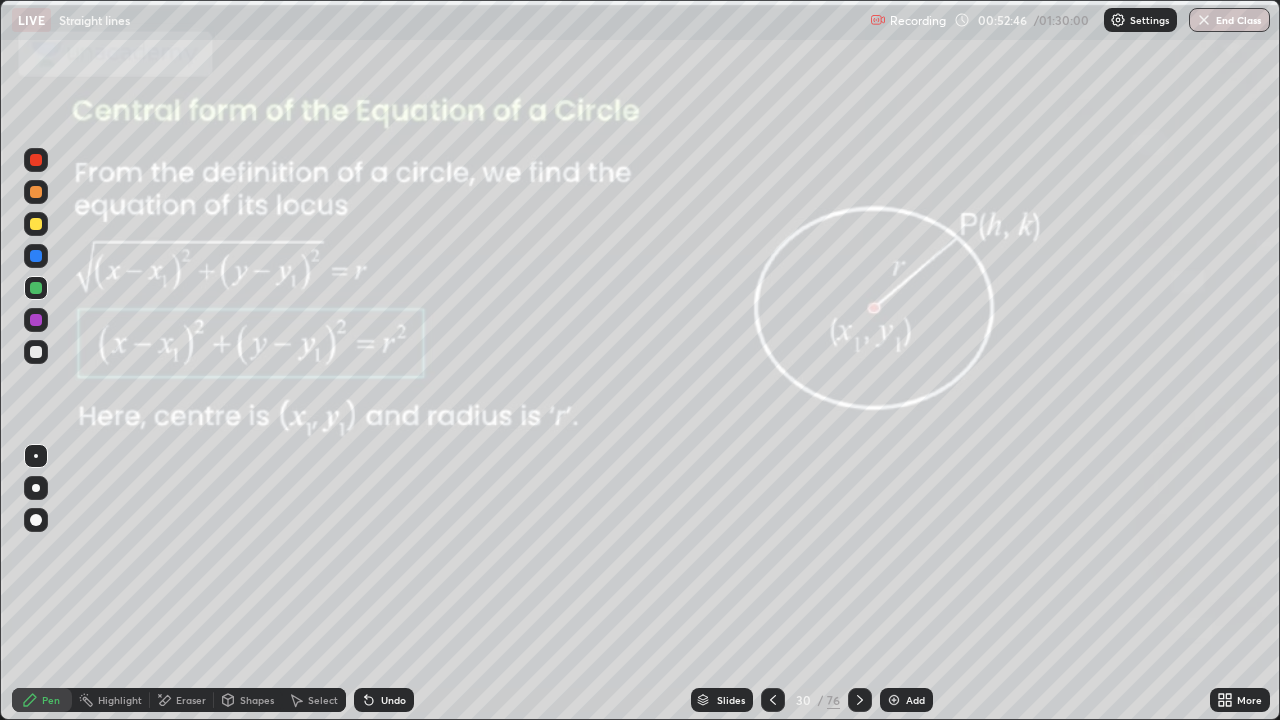 click 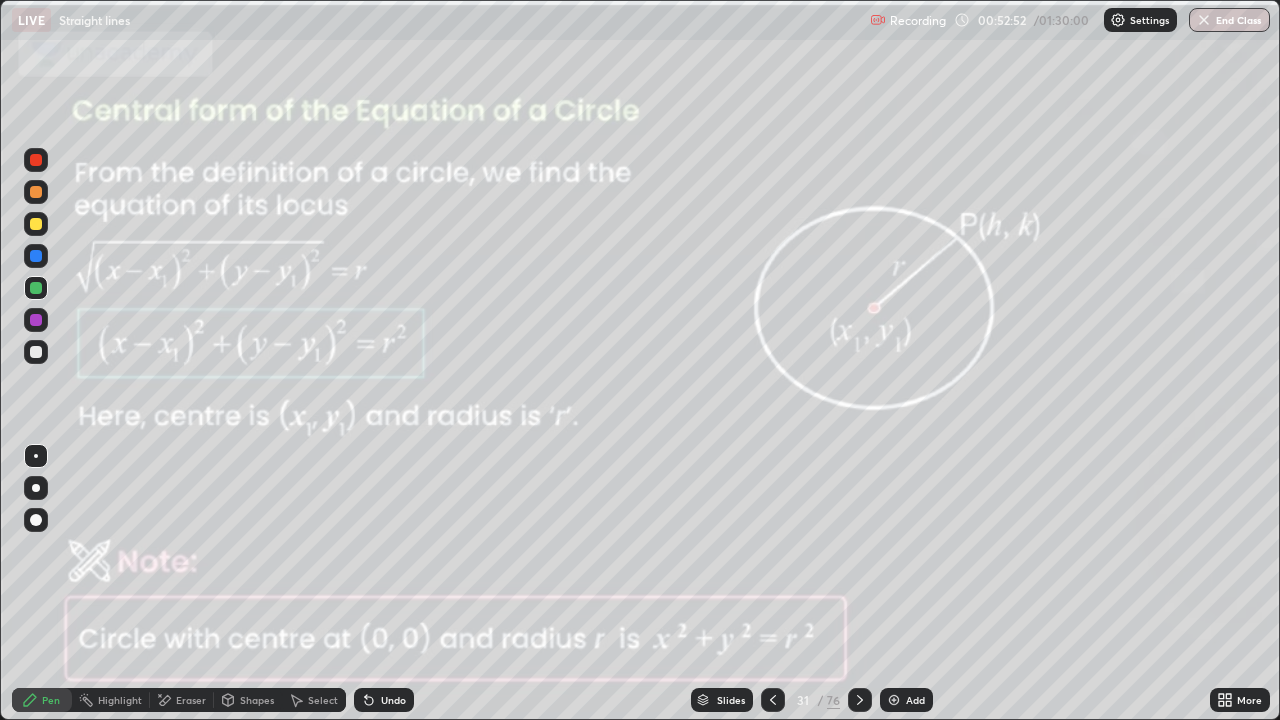 click on "Erase all" at bounding box center (36, 360) 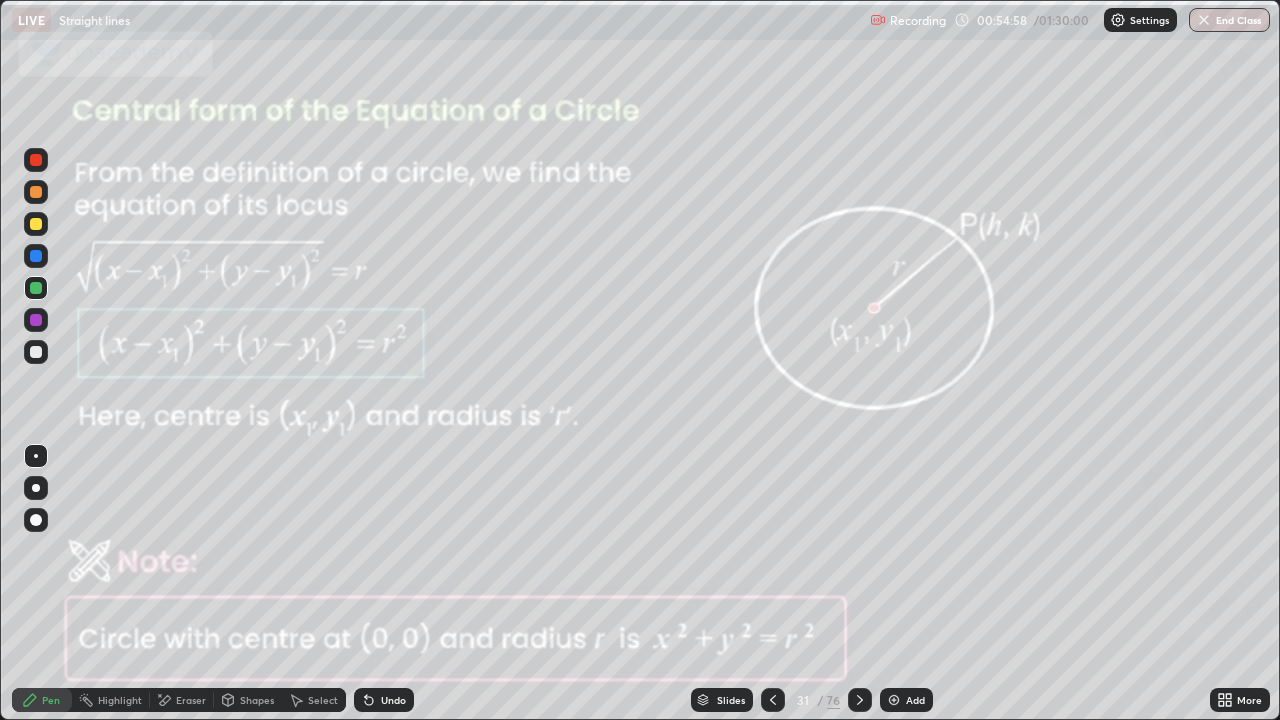 click 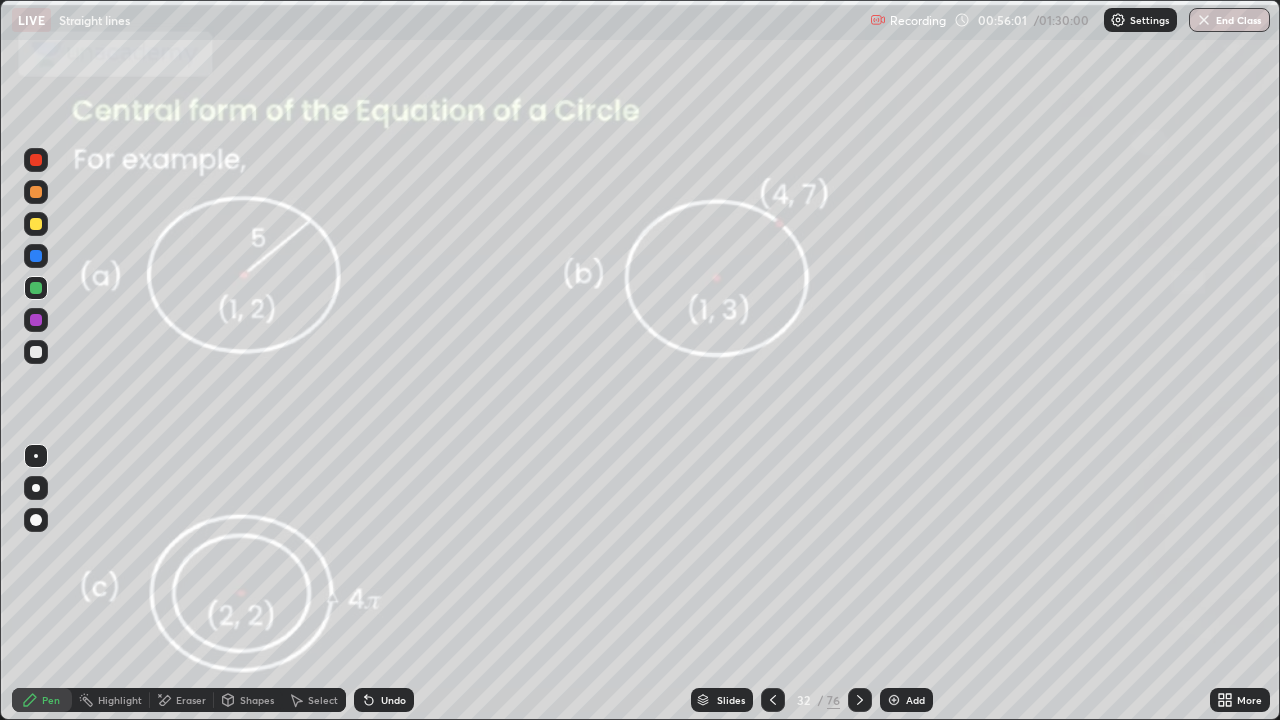 click 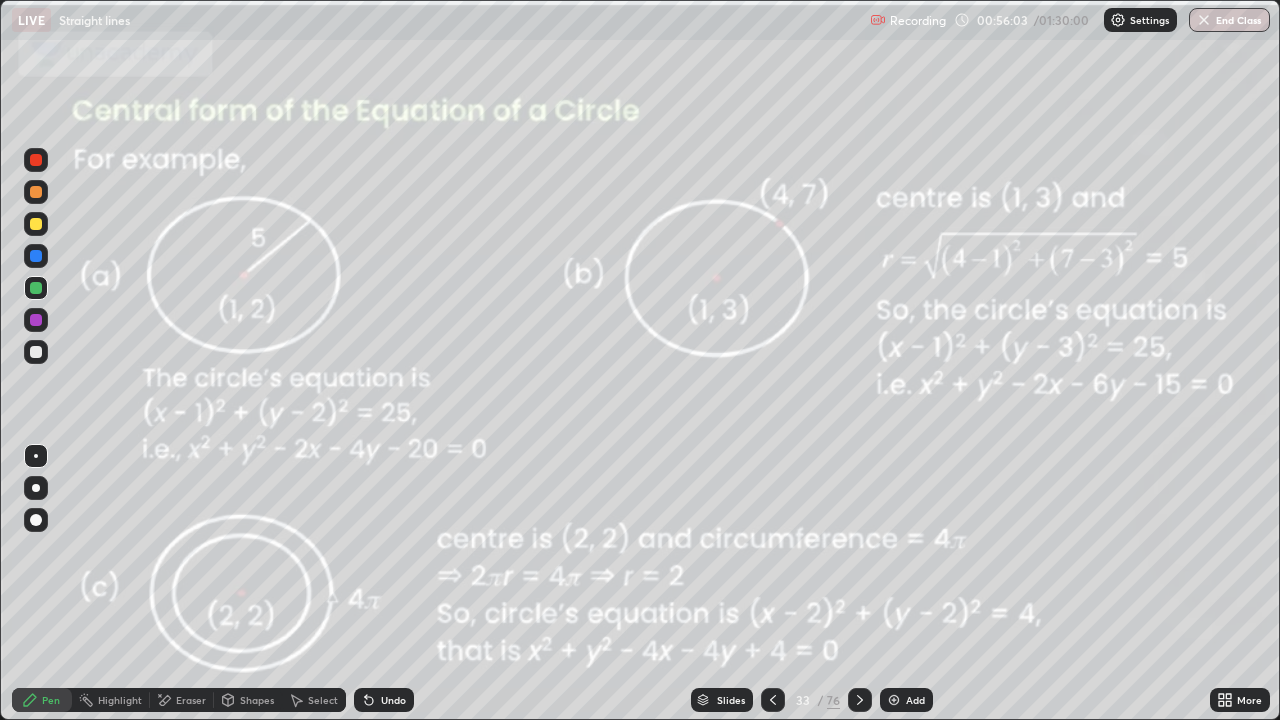 click at bounding box center (860, 700) 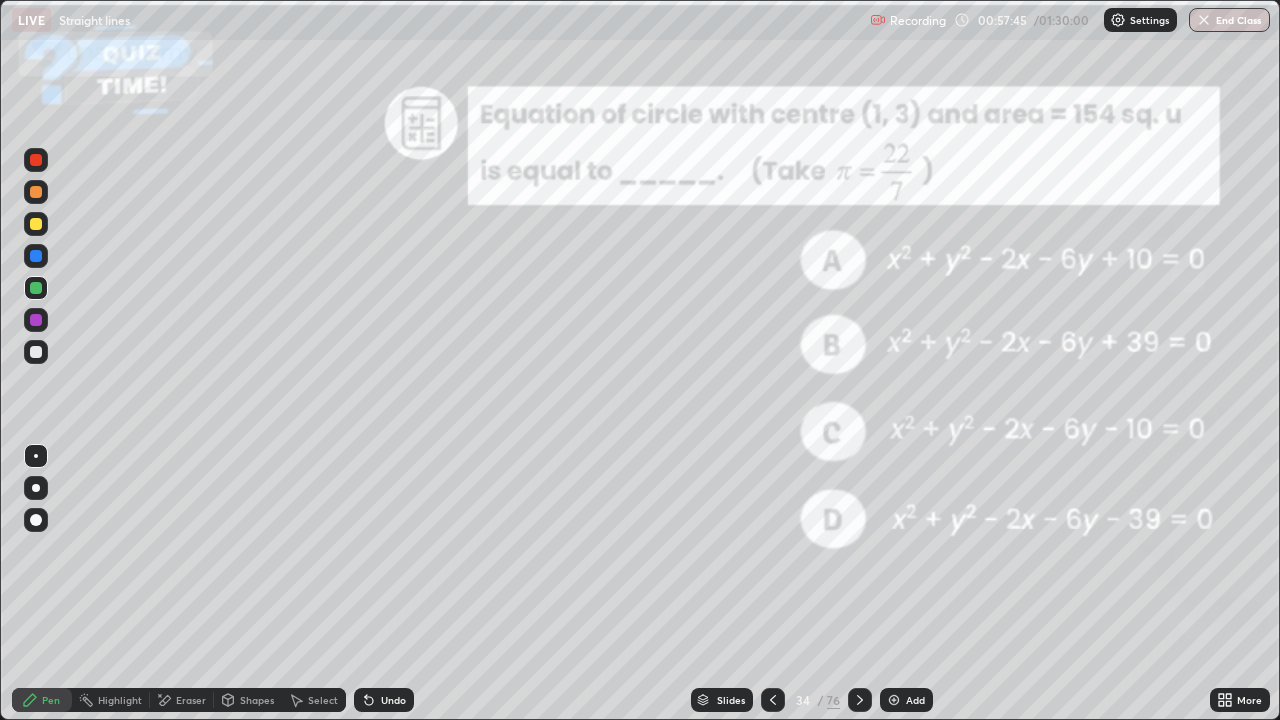 click at bounding box center (36, 160) 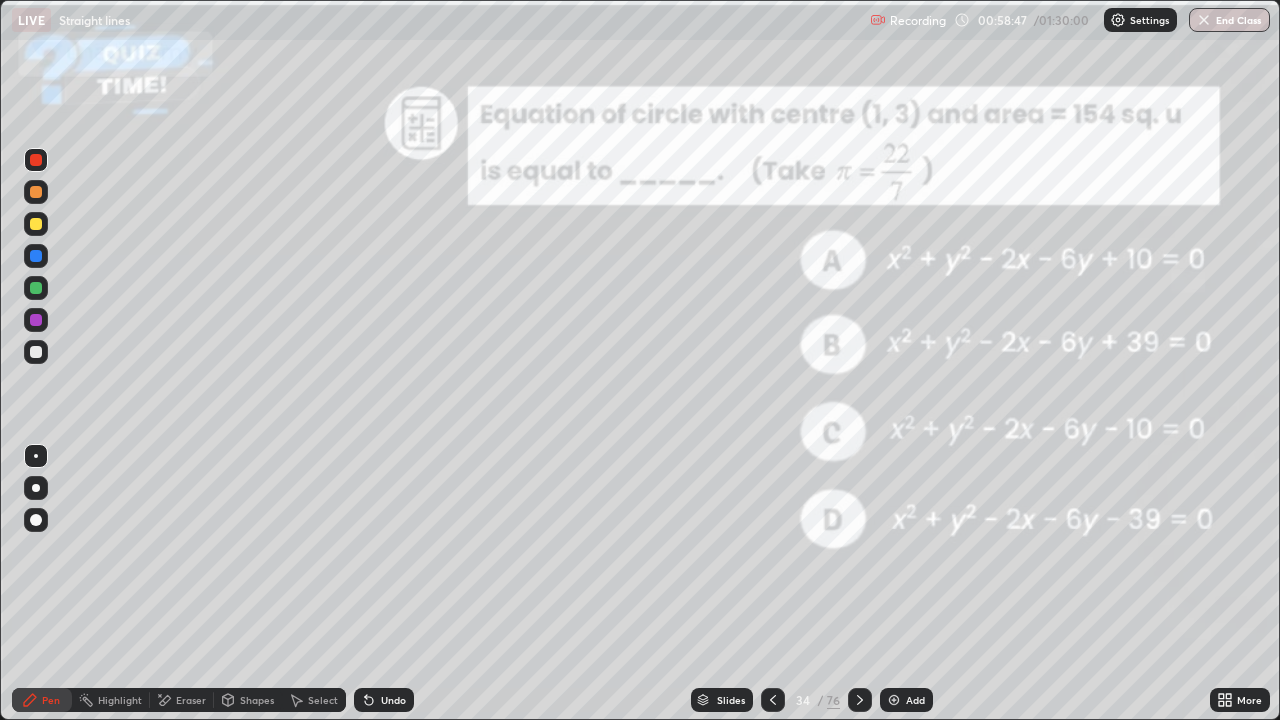 click 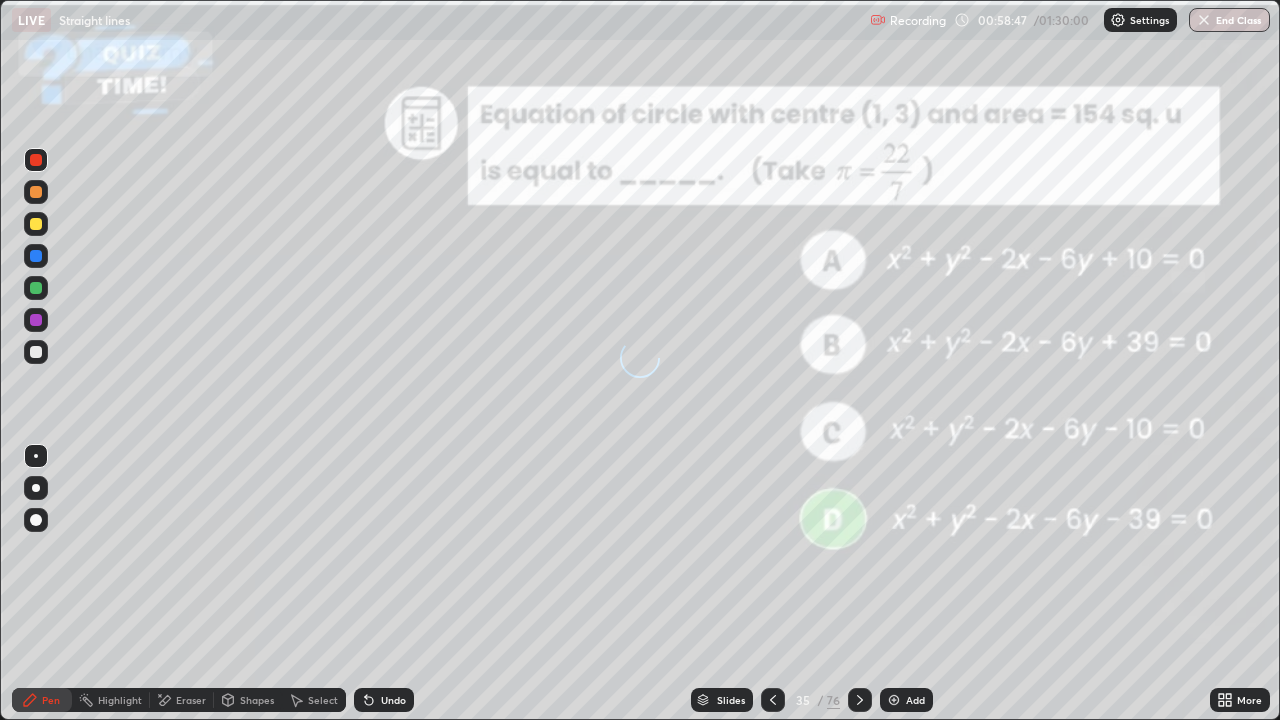 click 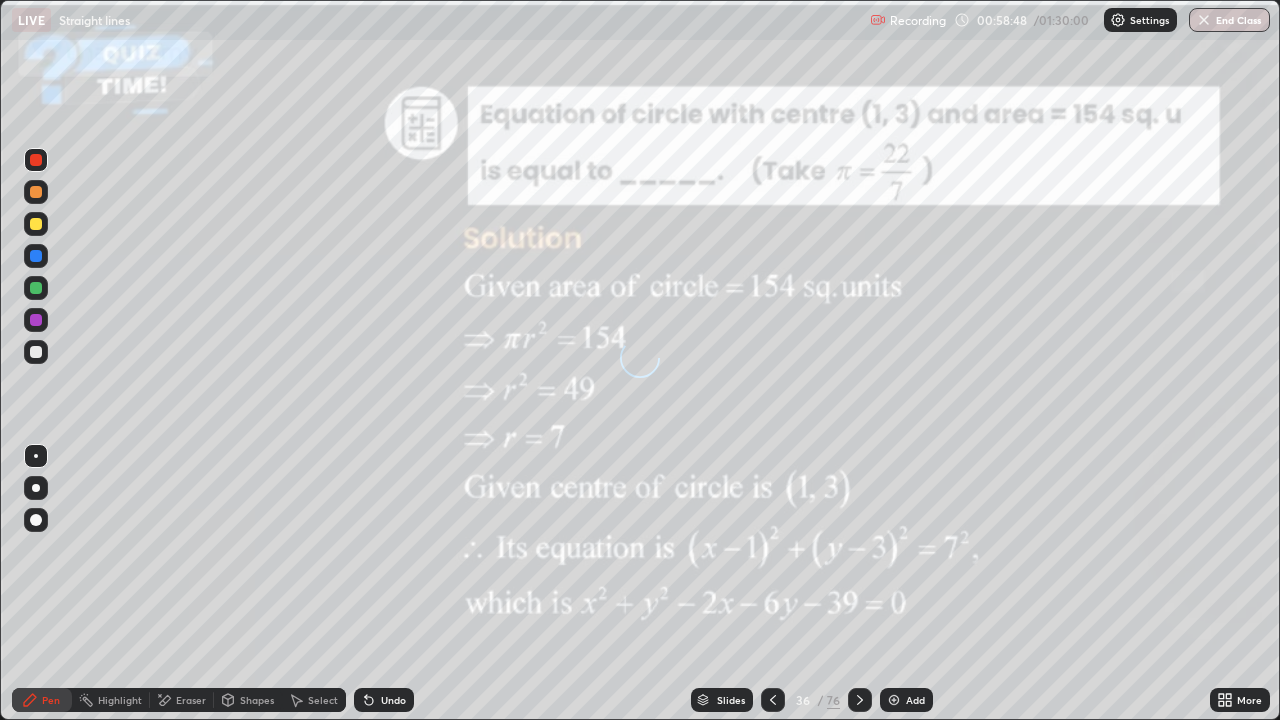 click 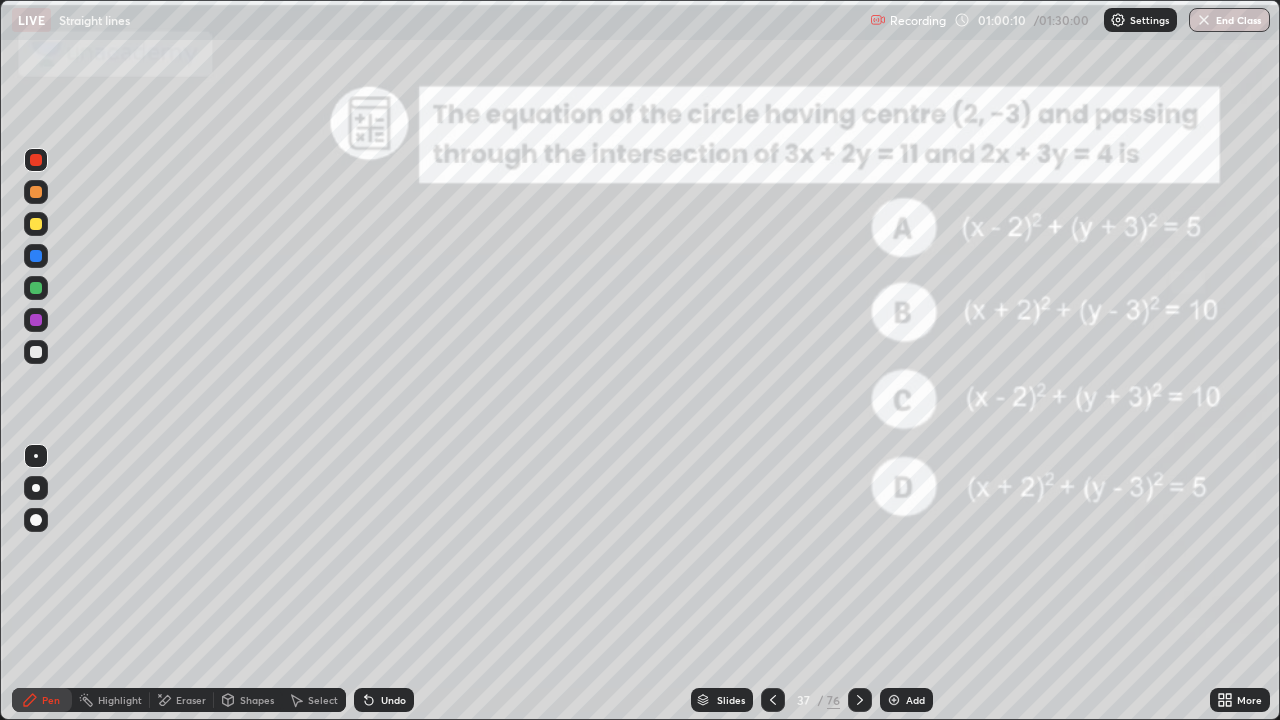 click on "Shapes" at bounding box center [248, 700] 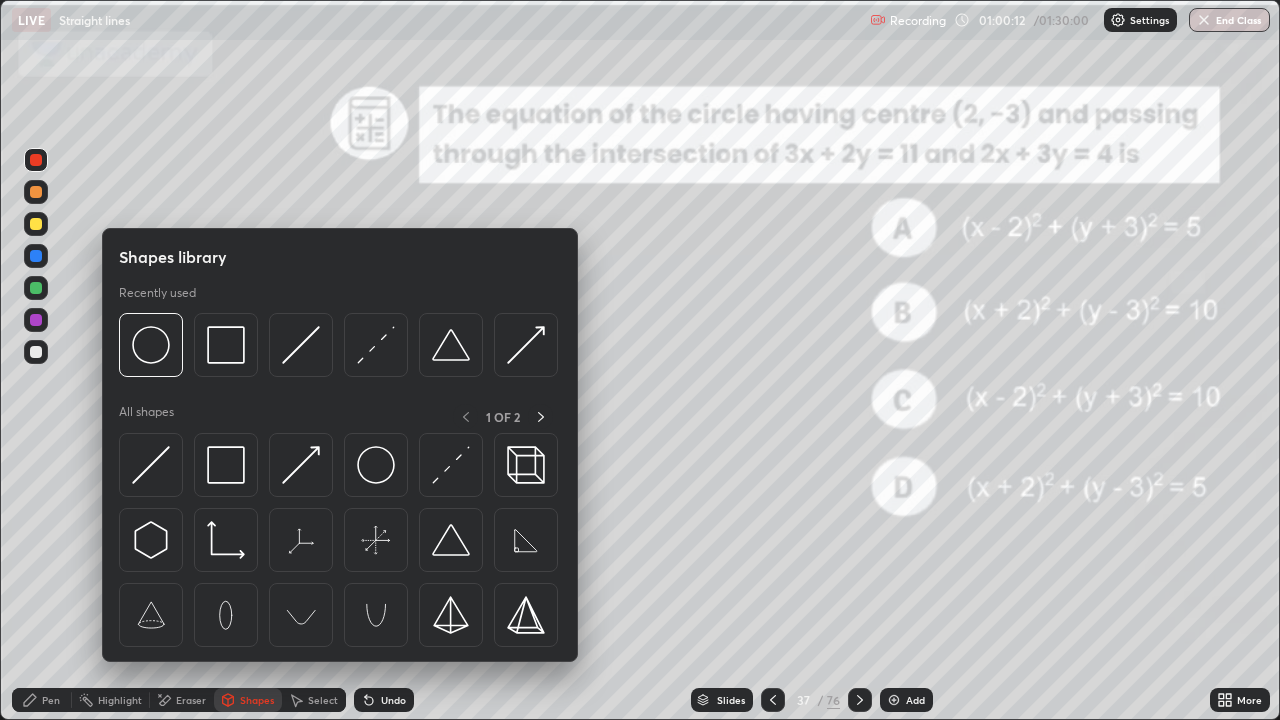 click at bounding box center (376, 465) 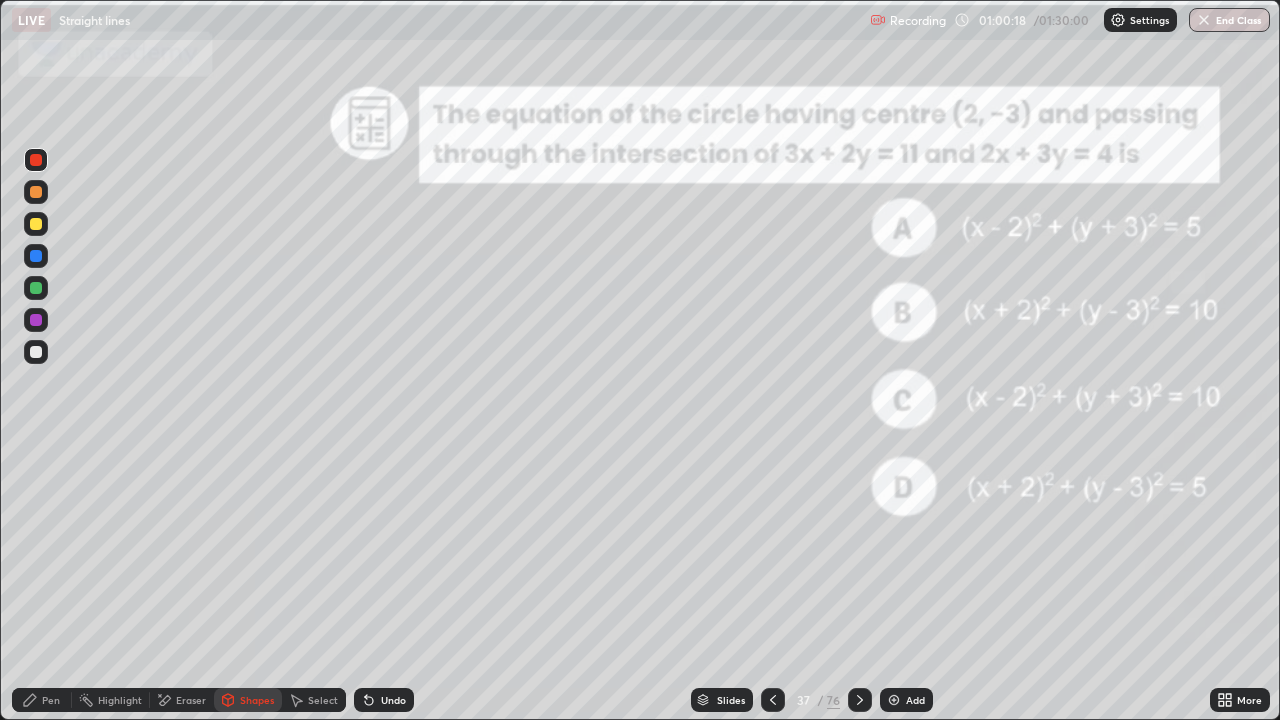 click at bounding box center (36, 224) 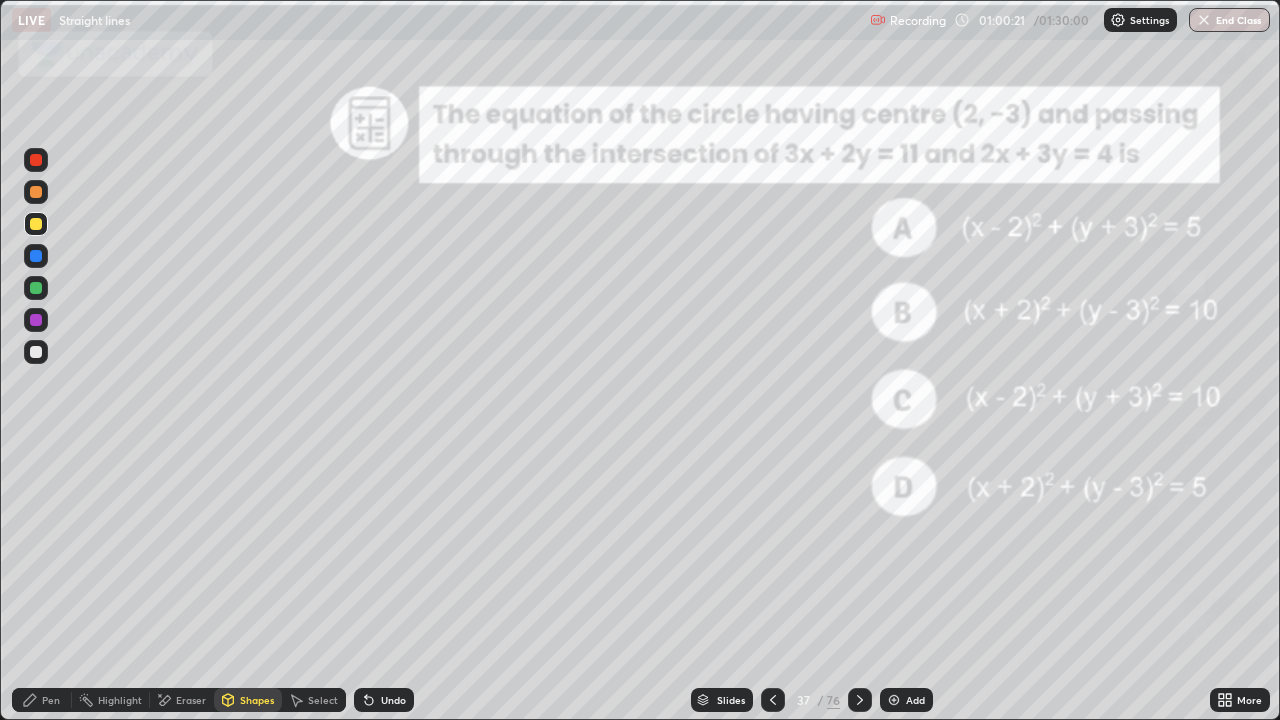 click on "Pen" at bounding box center [51, 700] 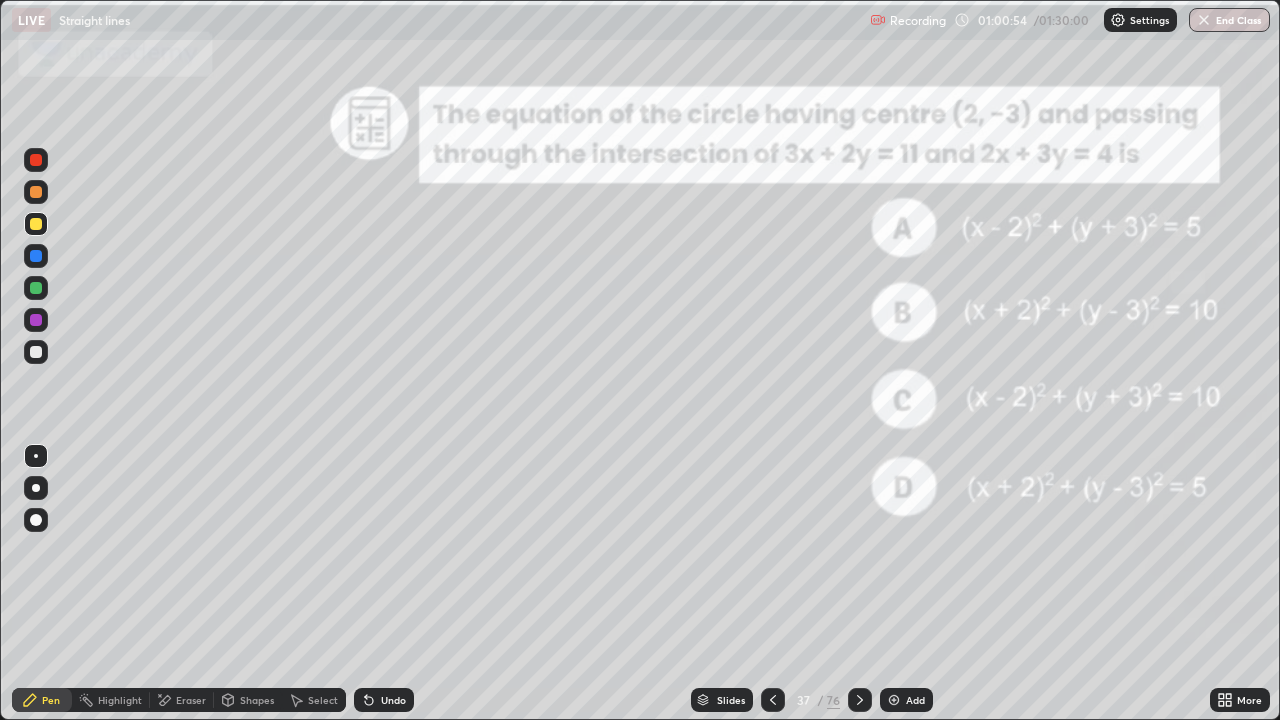 click 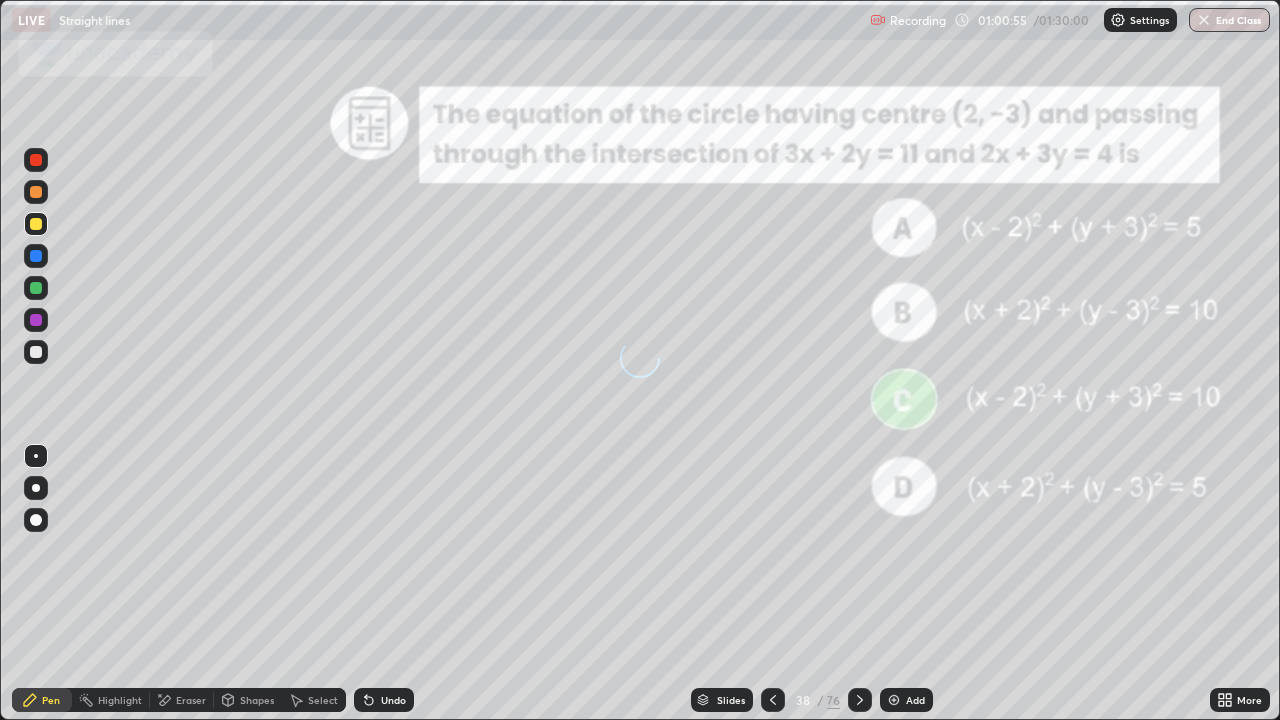 click 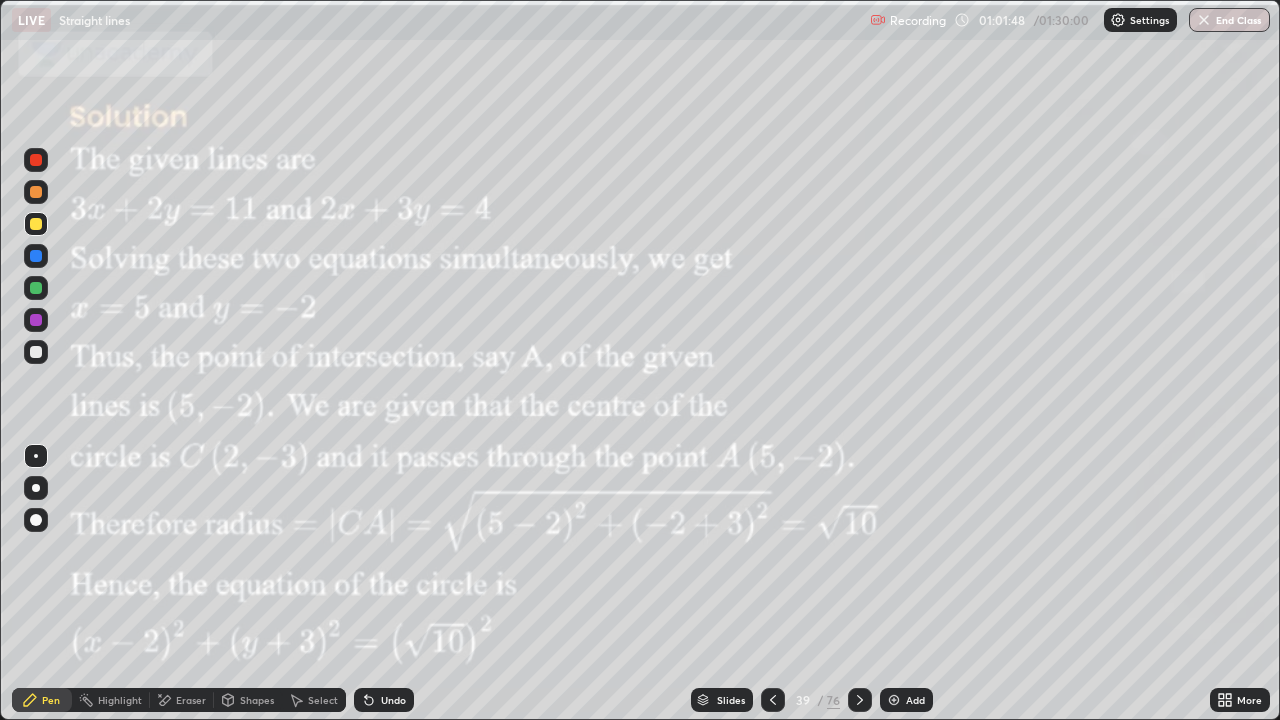 click 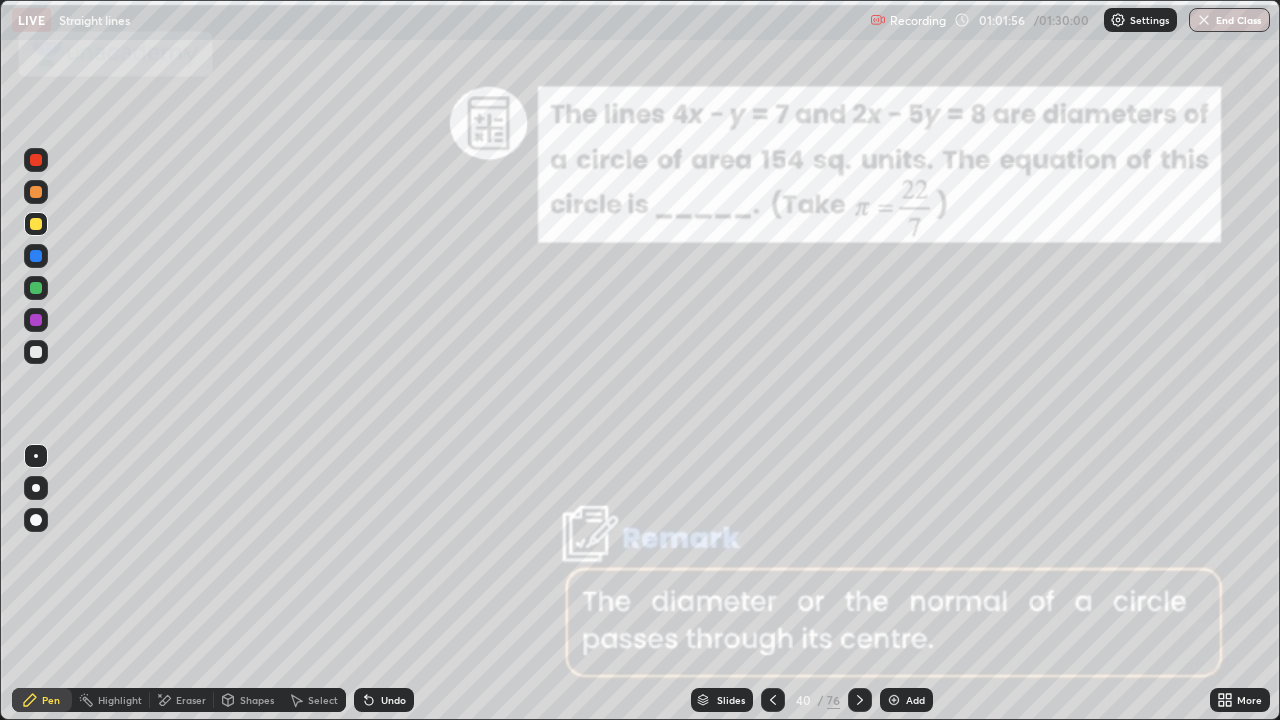 click on "Shapes" at bounding box center (257, 700) 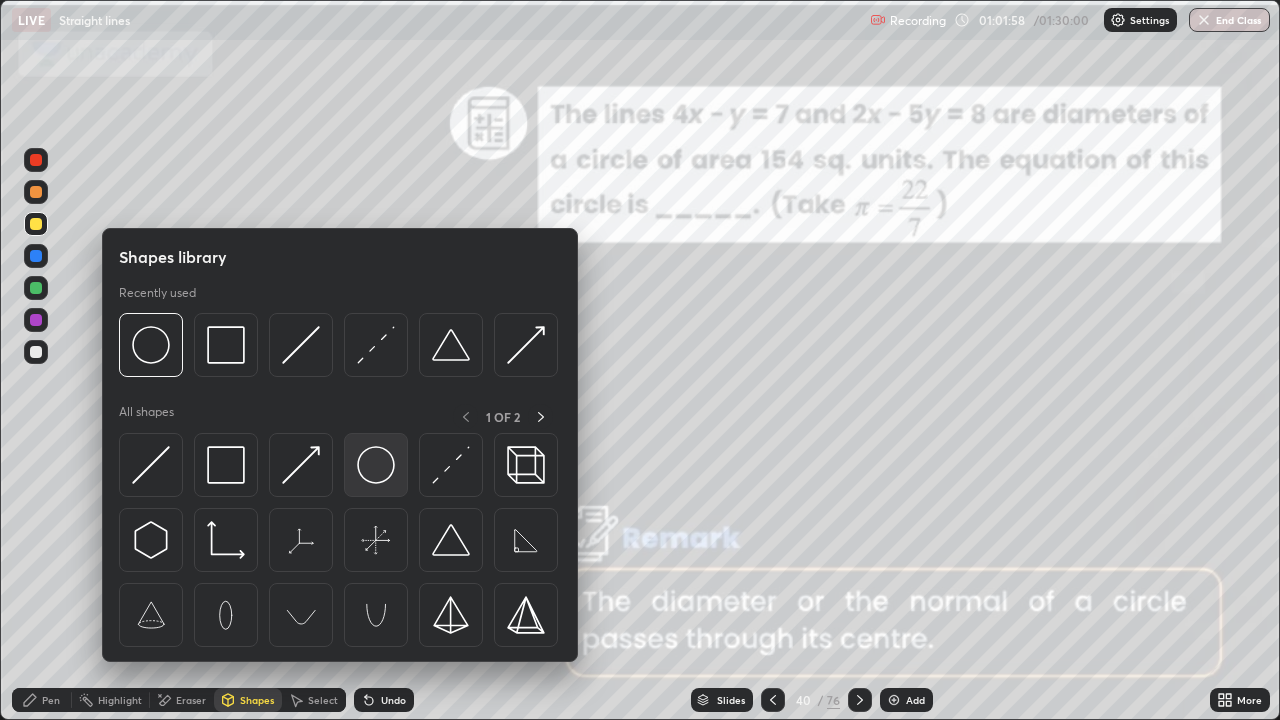 click at bounding box center [376, 465] 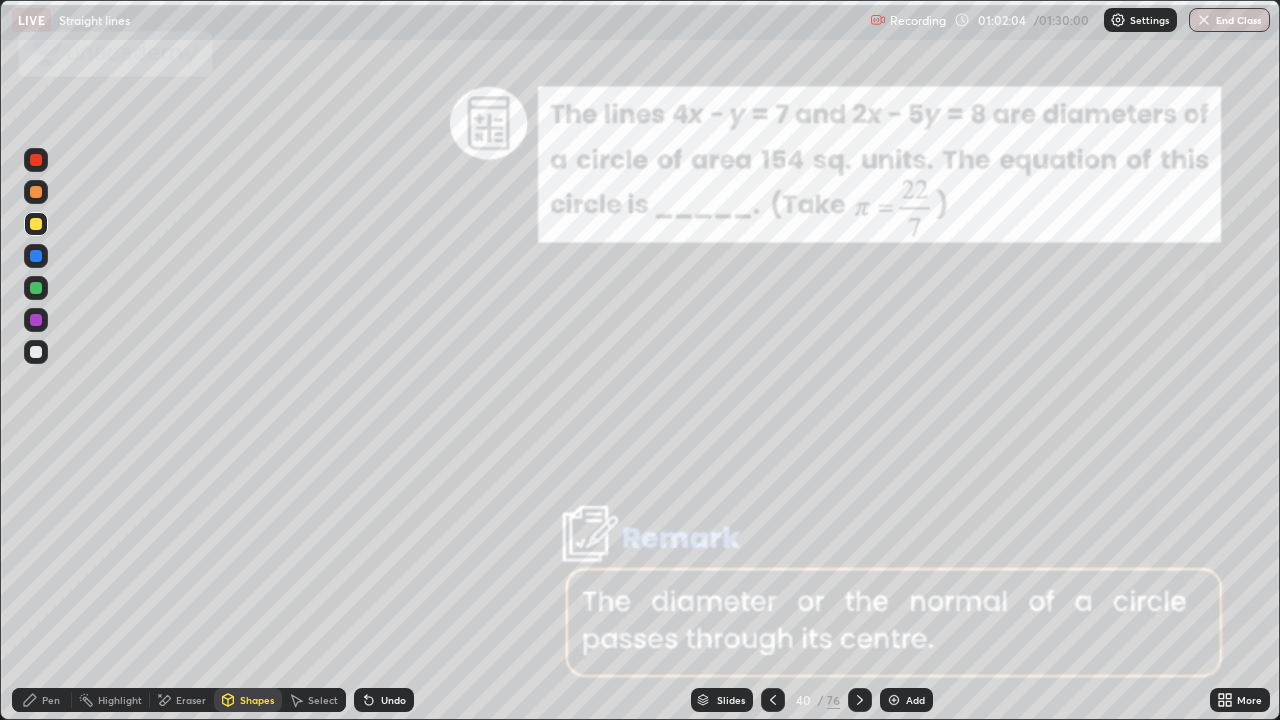click on "Eraser" at bounding box center (191, 700) 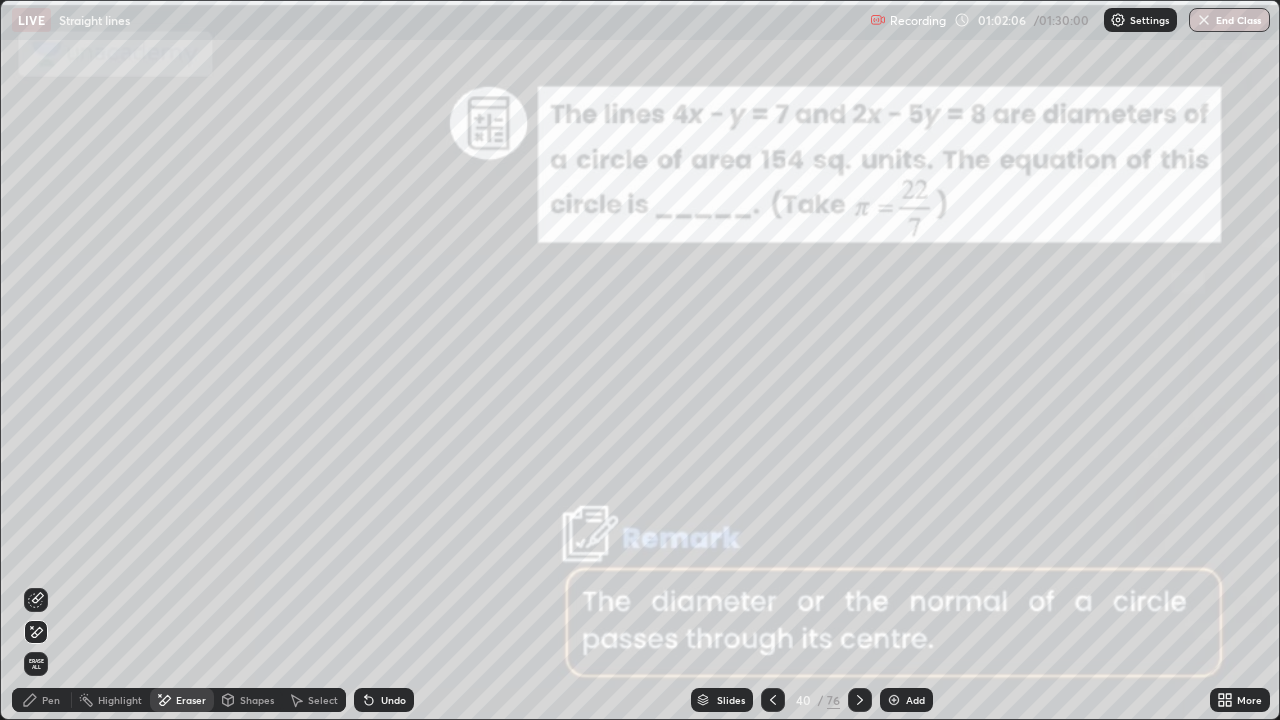 click on "Shapes" at bounding box center [248, 700] 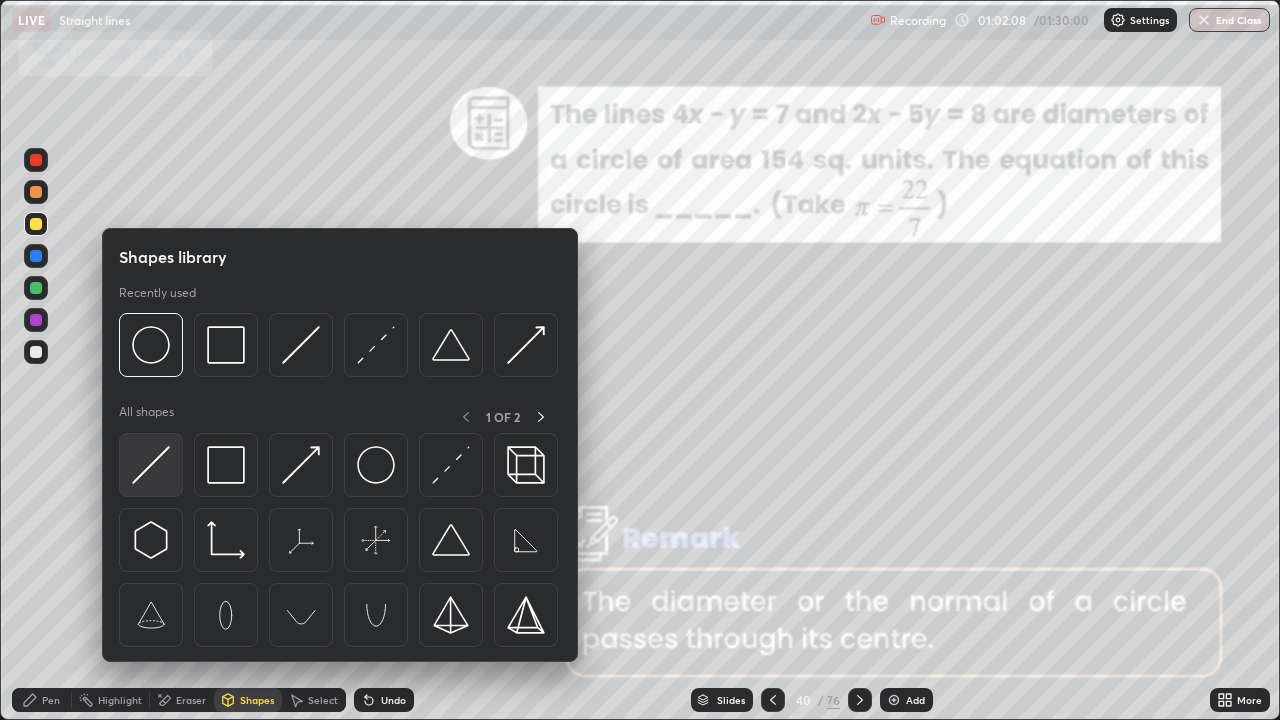 click at bounding box center (151, 465) 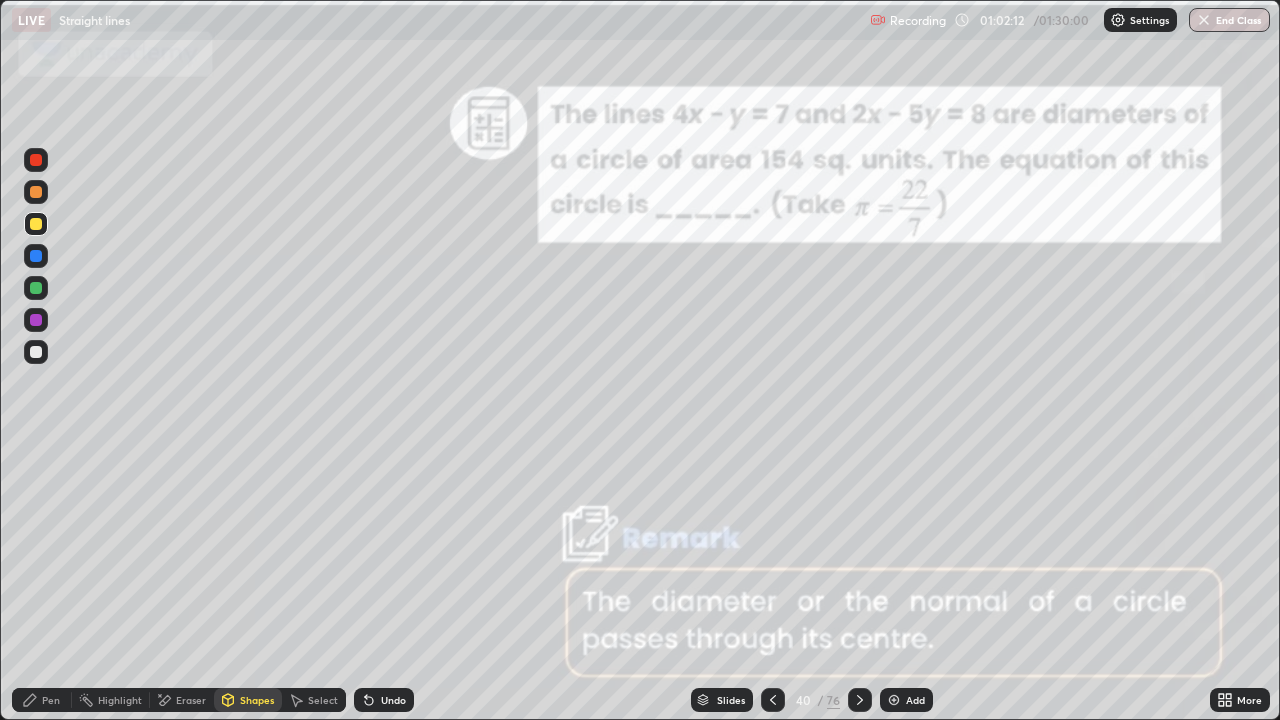 click on "Pen" at bounding box center [51, 700] 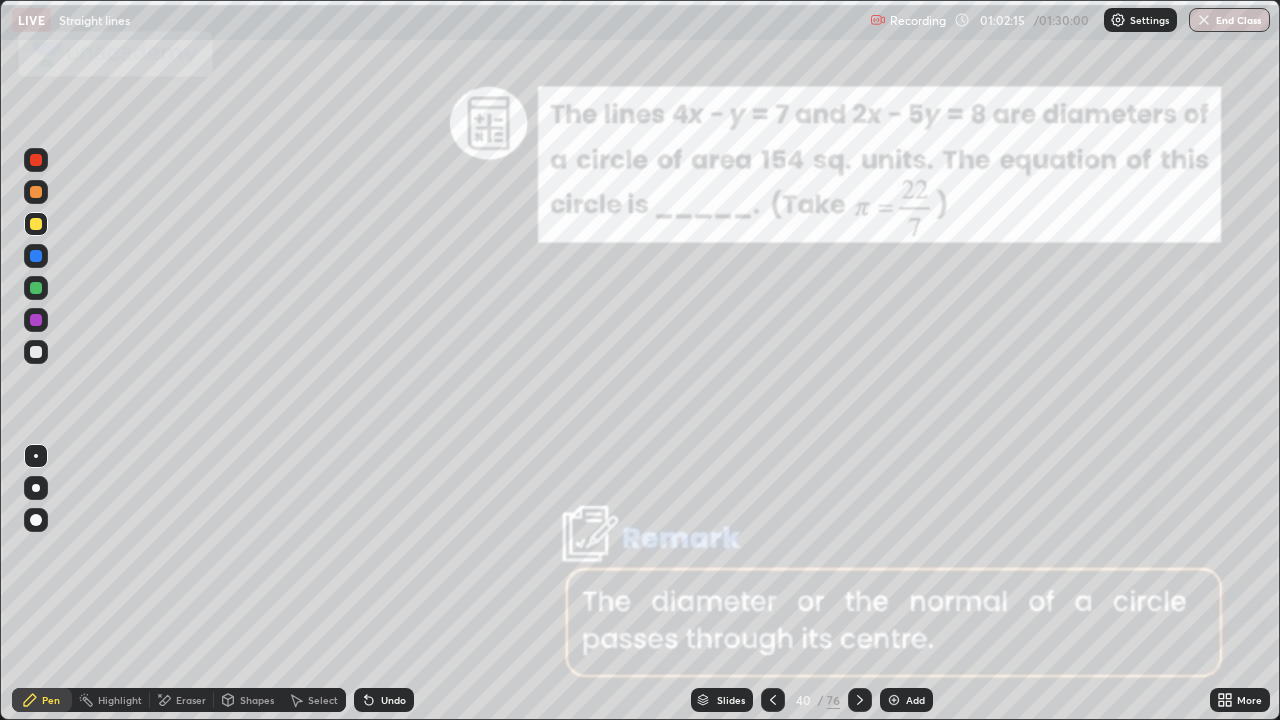 click at bounding box center (36, 352) 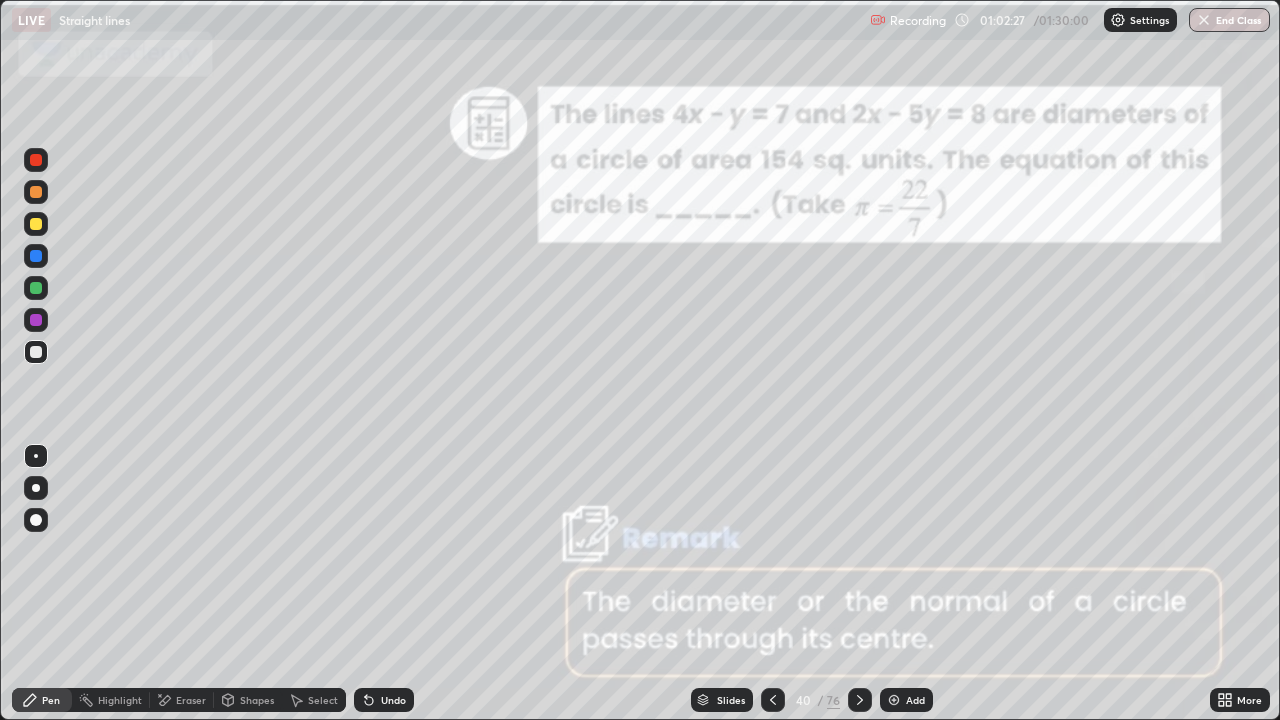 click at bounding box center (36, 160) 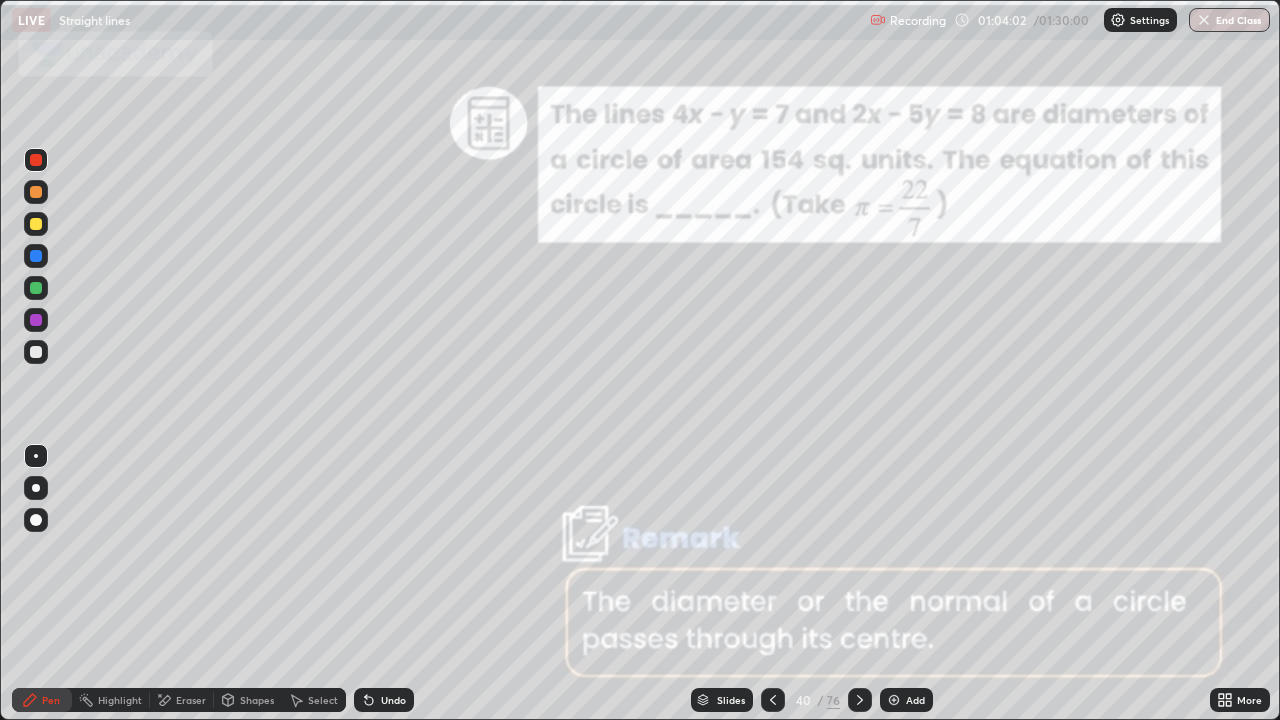 click 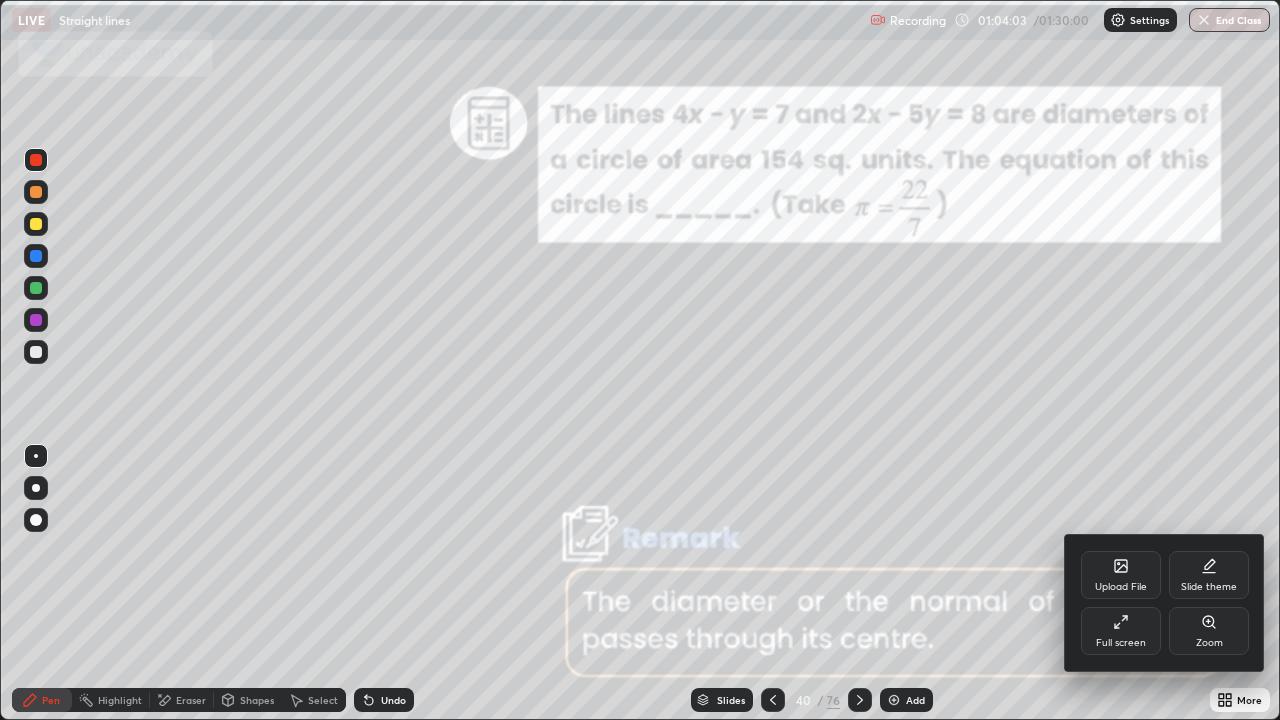 click at bounding box center [640, 360] 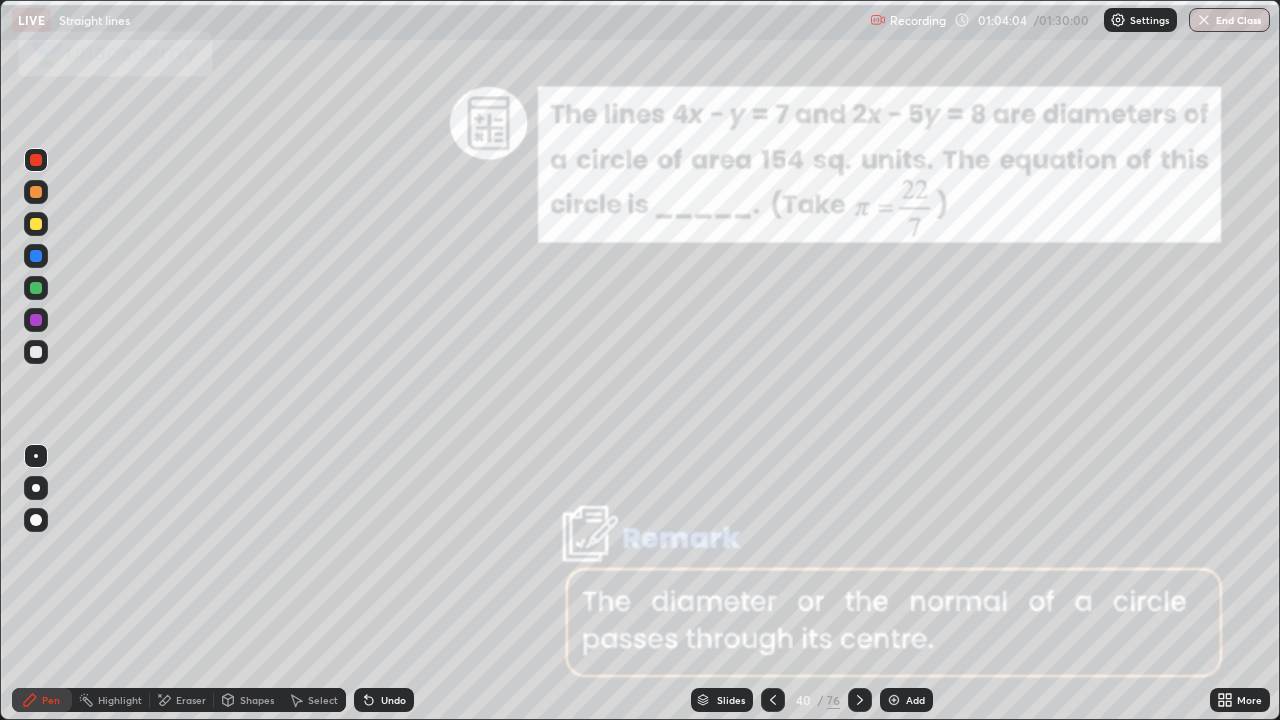 click on "Slides" at bounding box center (731, 700) 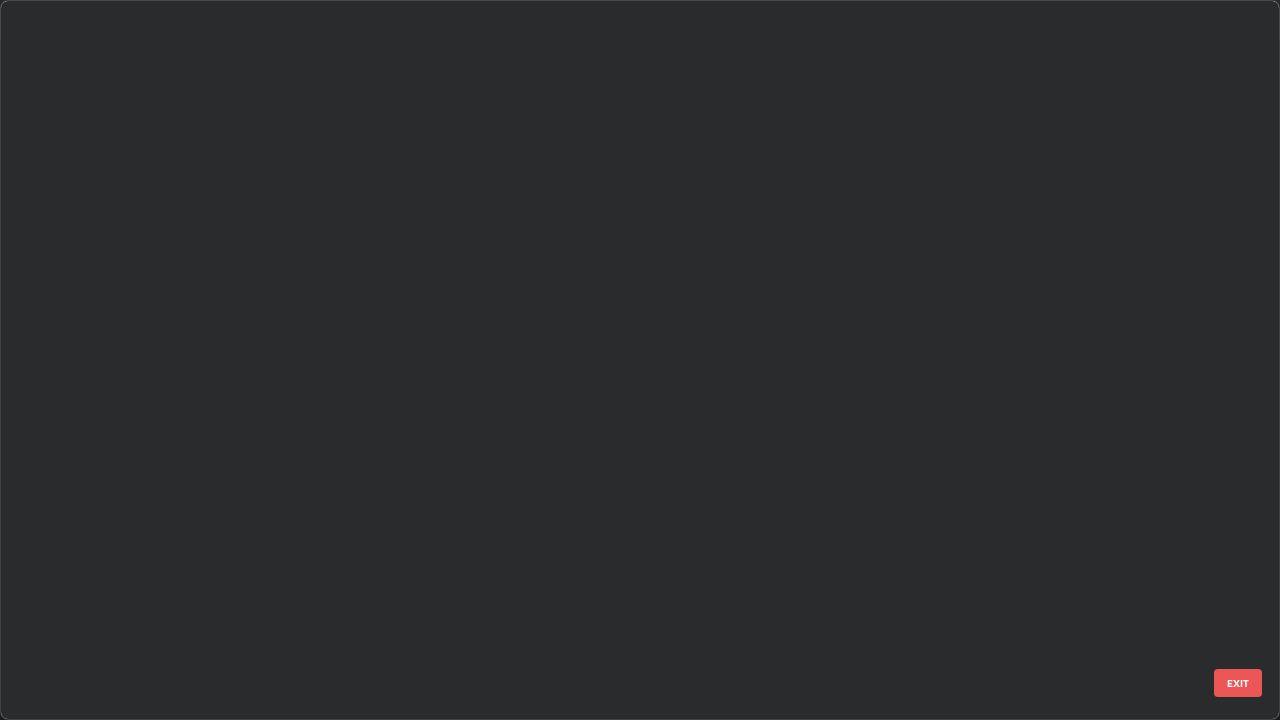 scroll, scrollTop: 2426, scrollLeft: 0, axis: vertical 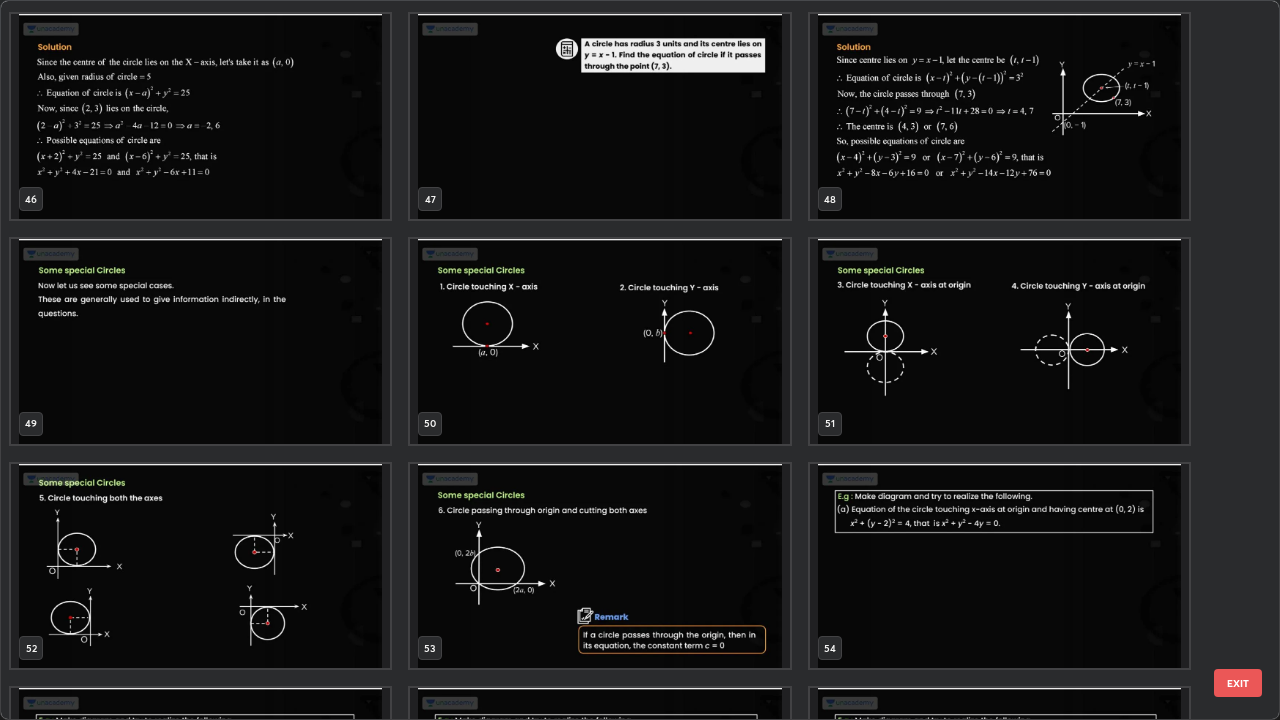 click at bounding box center [200, 341] 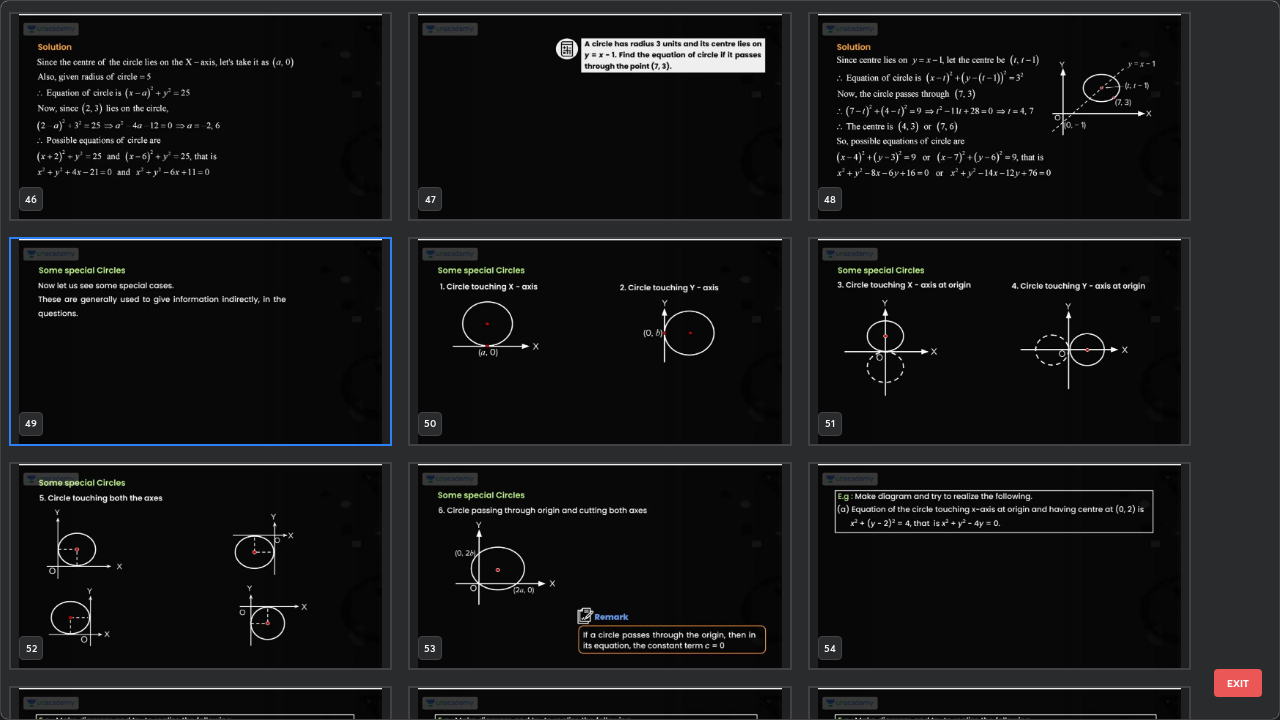 click at bounding box center (200, 341) 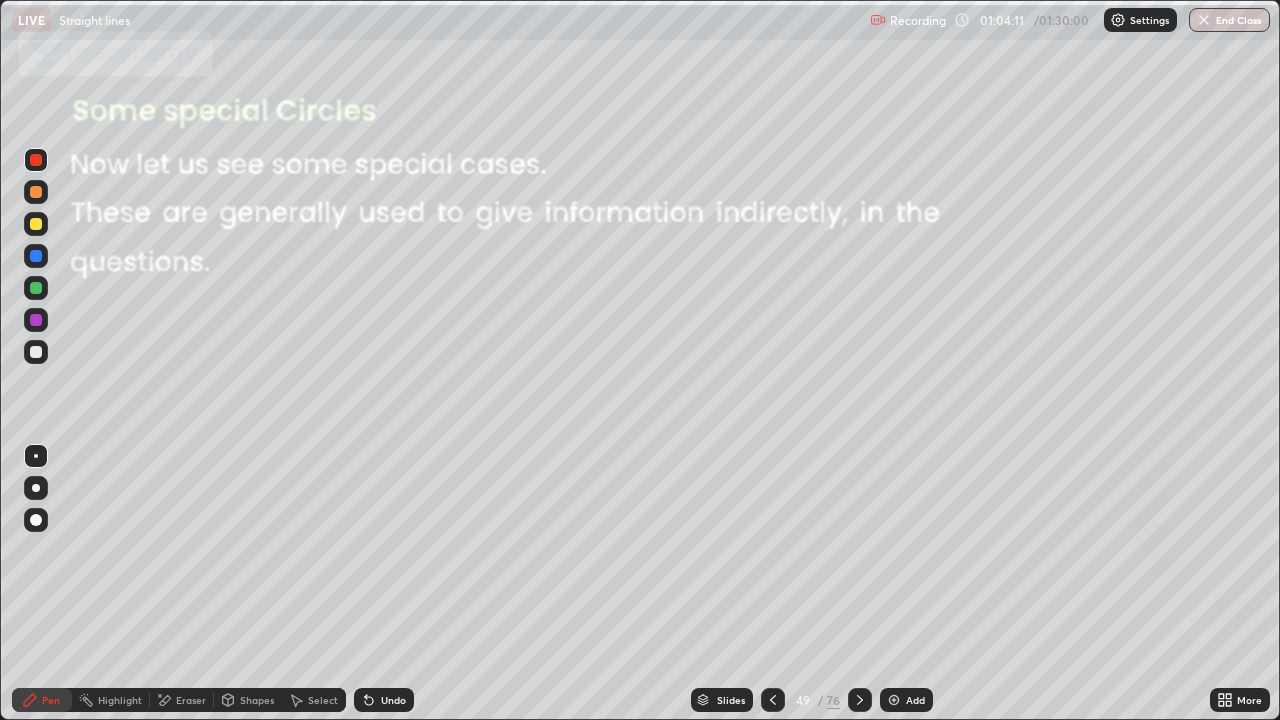click at bounding box center (200, 341) 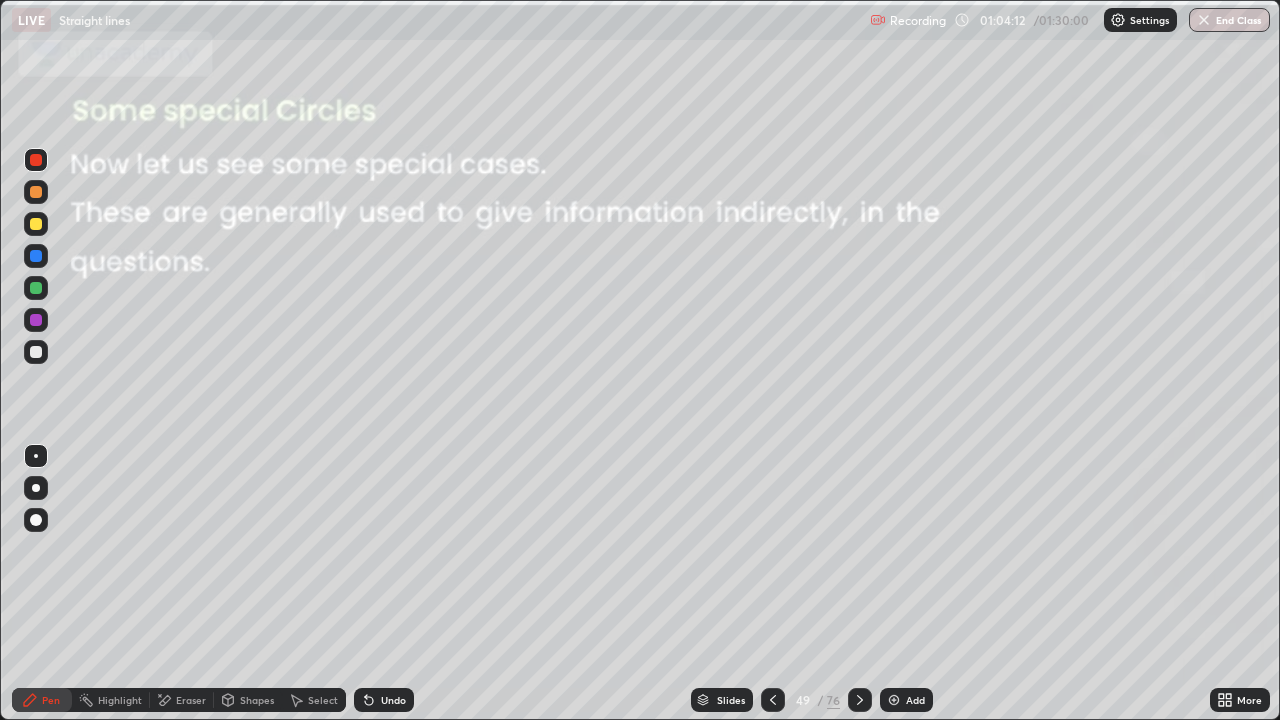 click at bounding box center (200, 341) 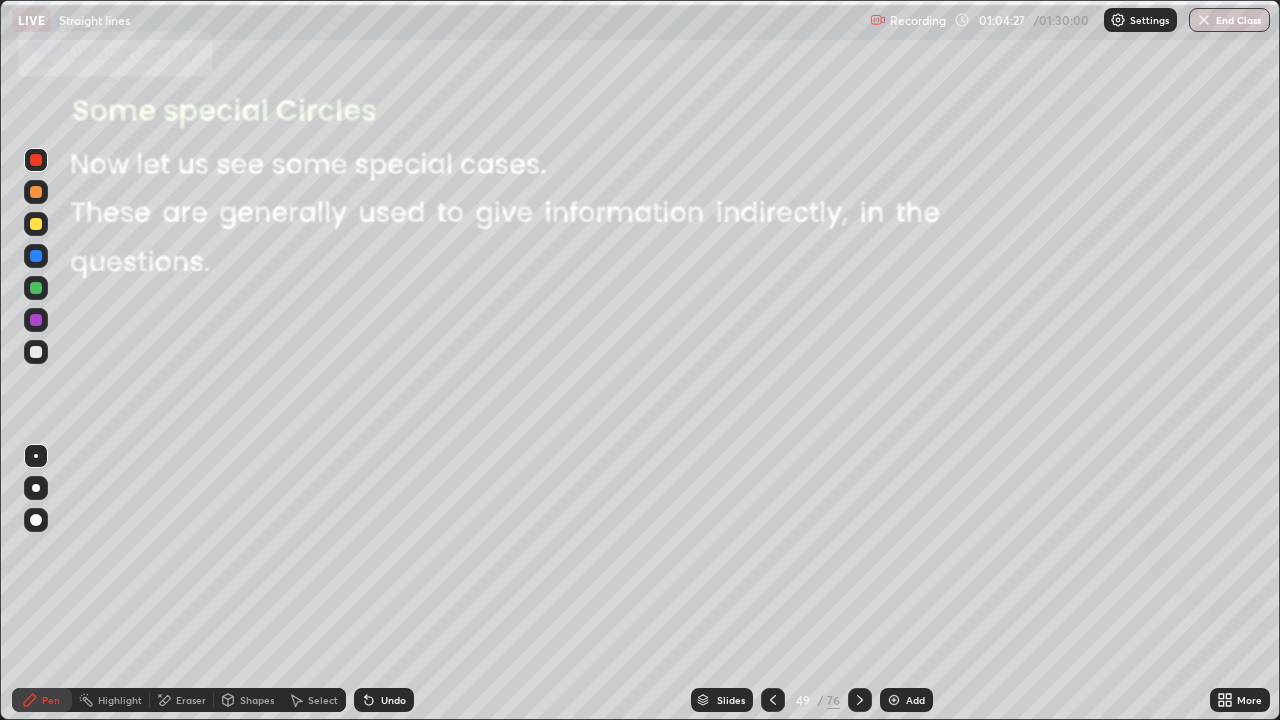 click 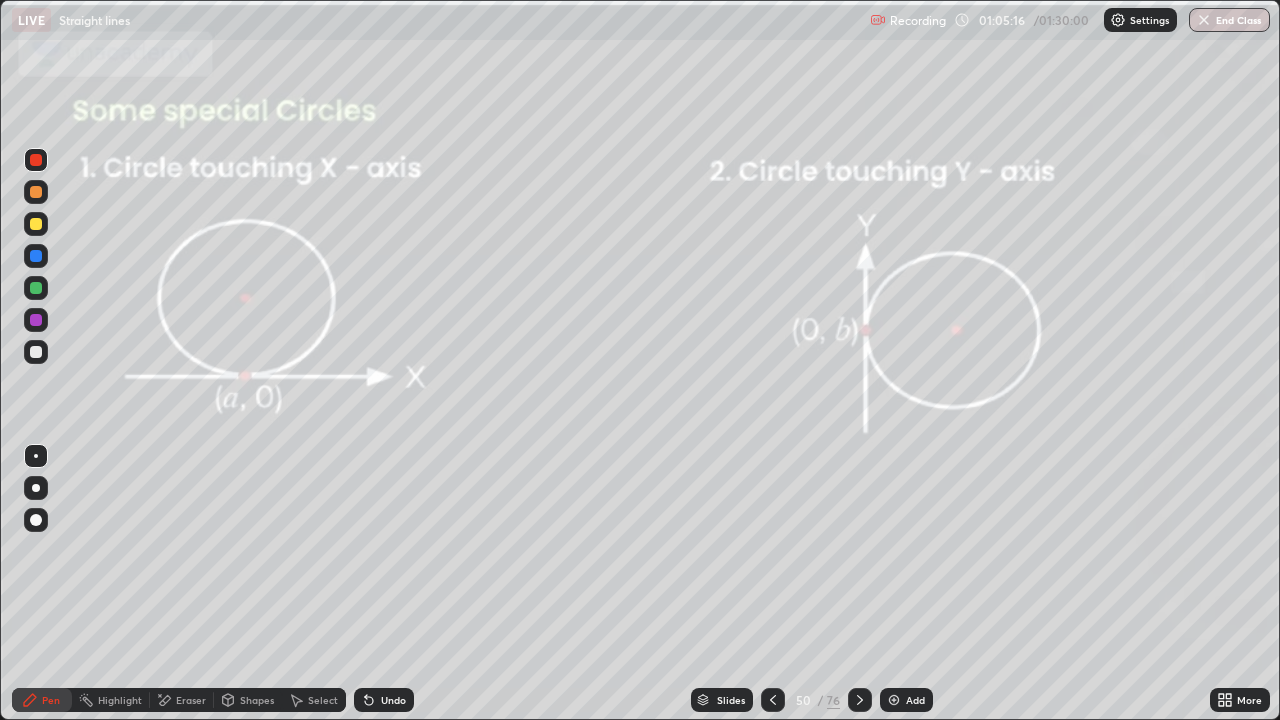 click at bounding box center [36, 256] 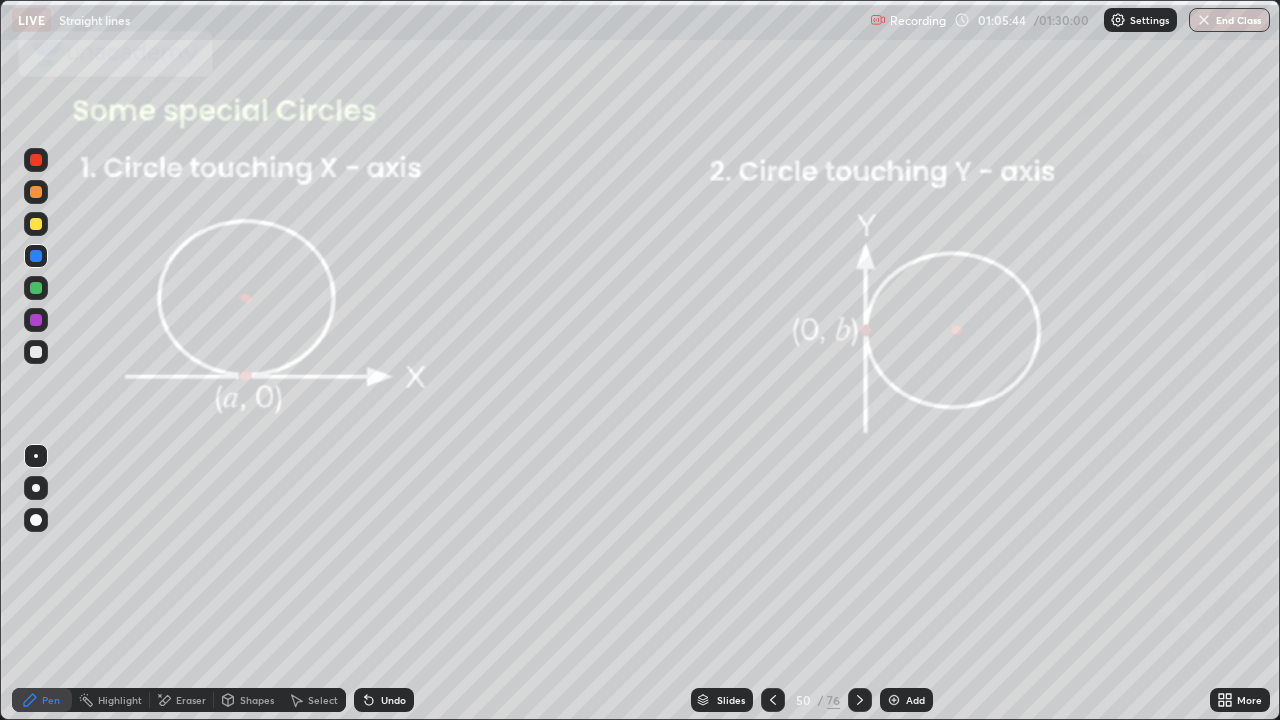click on "Eraser" at bounding box center (191, 700) 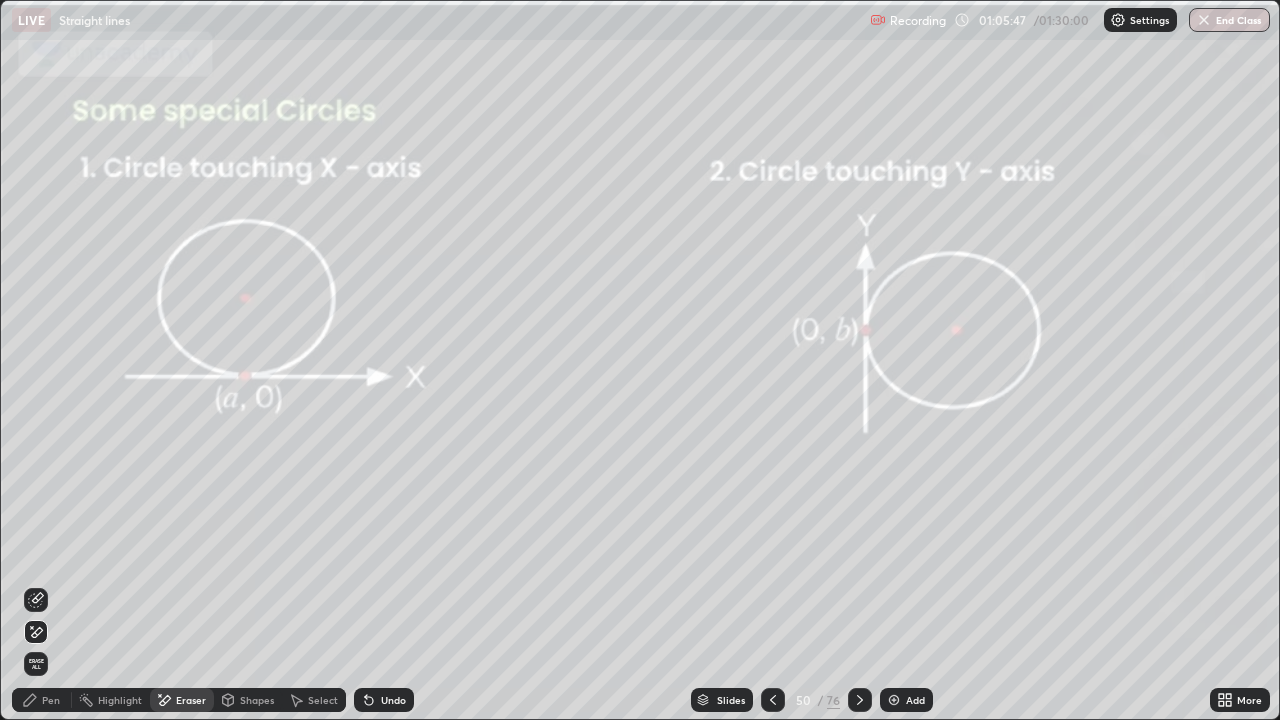 click on "Pen" at bounding box center (51, 700) 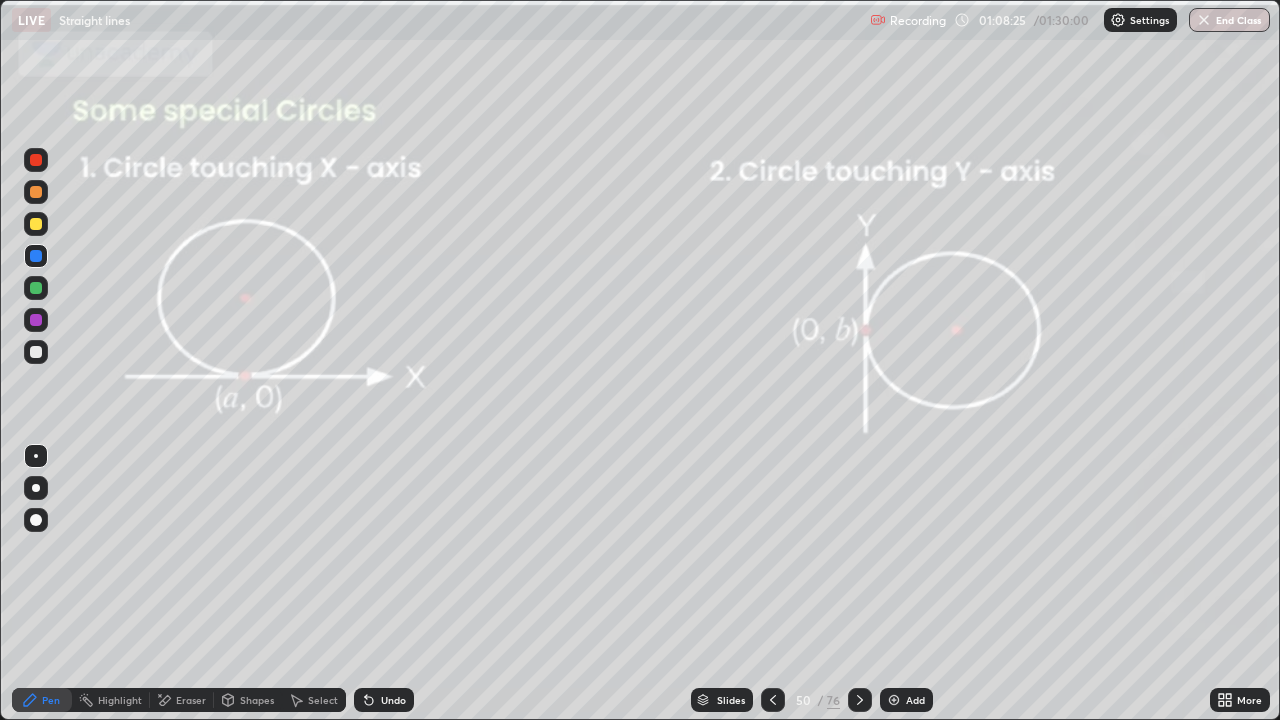 click 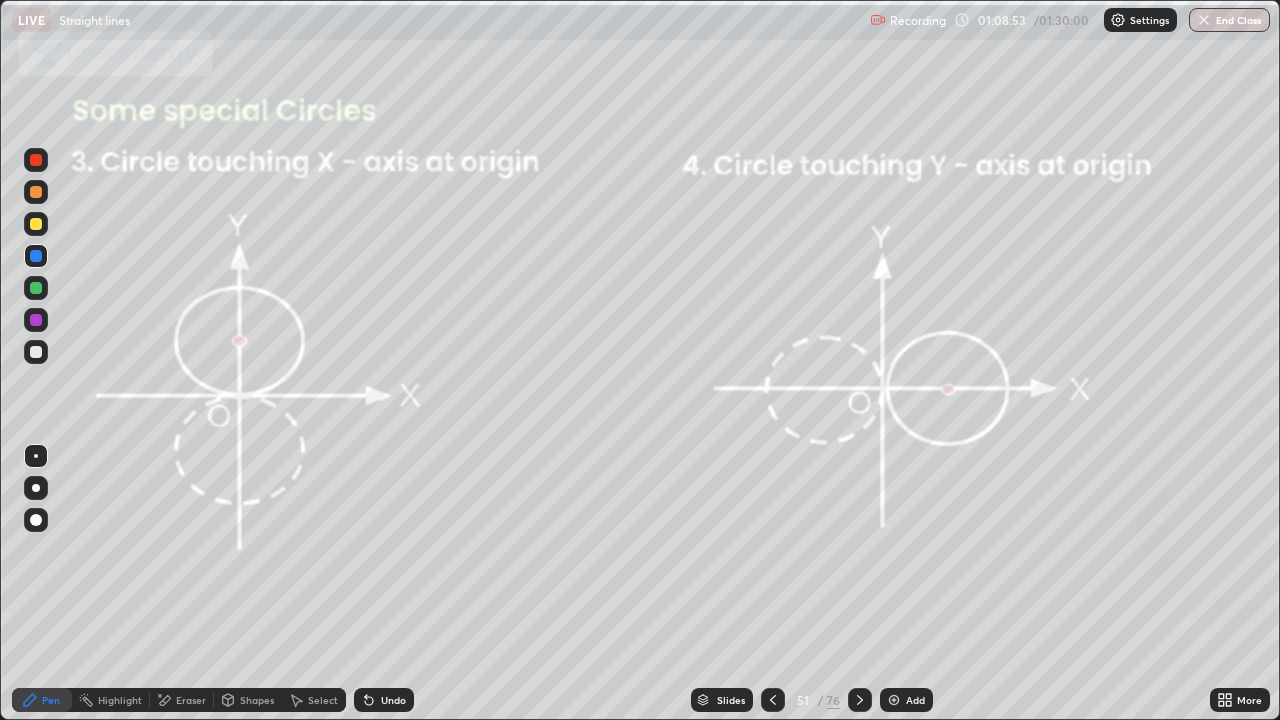 click at bounding box center (36, 256) 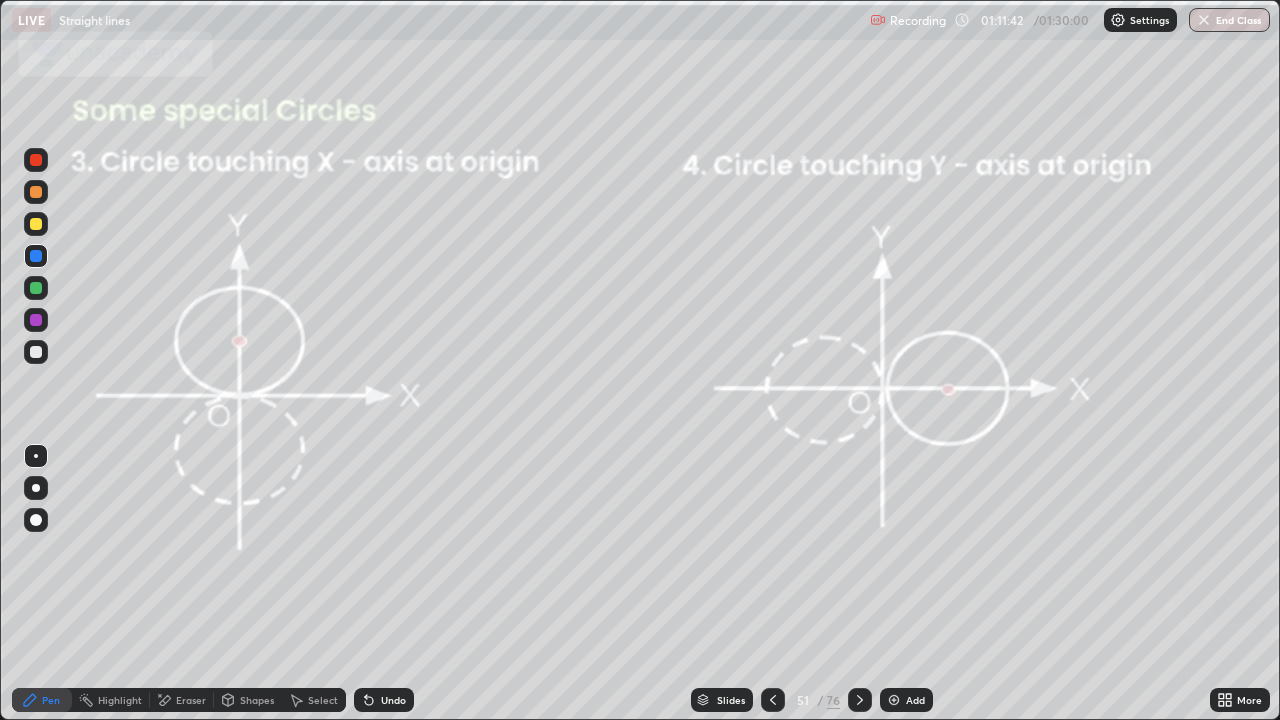 click 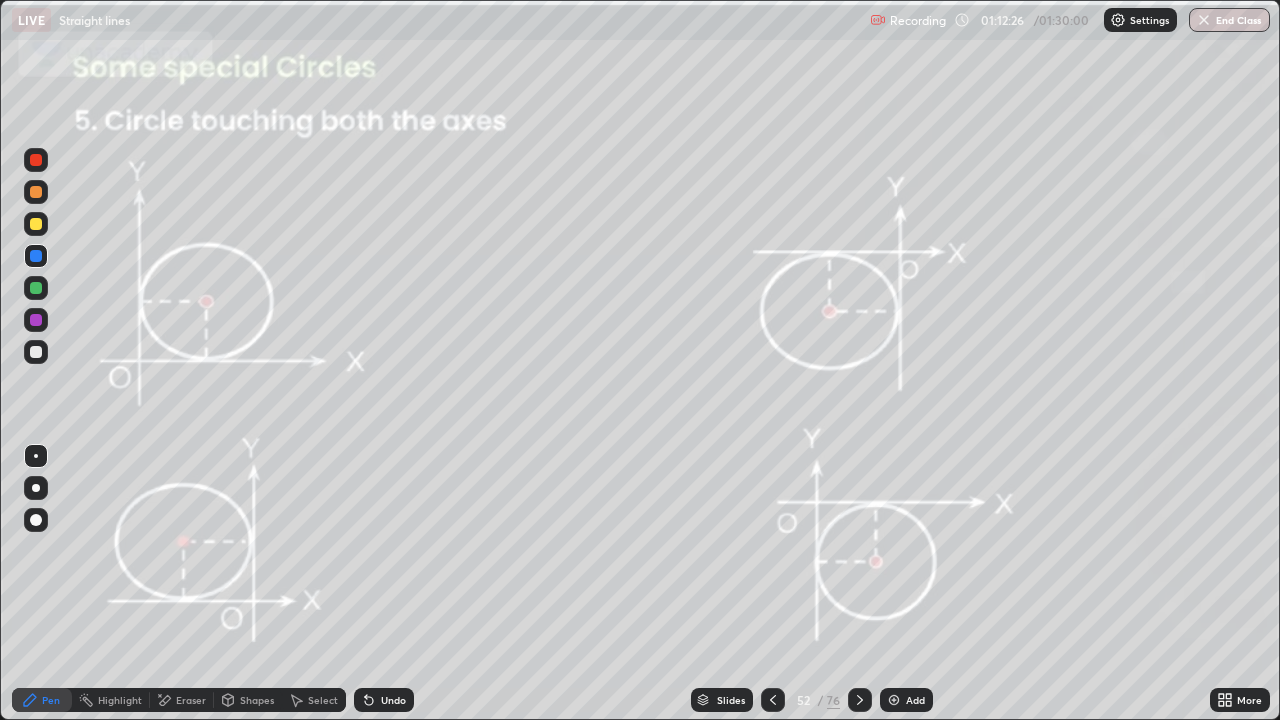 click on "Undo" at bounding box center (384, 700) 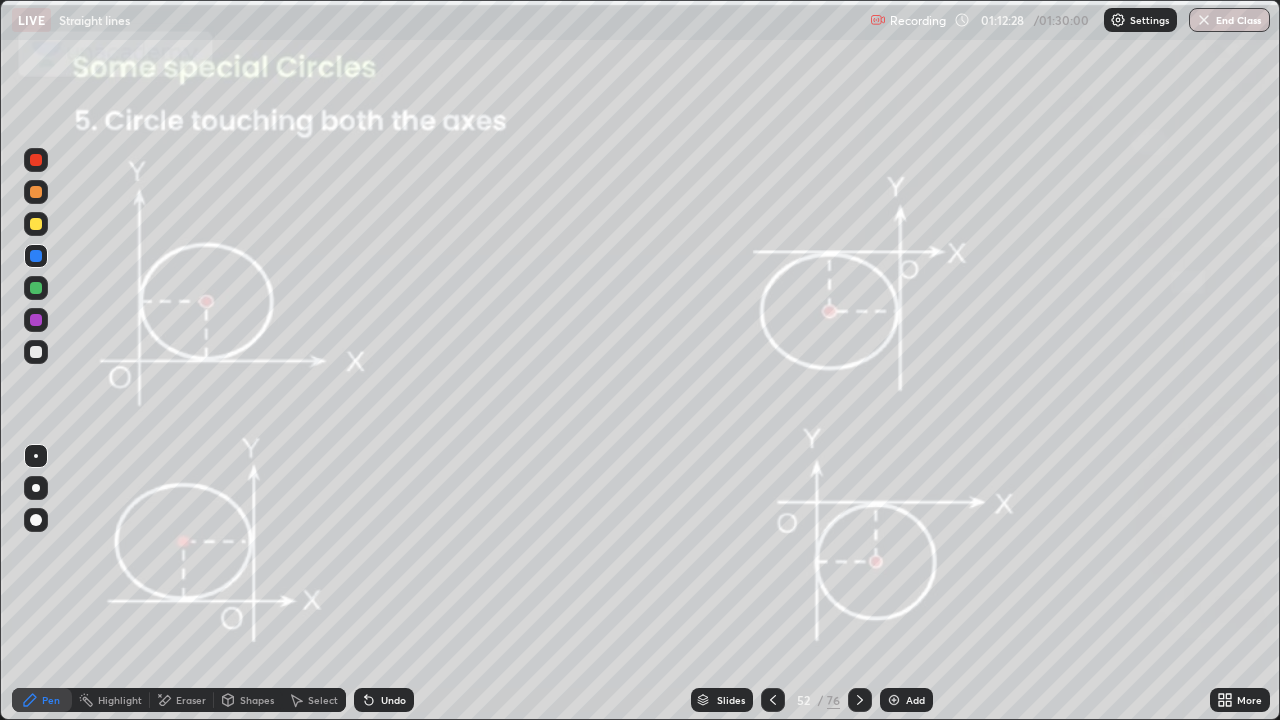 click on "Undo" at bounding box center (393, 700) 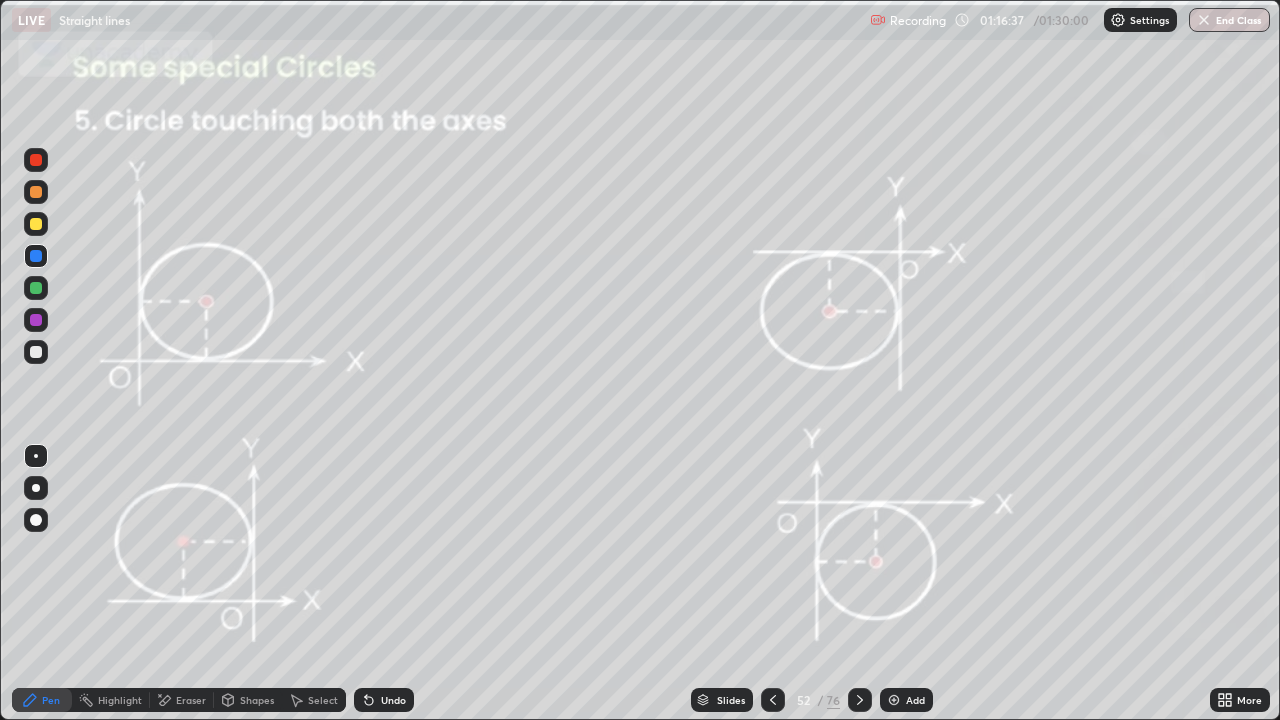 click 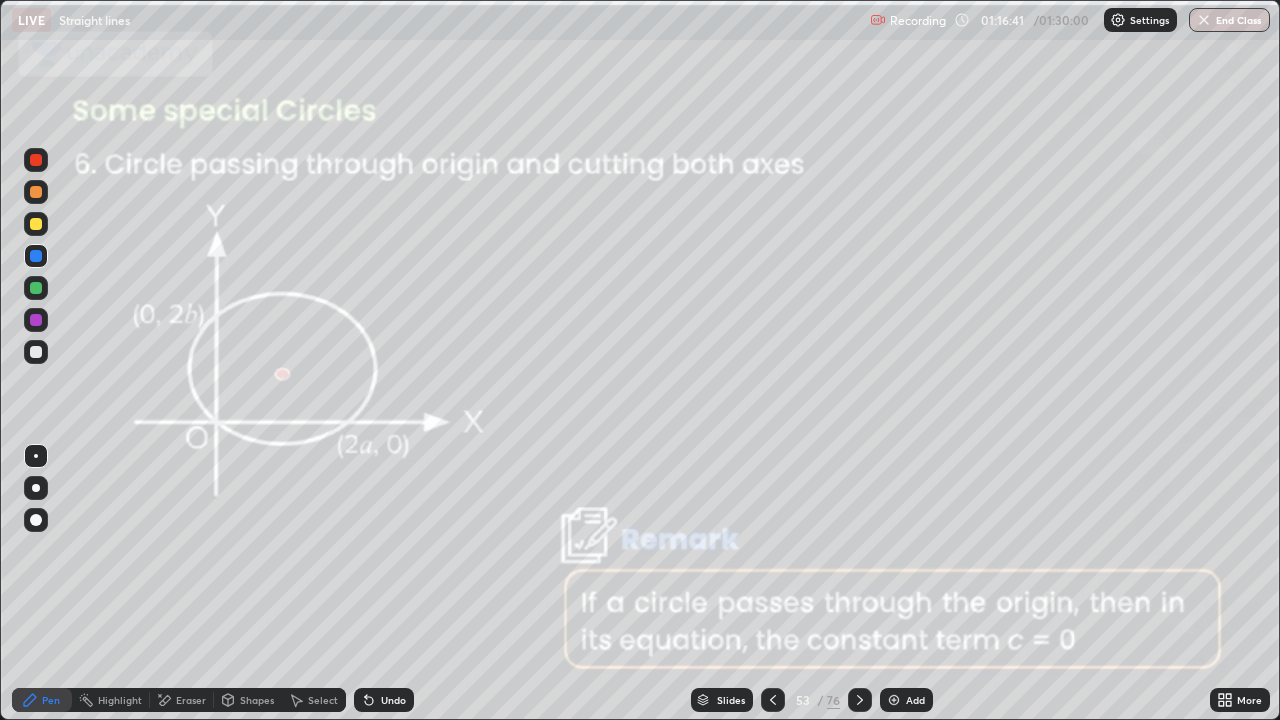click 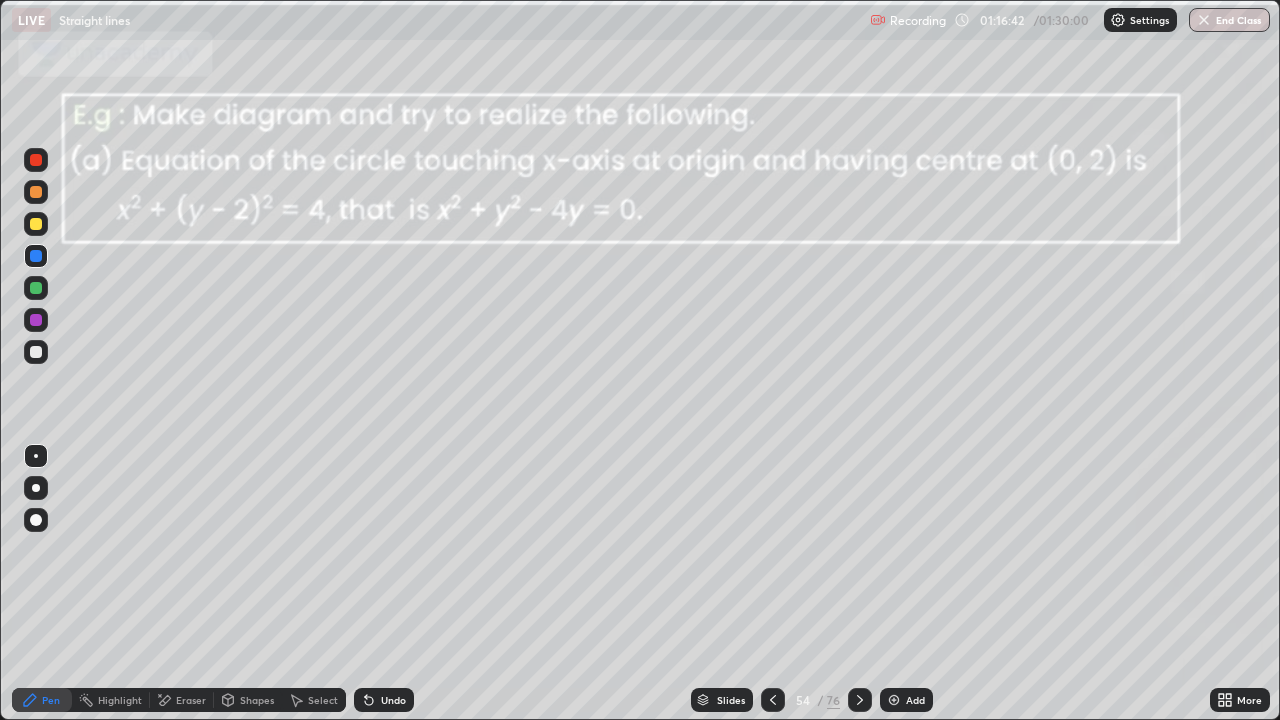 click 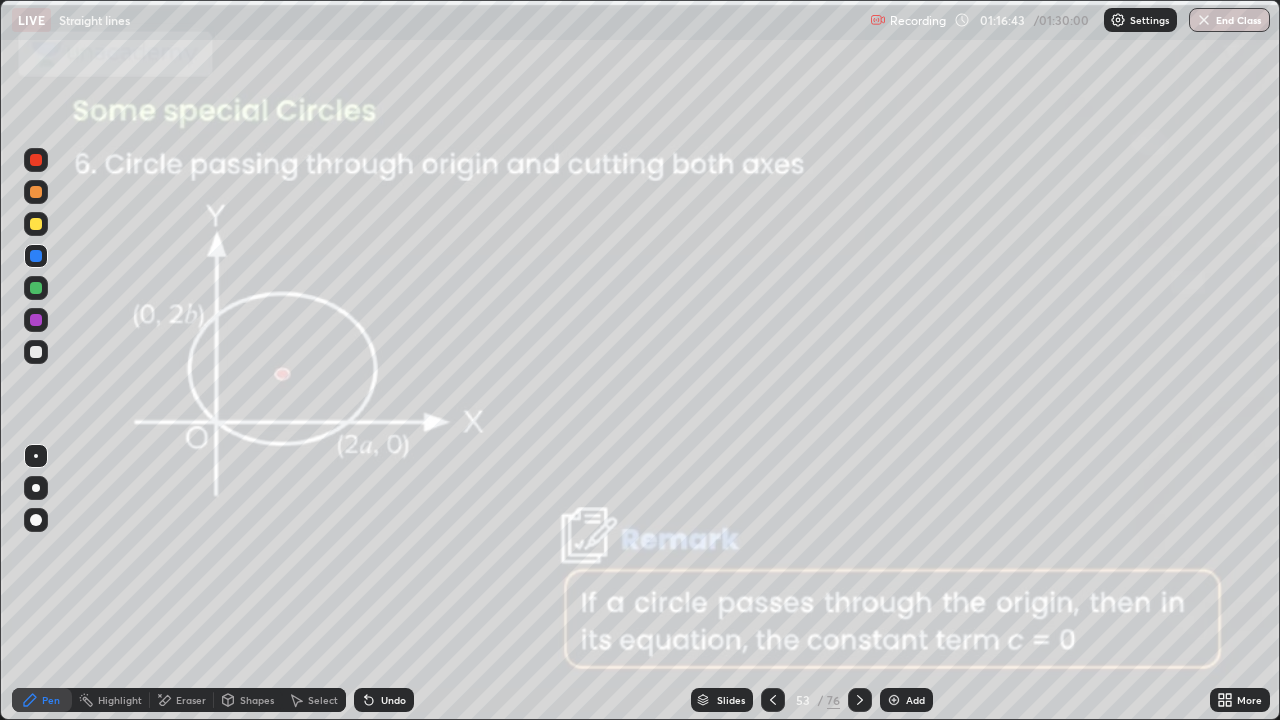 click 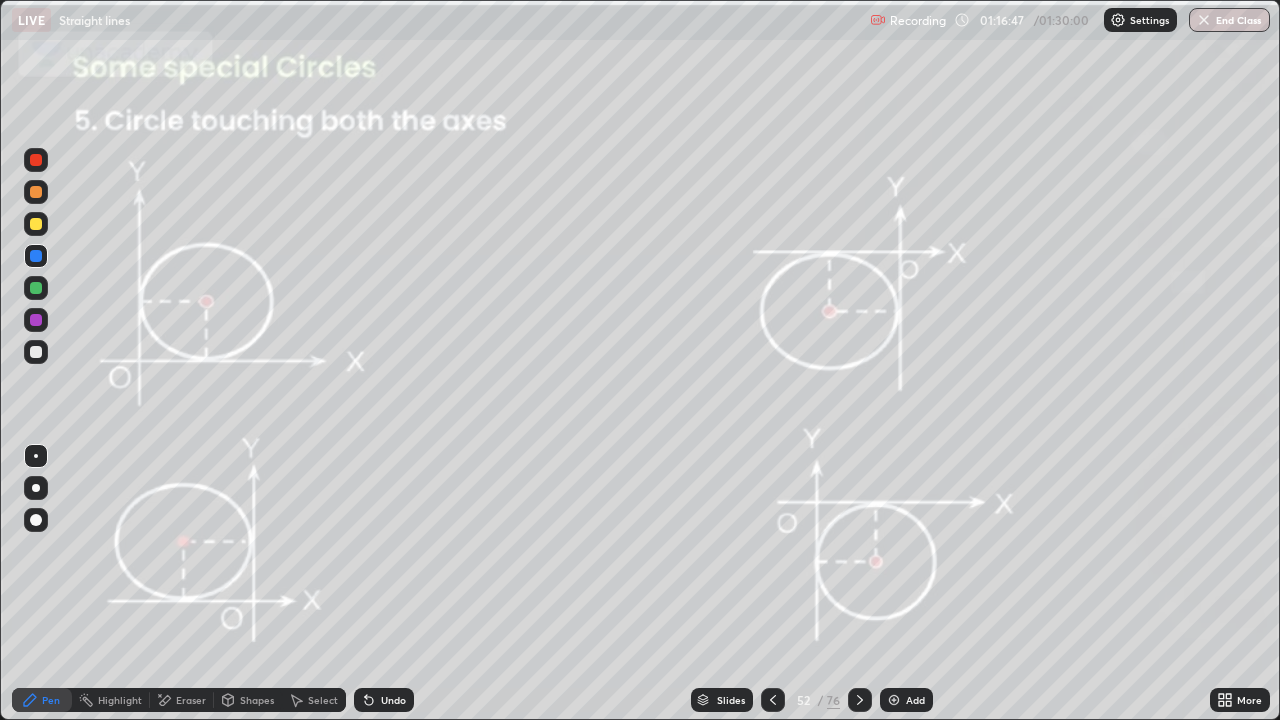 click at bounding box center (36, 288) 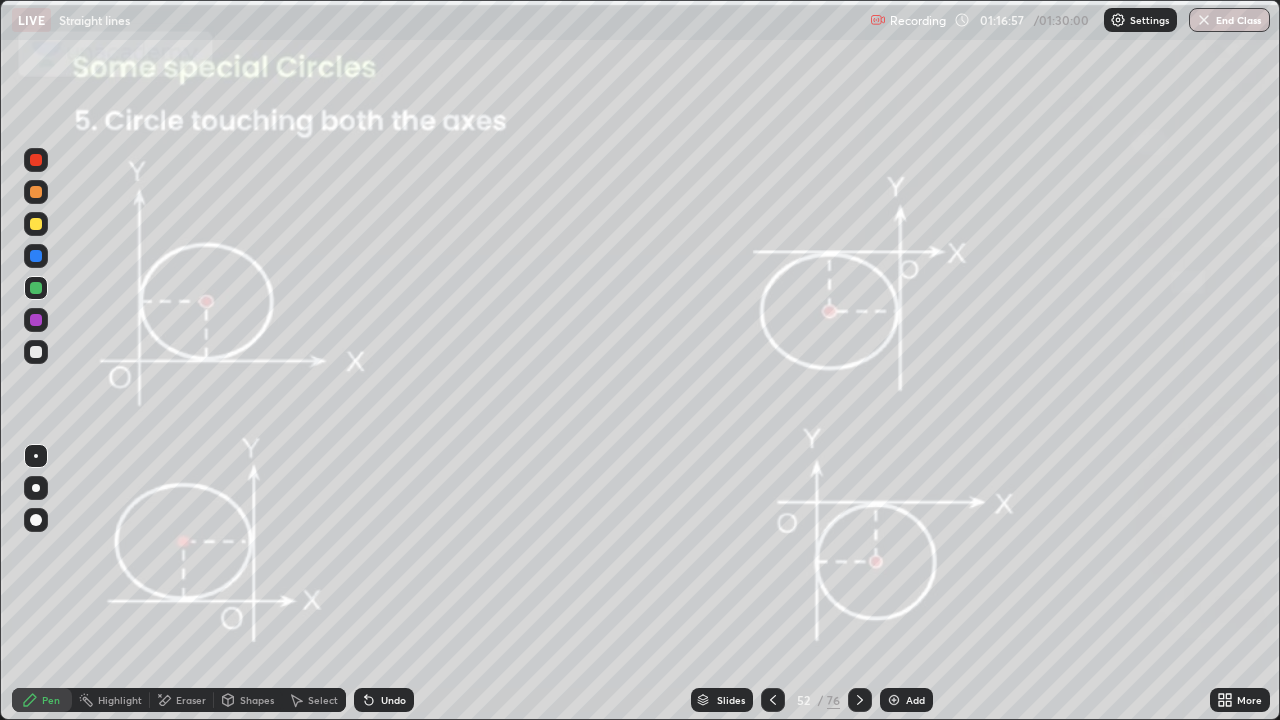 click on "Shapes" at bounding box center [257, 700] 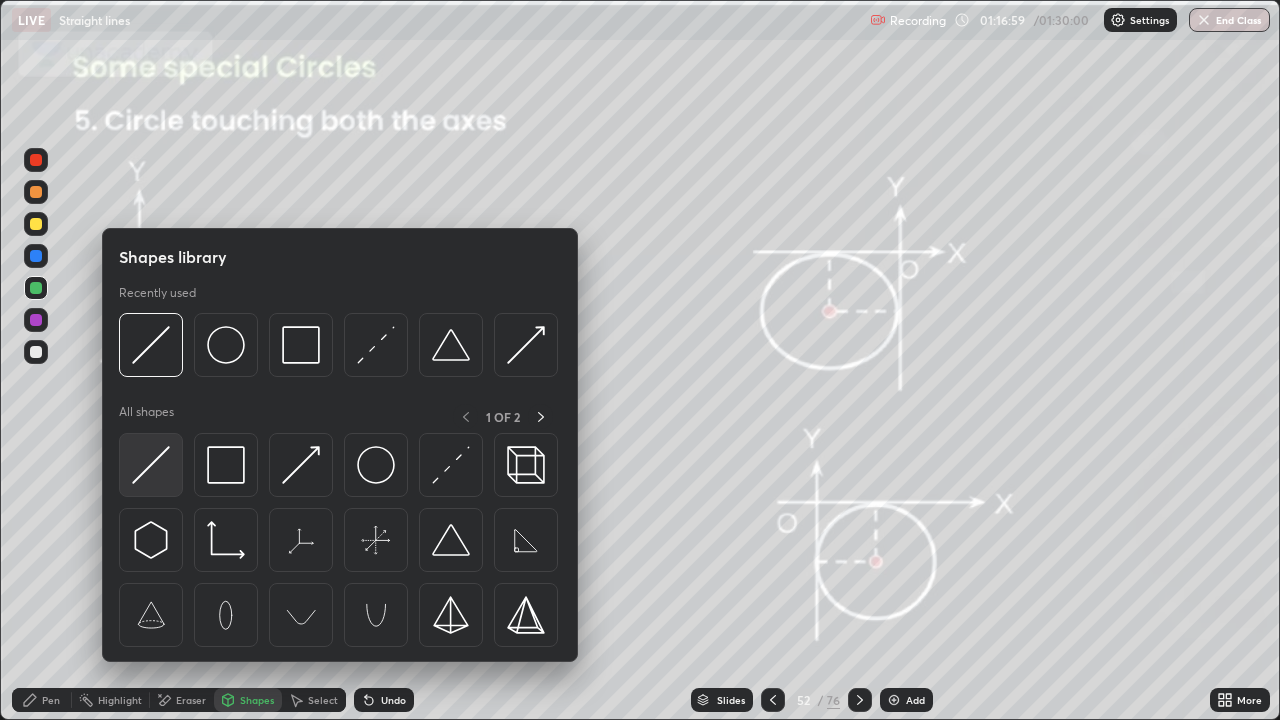 click at bounding box center (151, 465) 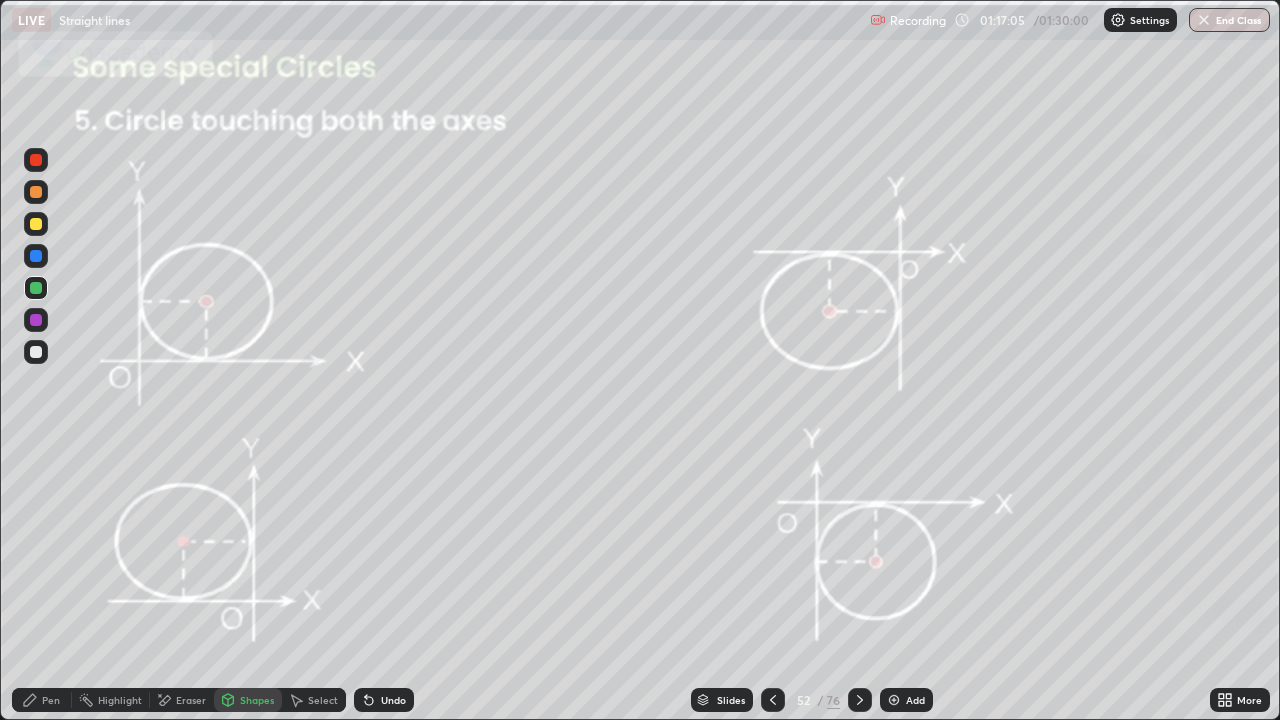 click on "Shapes" at bounding box center [248, 700] 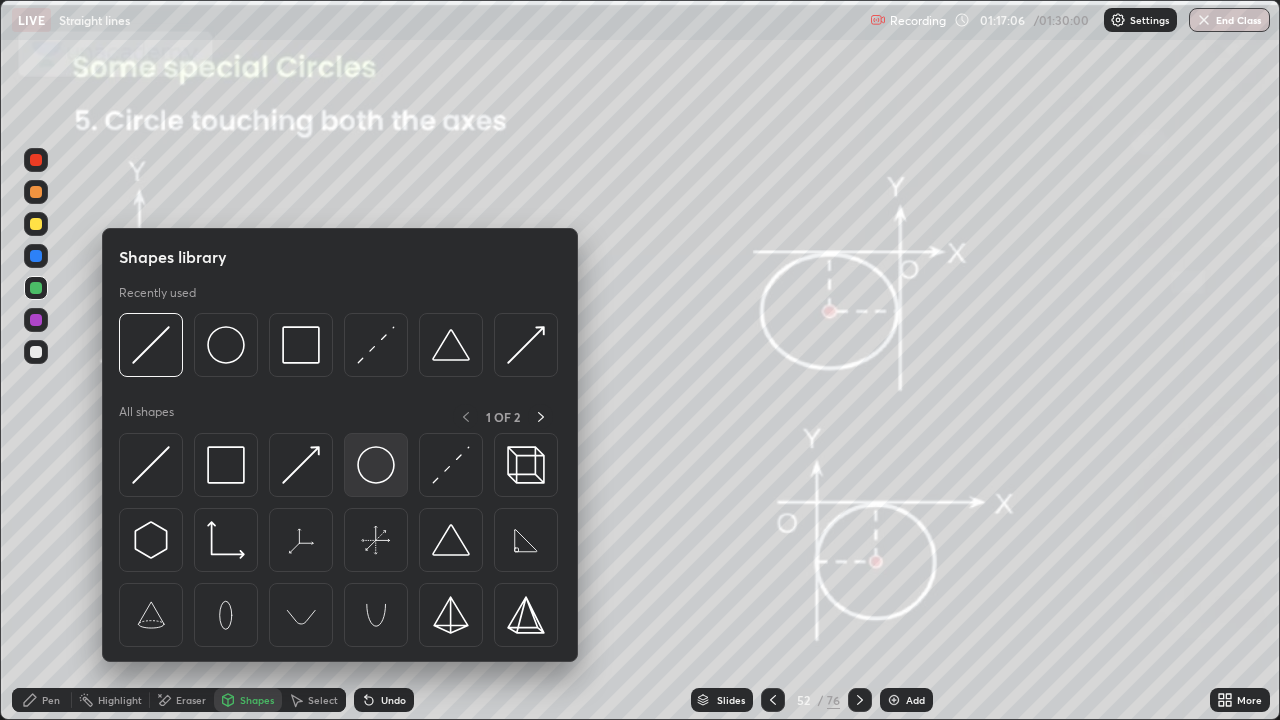 click at bounding box center [376, 465] 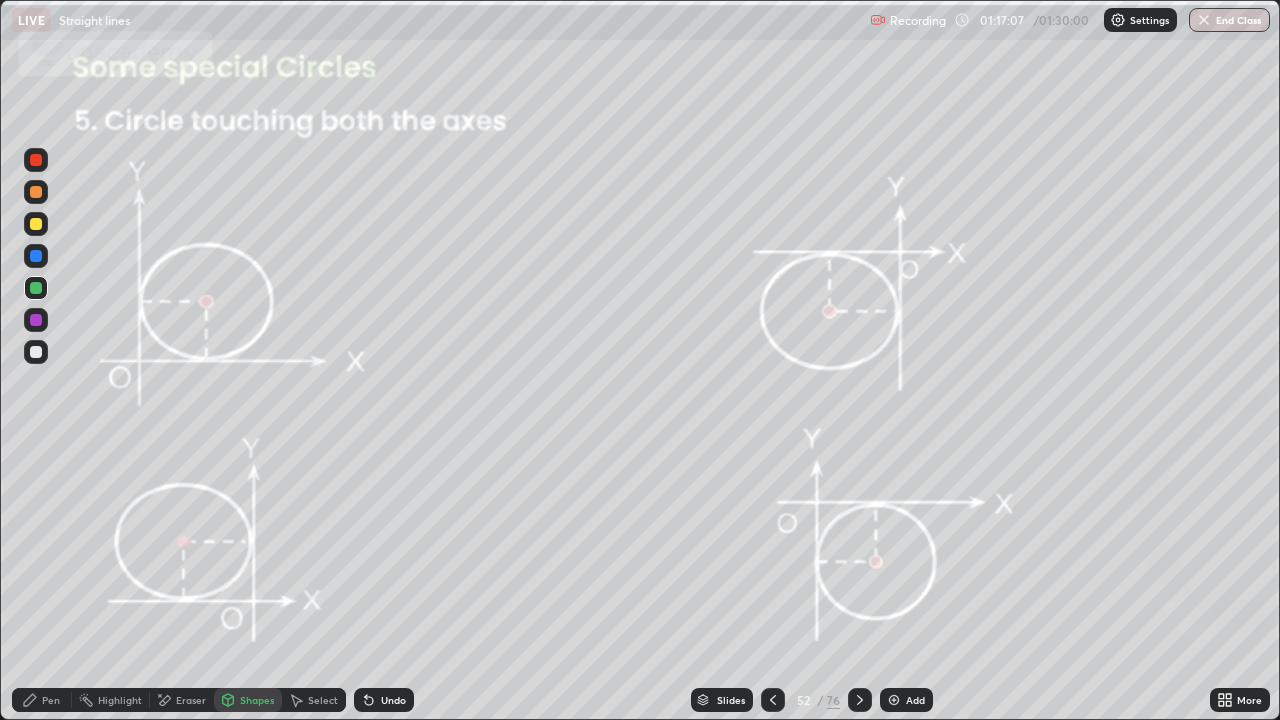 click at bounding box center [36, 320] 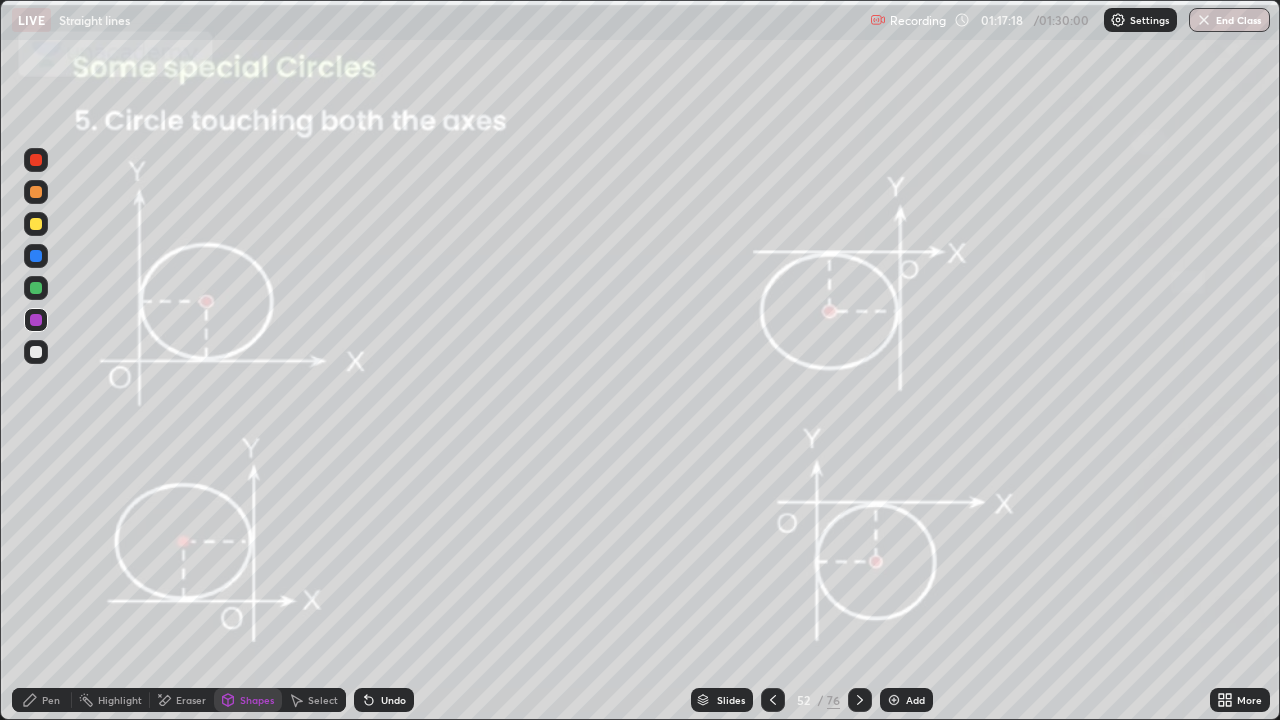click 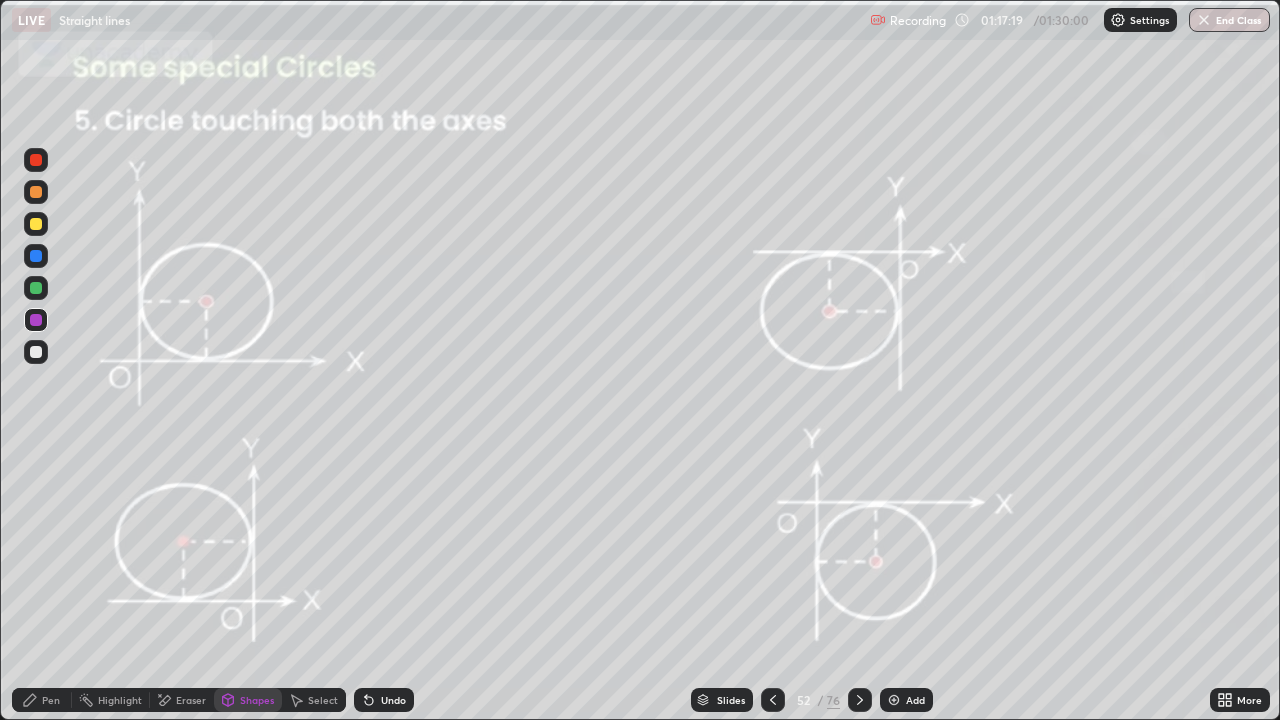click 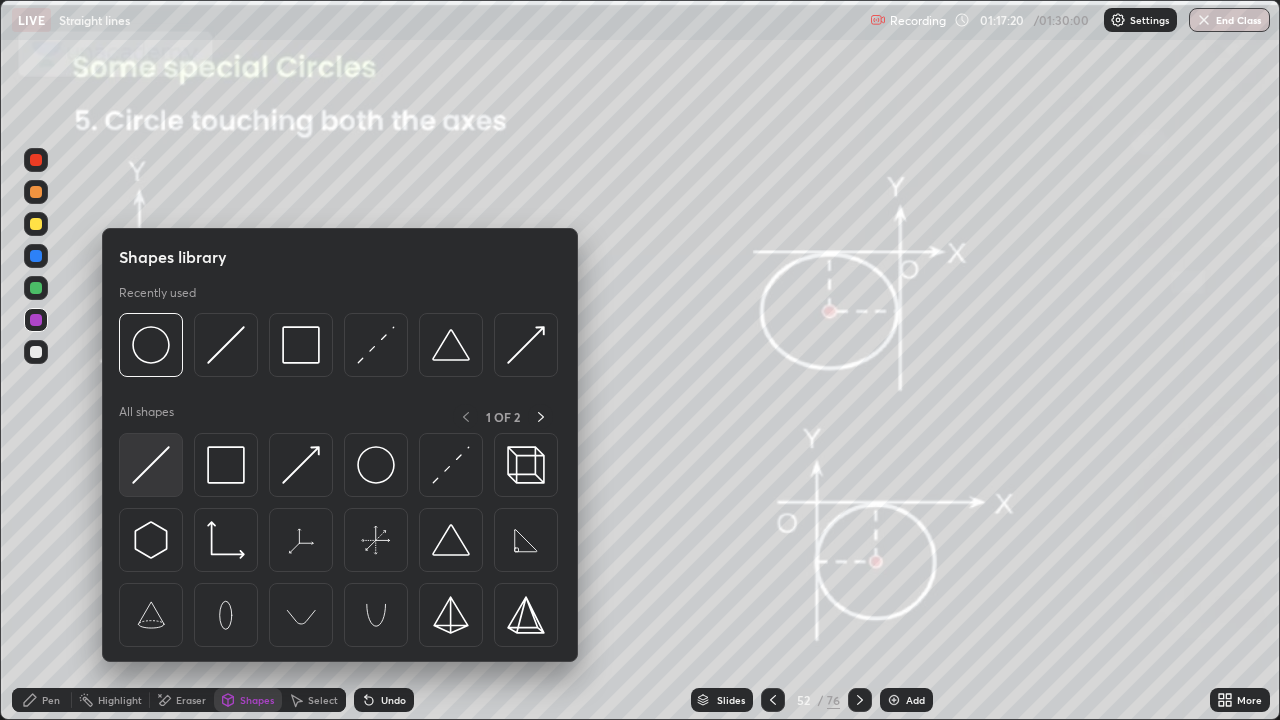 click at bounding box center [151, 465] 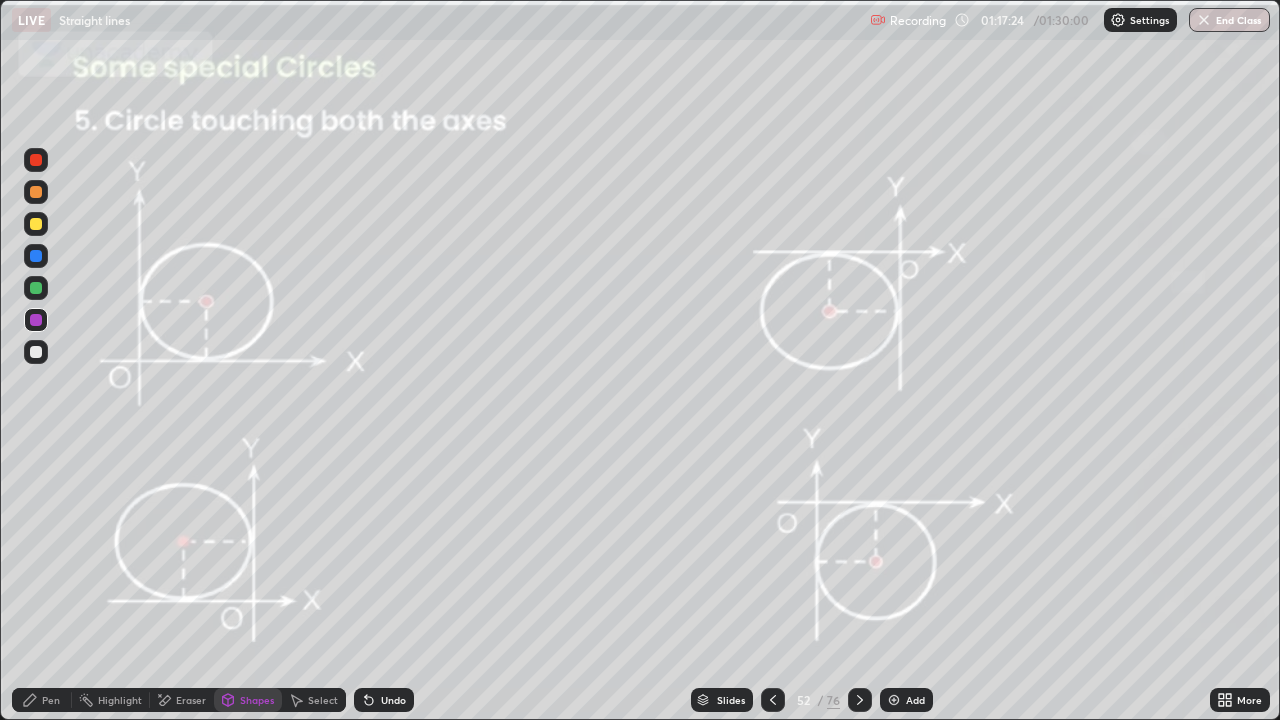 click at bounding box center (36, 256) 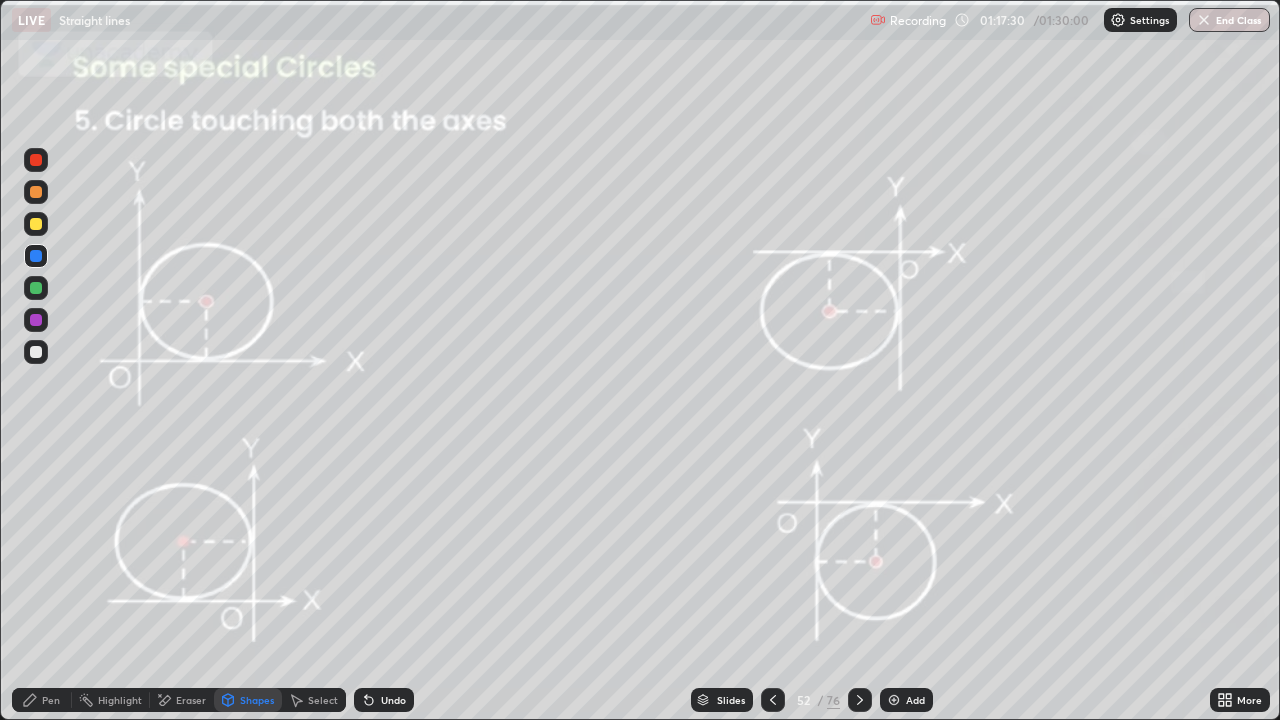 click on "Pen" at bounding box center [51, 700] 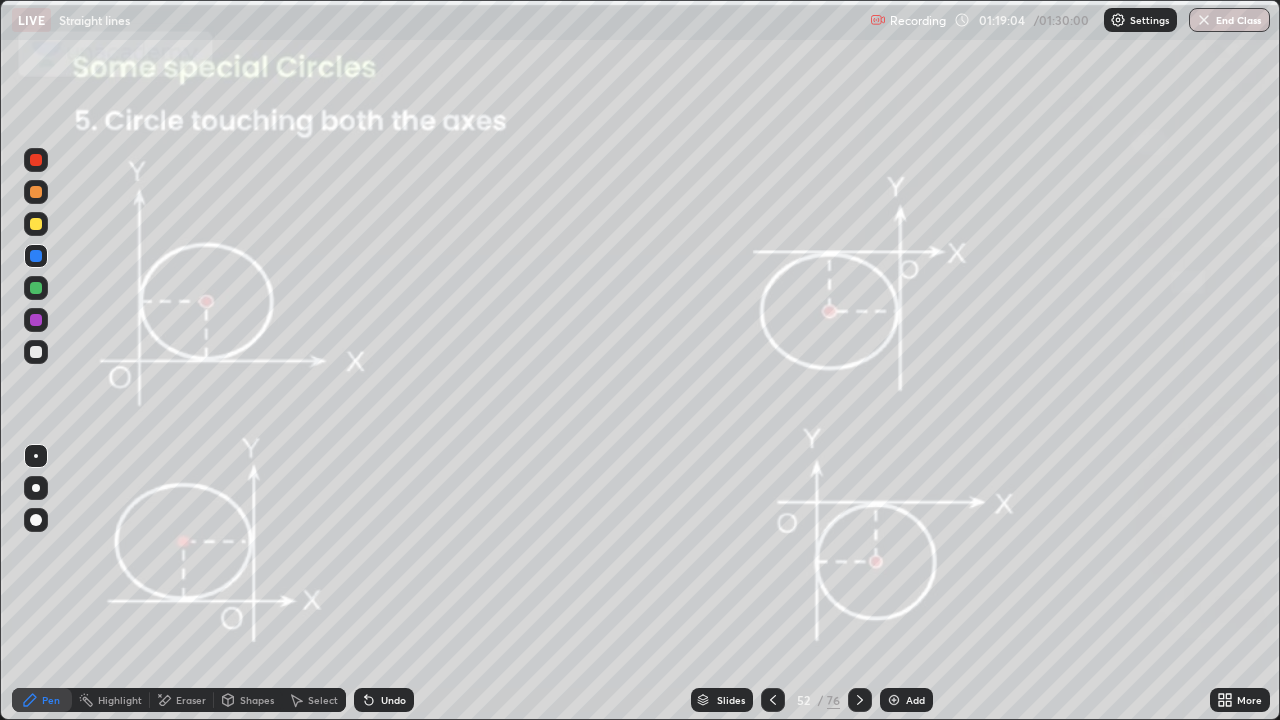 click 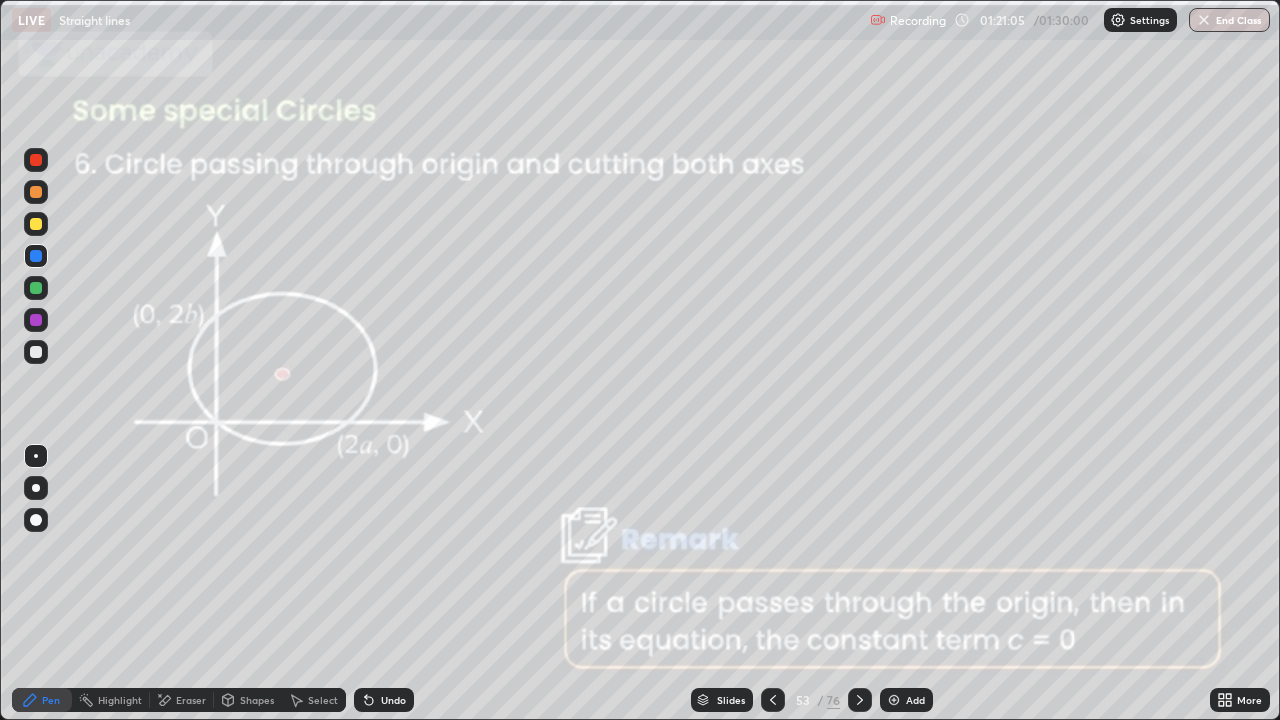 click 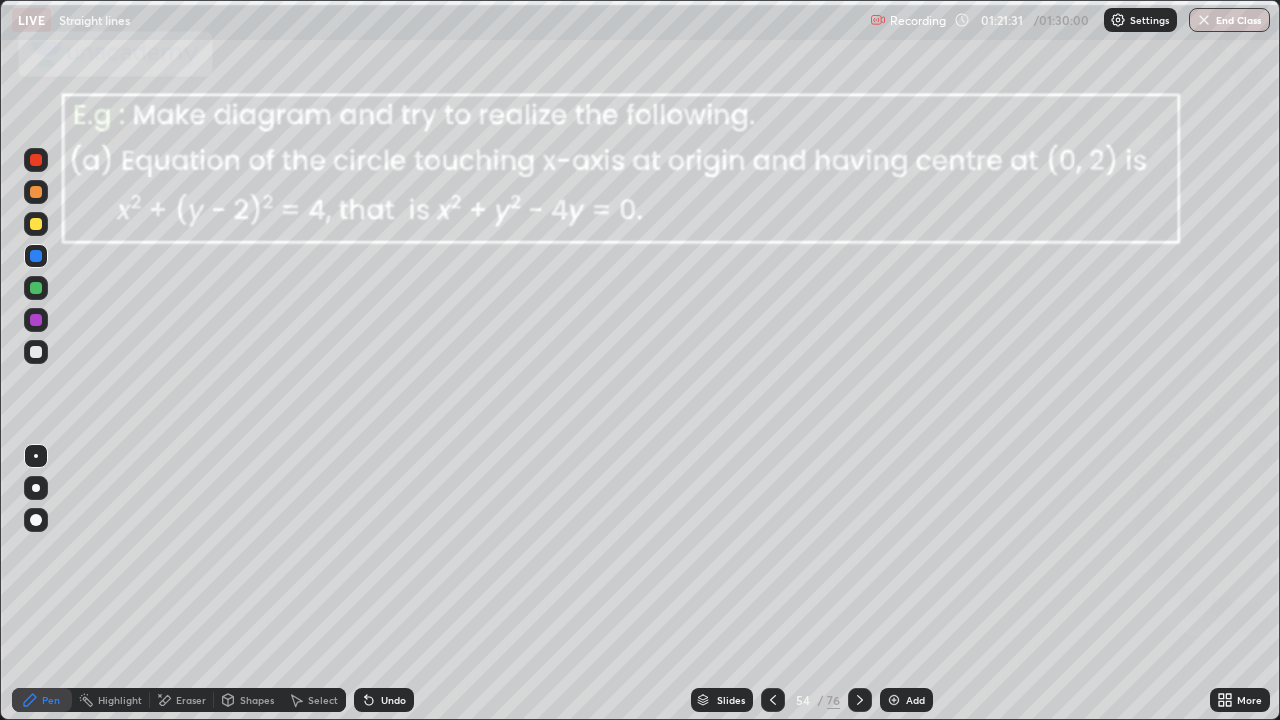 click on "Shapes" at bounding box center (257, 700) 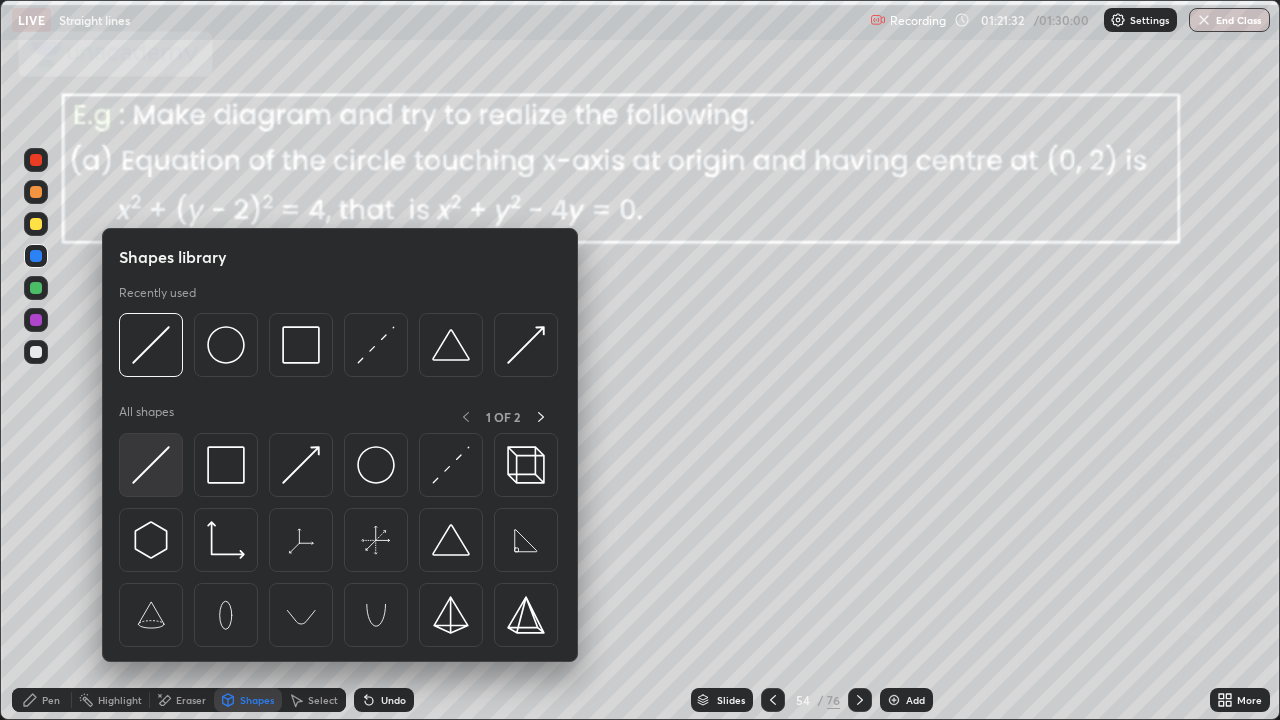 click at bounding box center [151, 465] 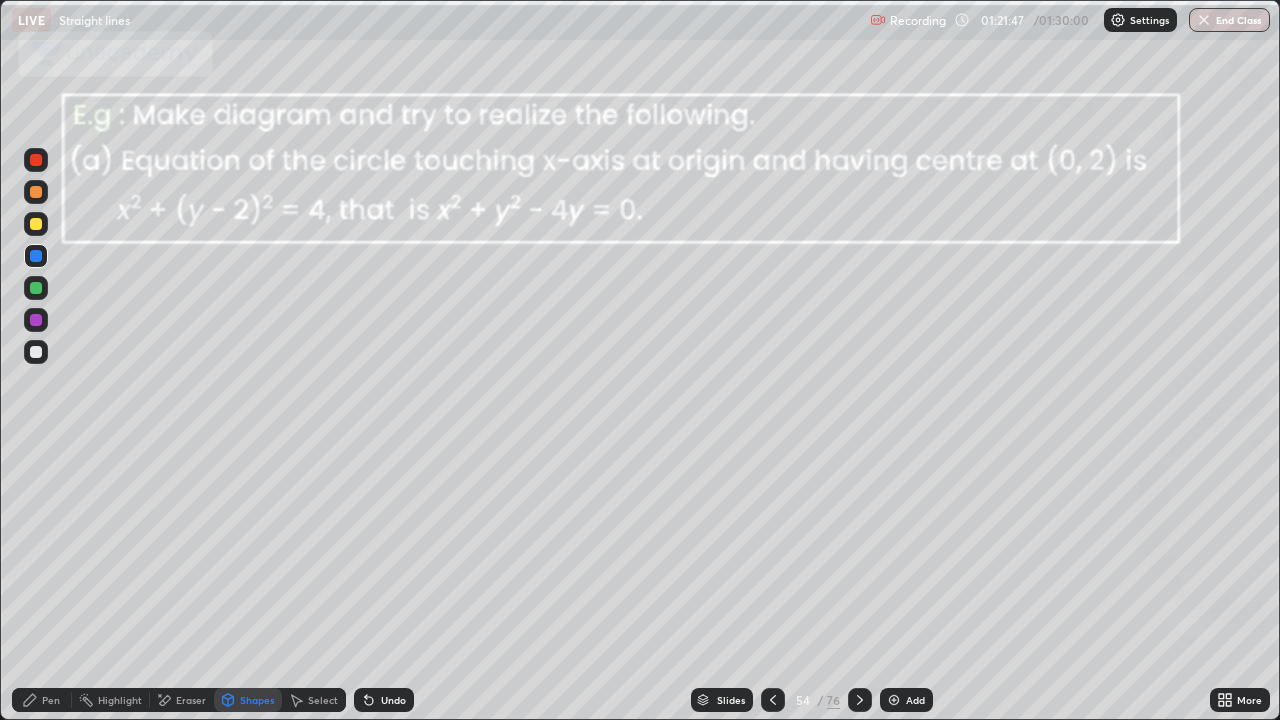 click on "Shapes" at bounding box center (257, 700) 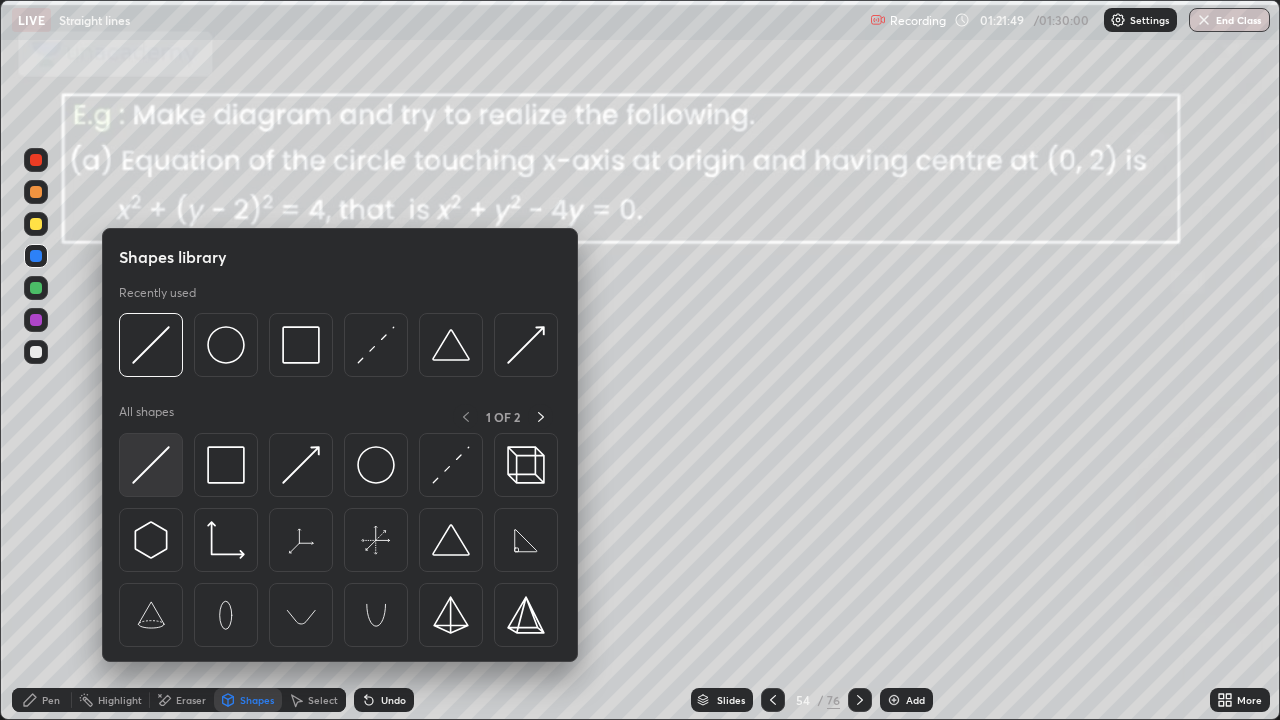 click at bounding box center (151, 465) 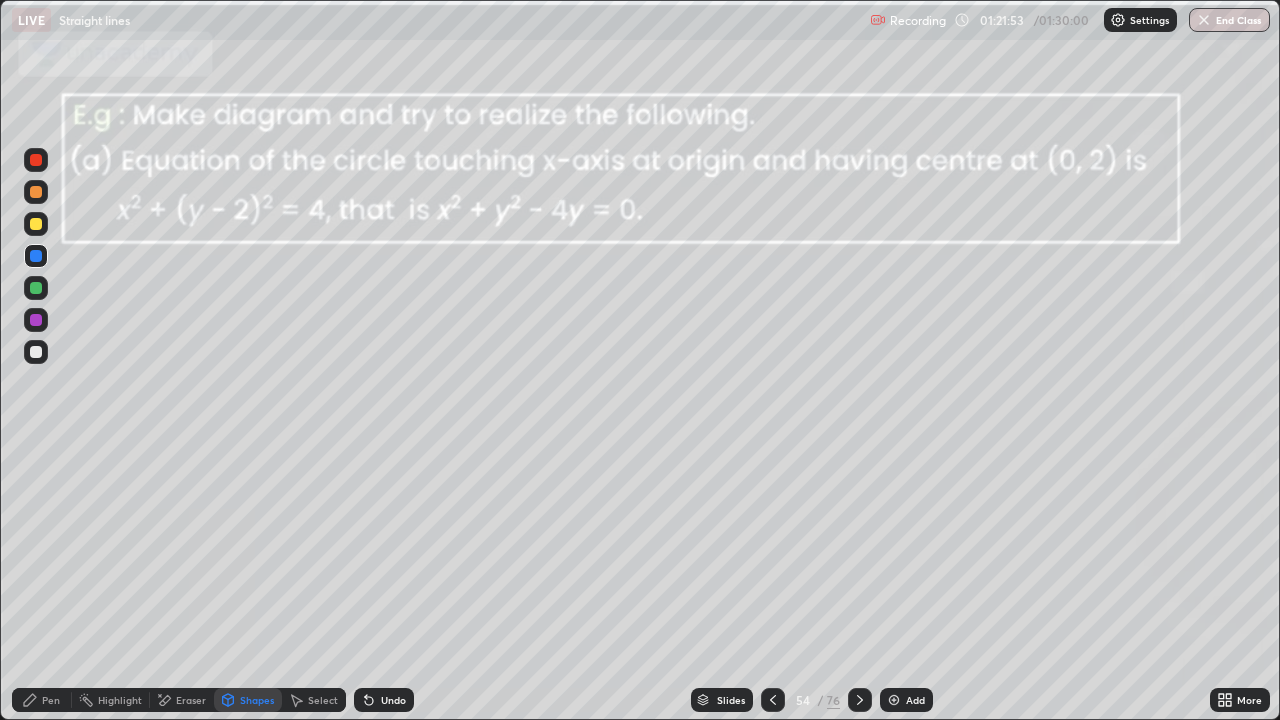click on "Shapes" at bounding box center [257, 700] 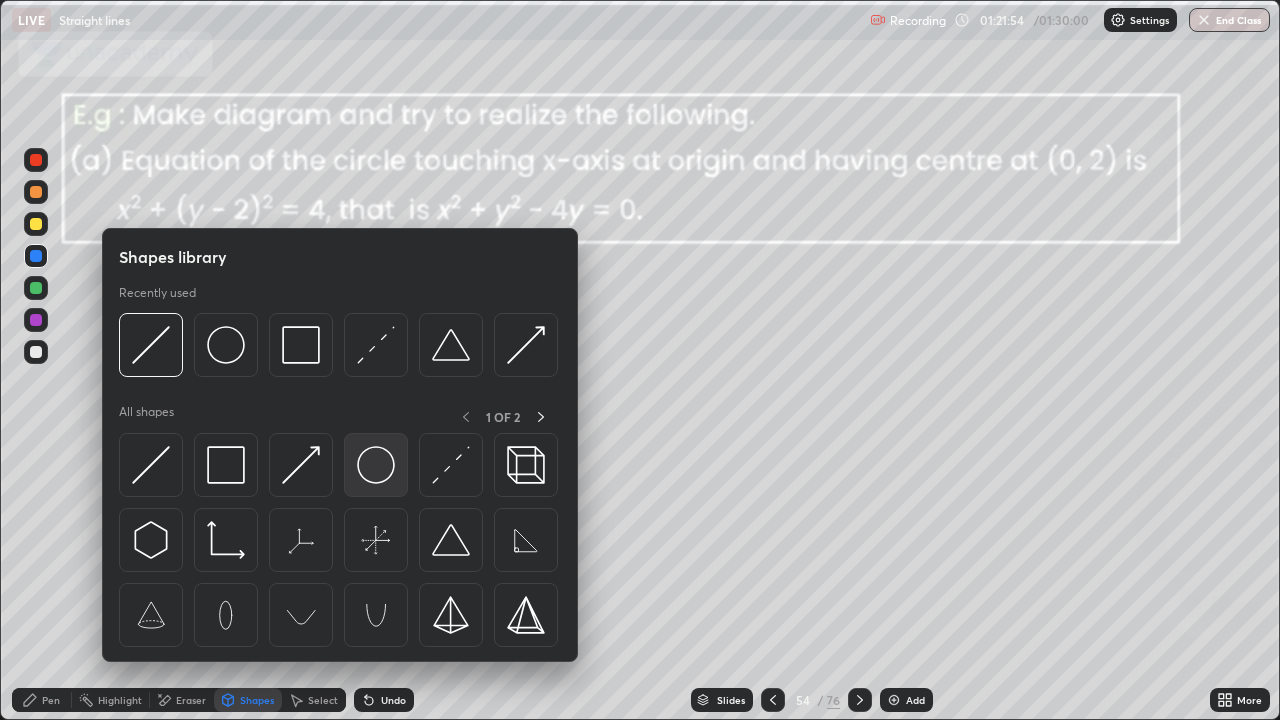 click at bounding box center [376, 465] 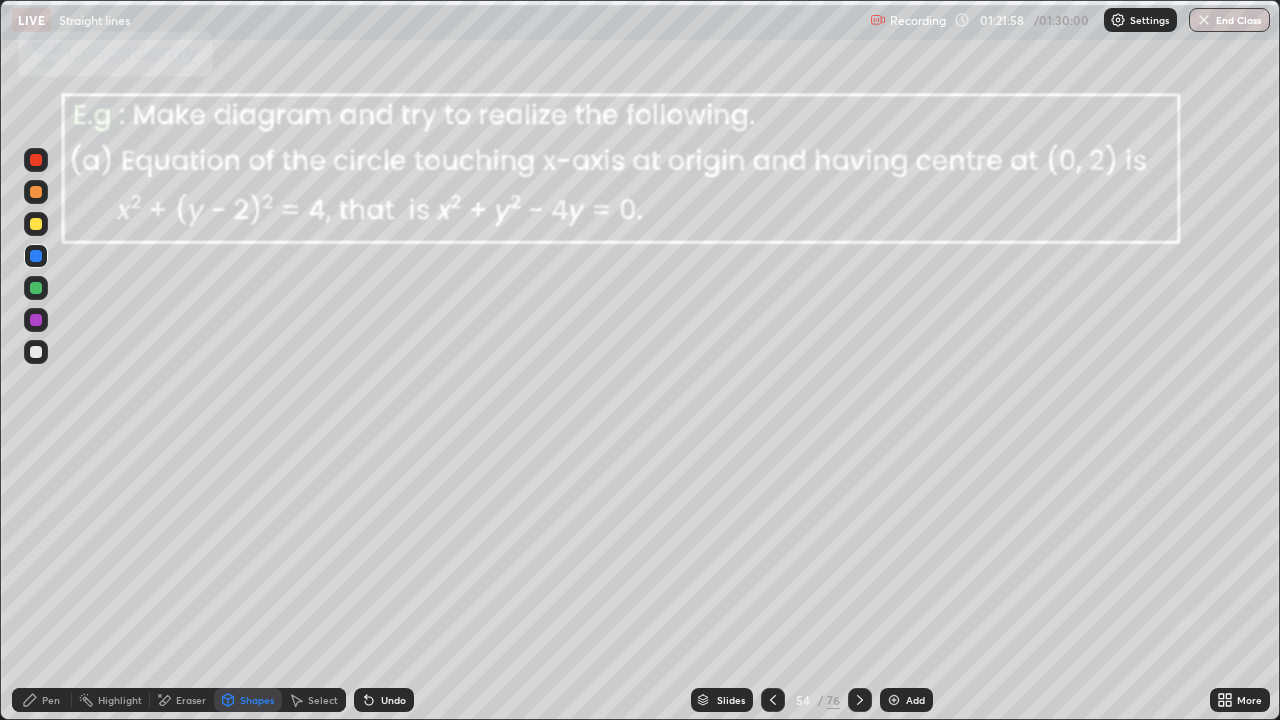 click at bounding box center [36, 256] 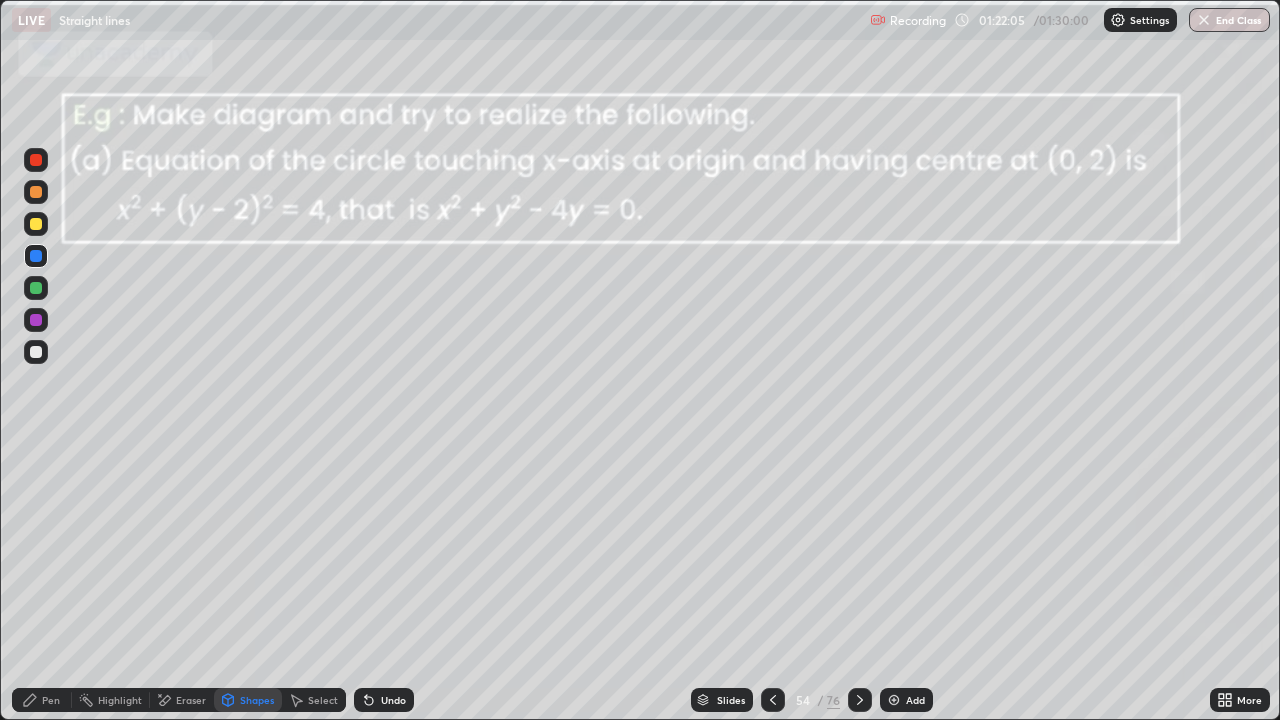 click at bounding box center [36, 224] 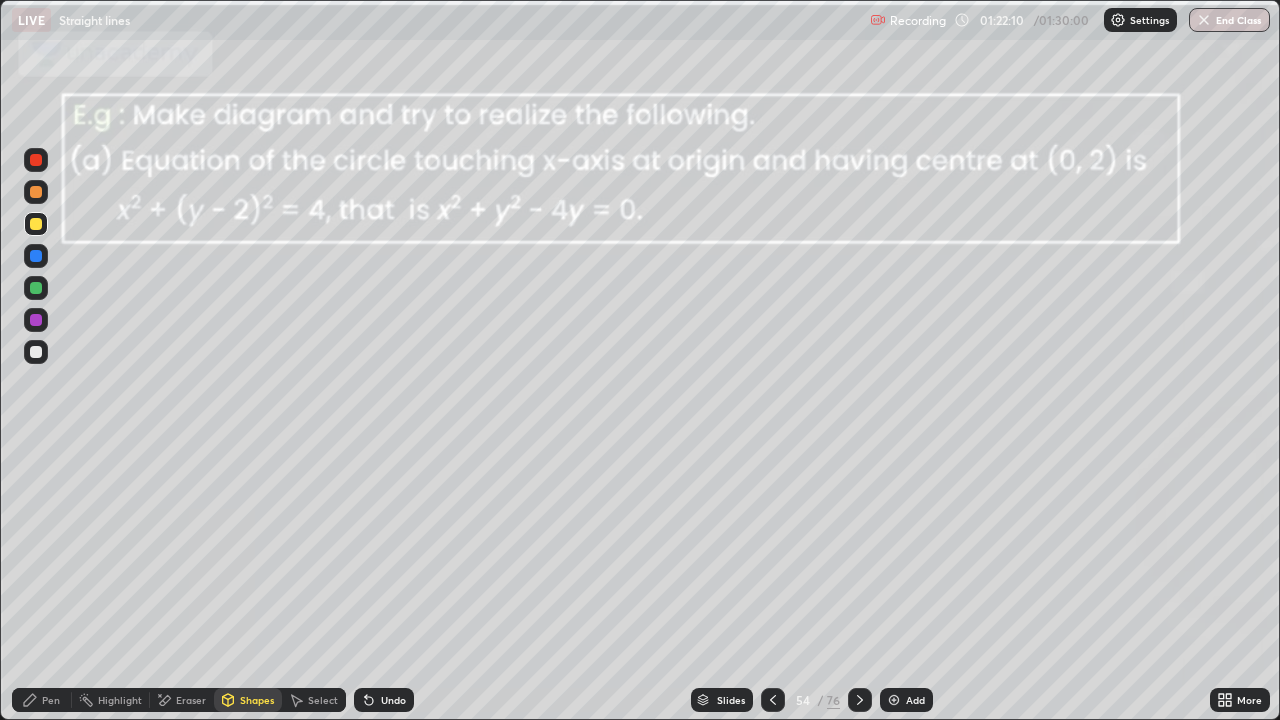 click on "Undo" at bounding box center (393, 700) 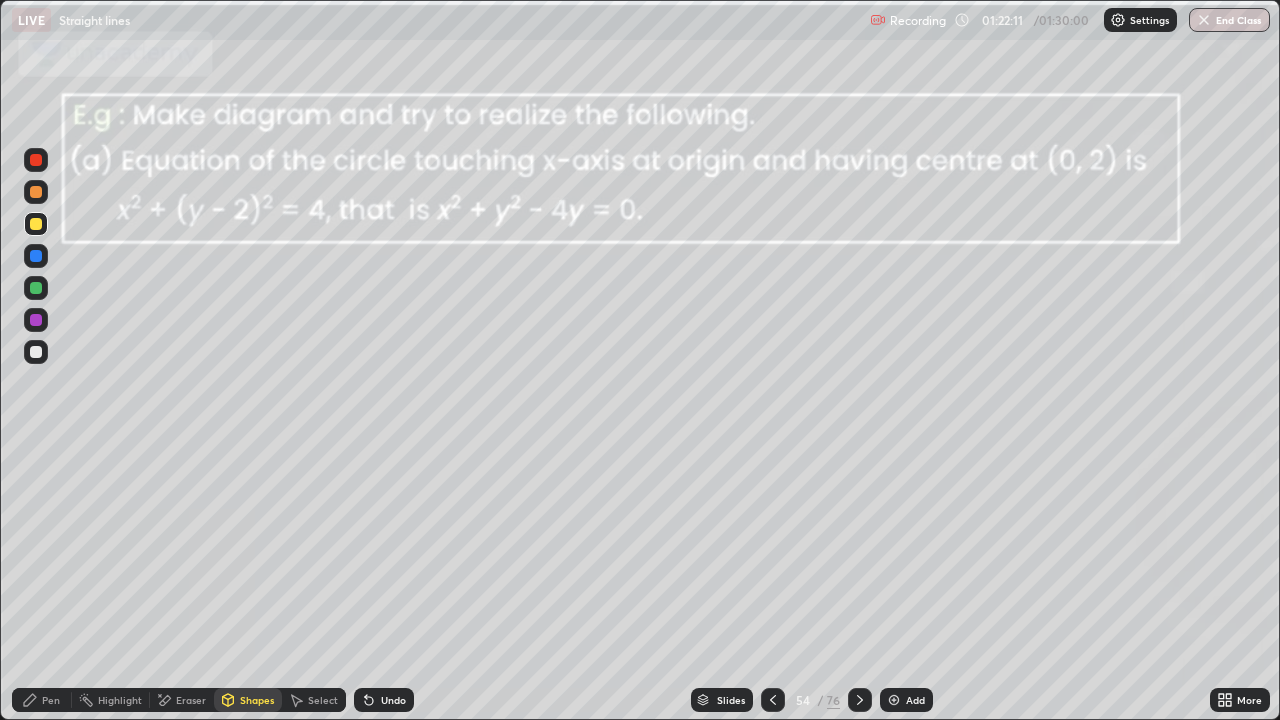 click on "Pen" at bounding box center (42, 700) 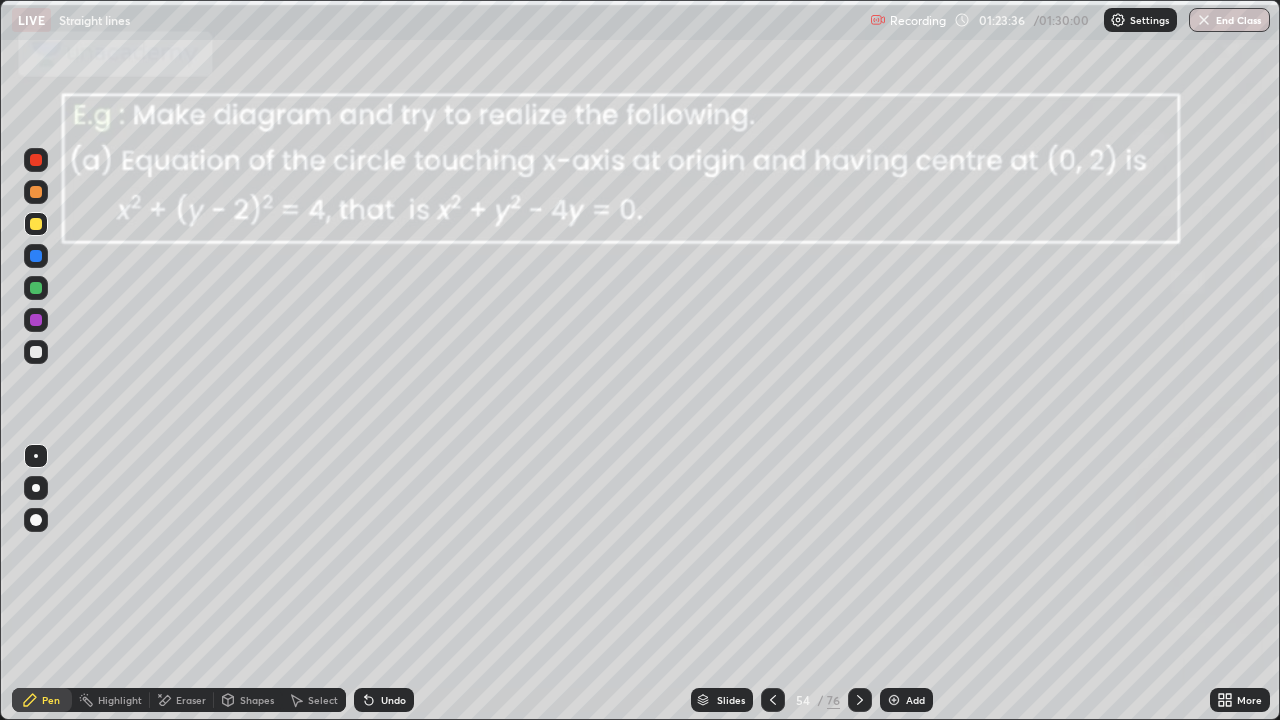 click on "End Class" at bounding box center [1229, 20] 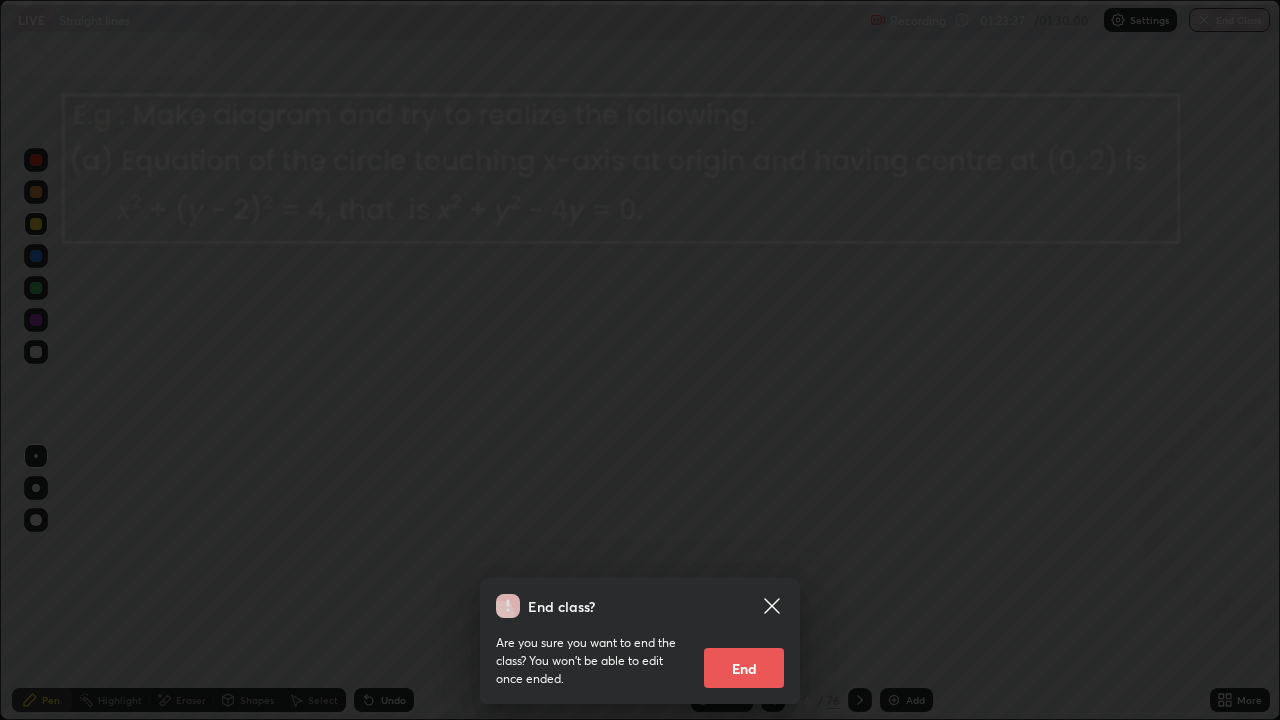 click on "End" at bounding box center [744, 668] 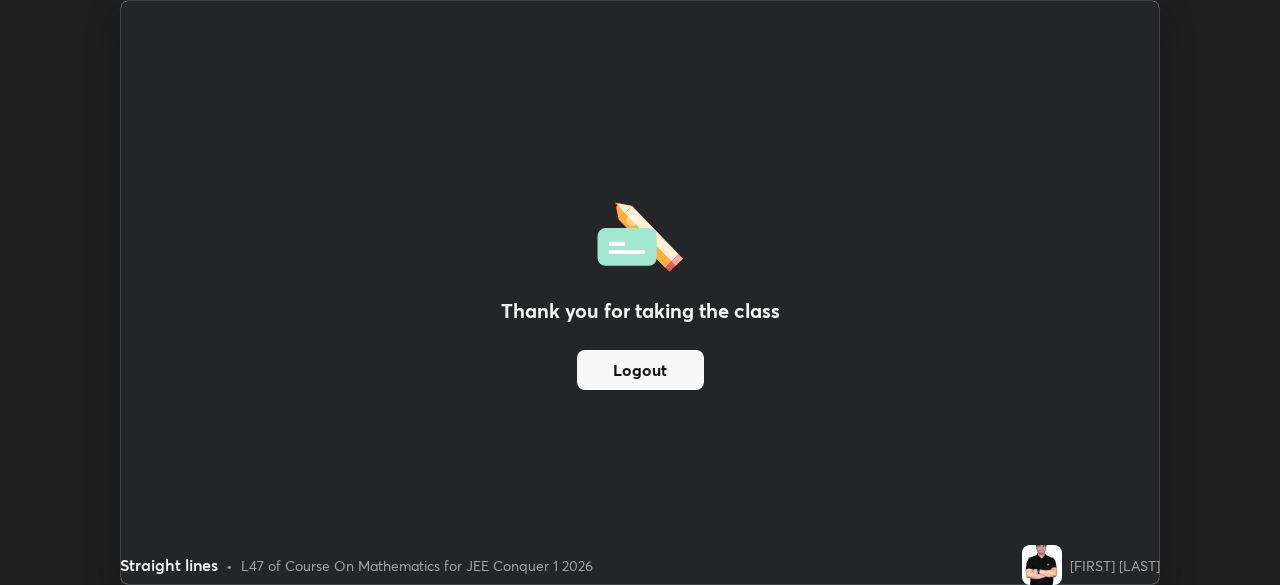 scroll, scrollTop: 585, scrollLeft: 1280, axis: both 